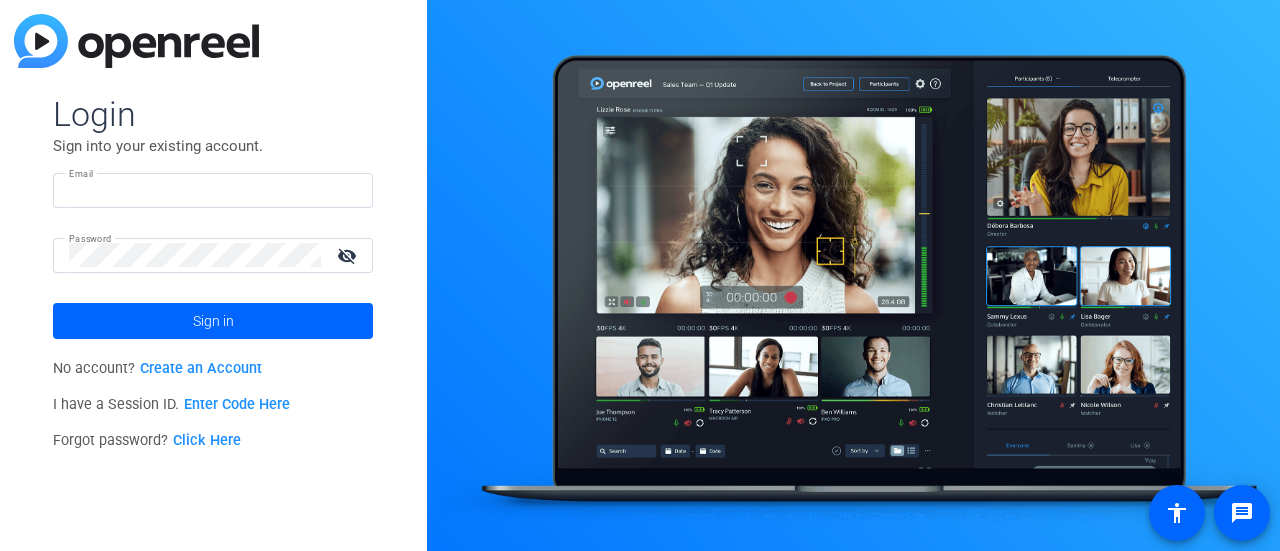 scroll, scrollTop: 0, scrollLeft: 0, axis: both 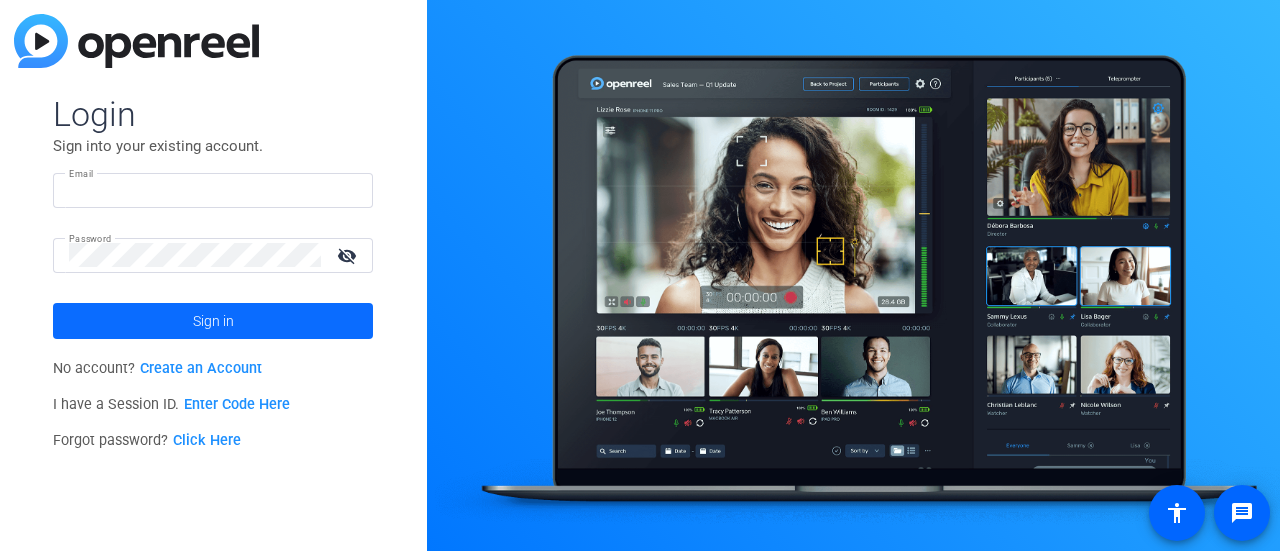 type on "[EMAIL_ADDRESS][DOMAIN_NAME]" 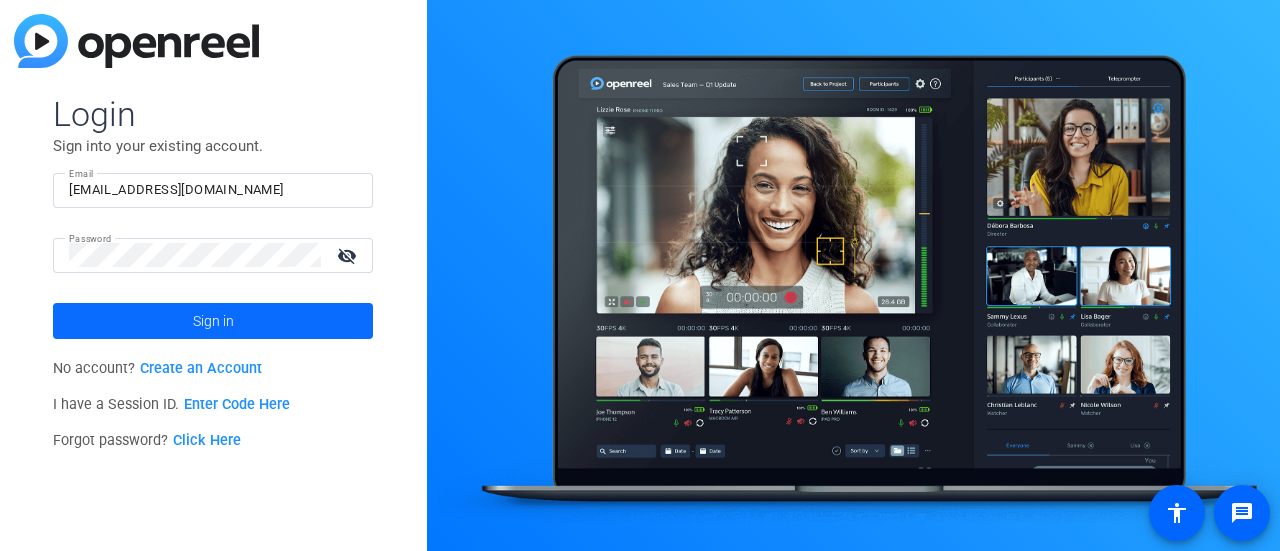 click 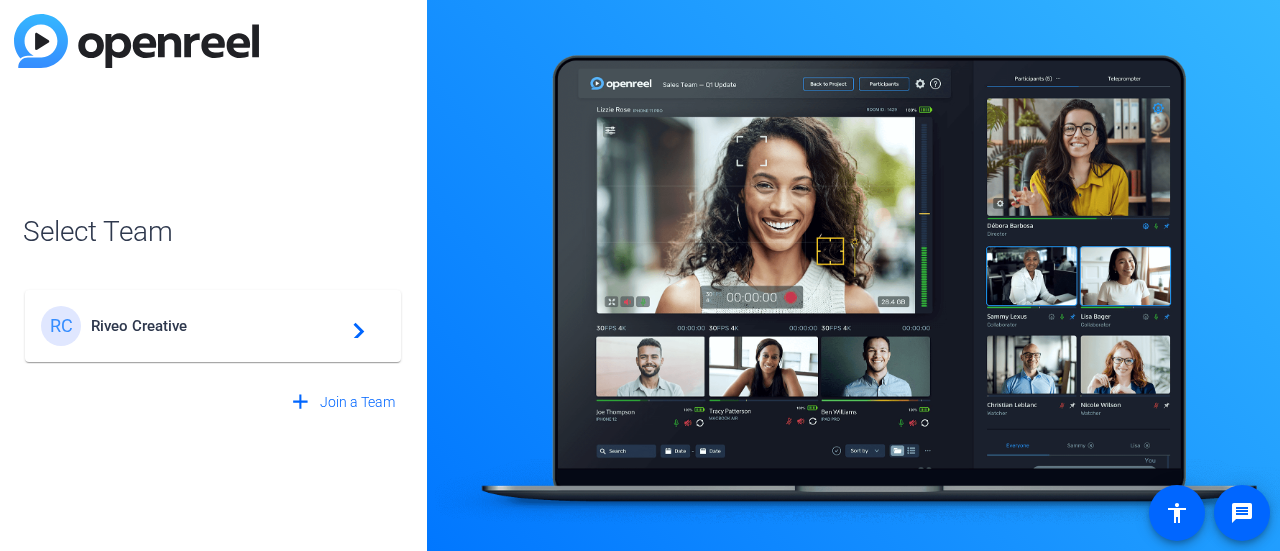 click on "Riveo Creative" 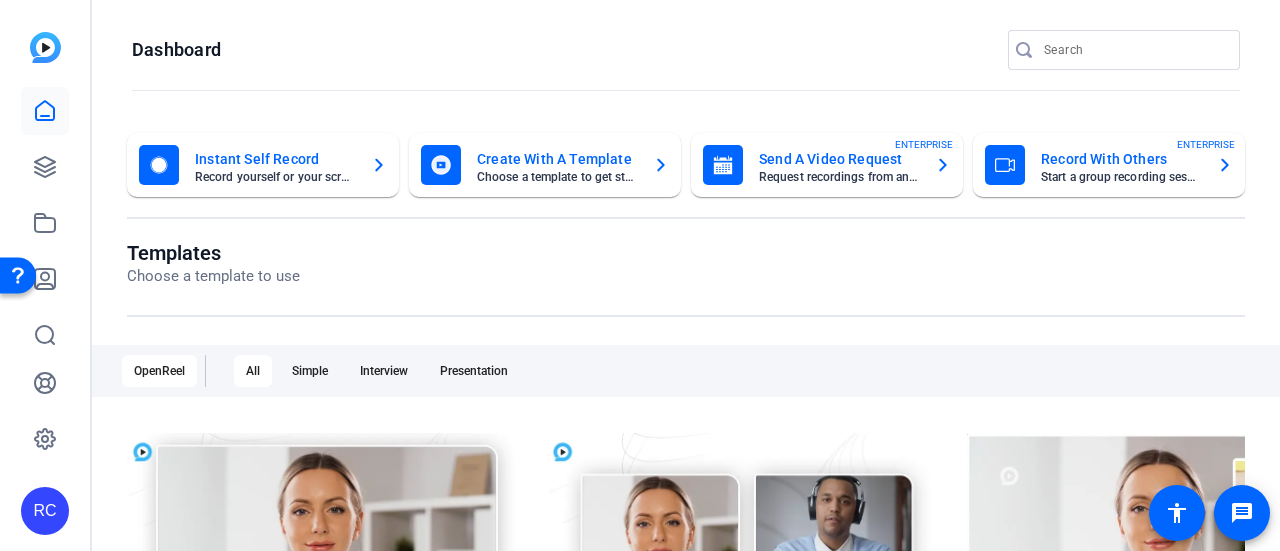 click on "RC" 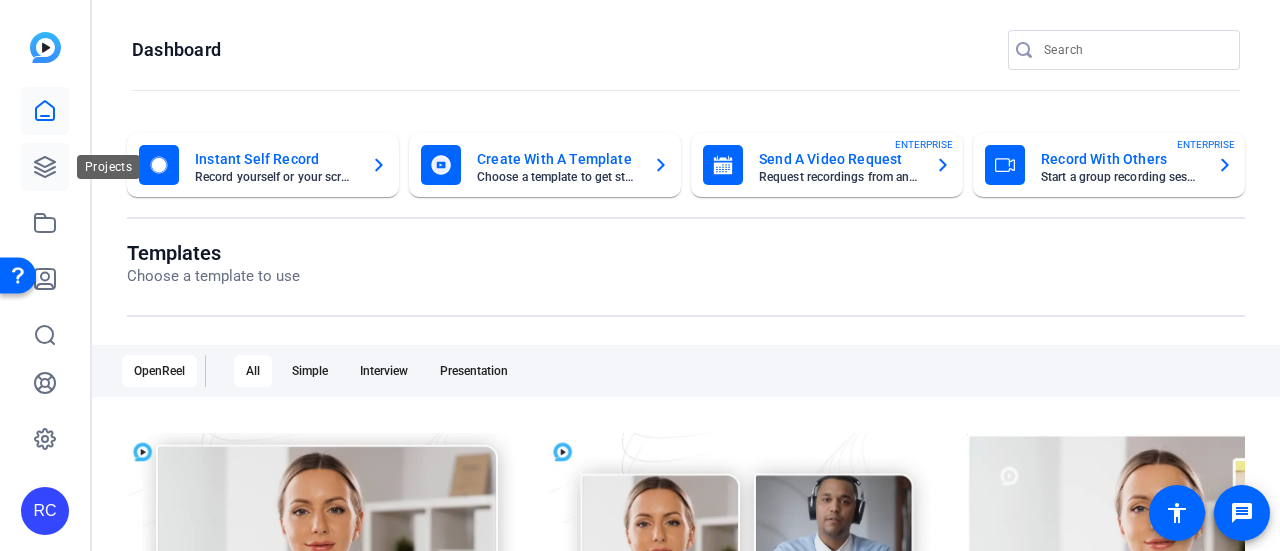 click 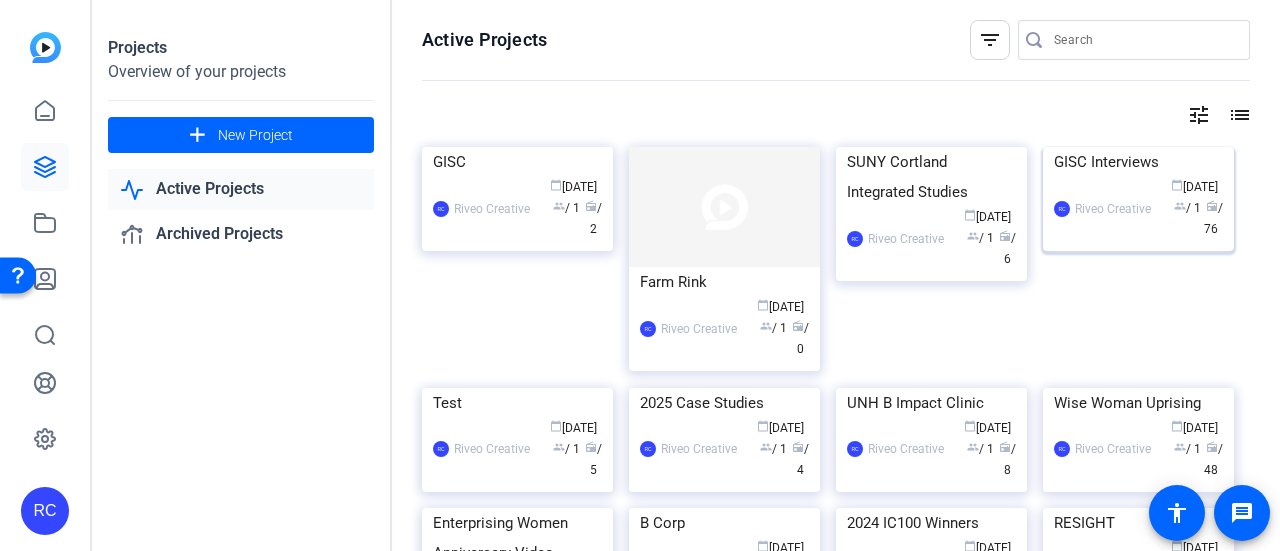 click 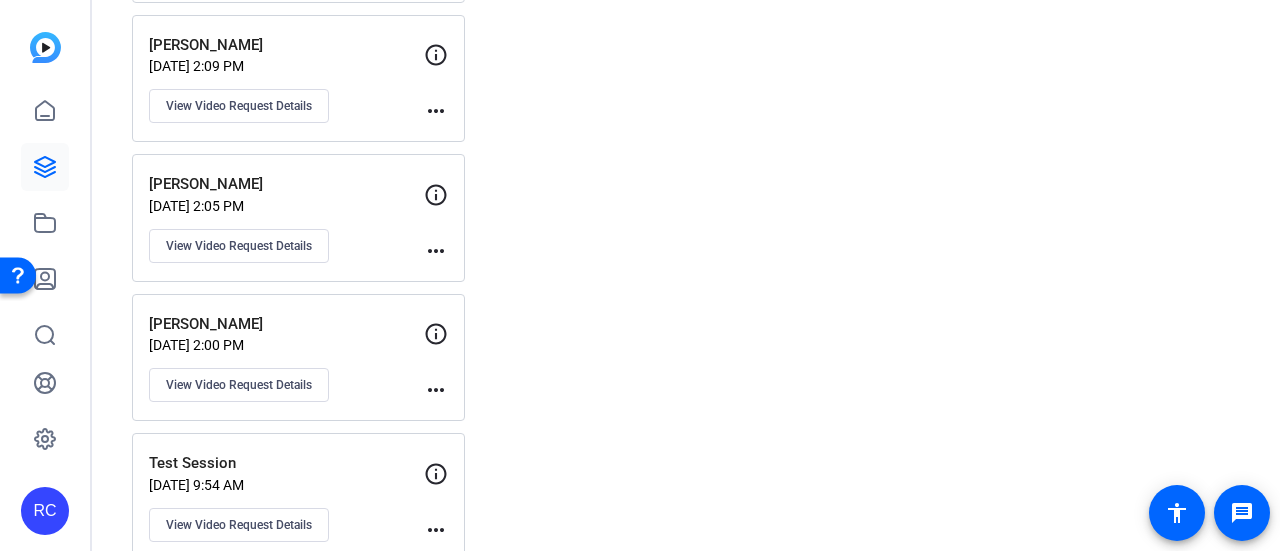 scroll, scrollTop: 3218, scrollLeft: 0, axis: vertical 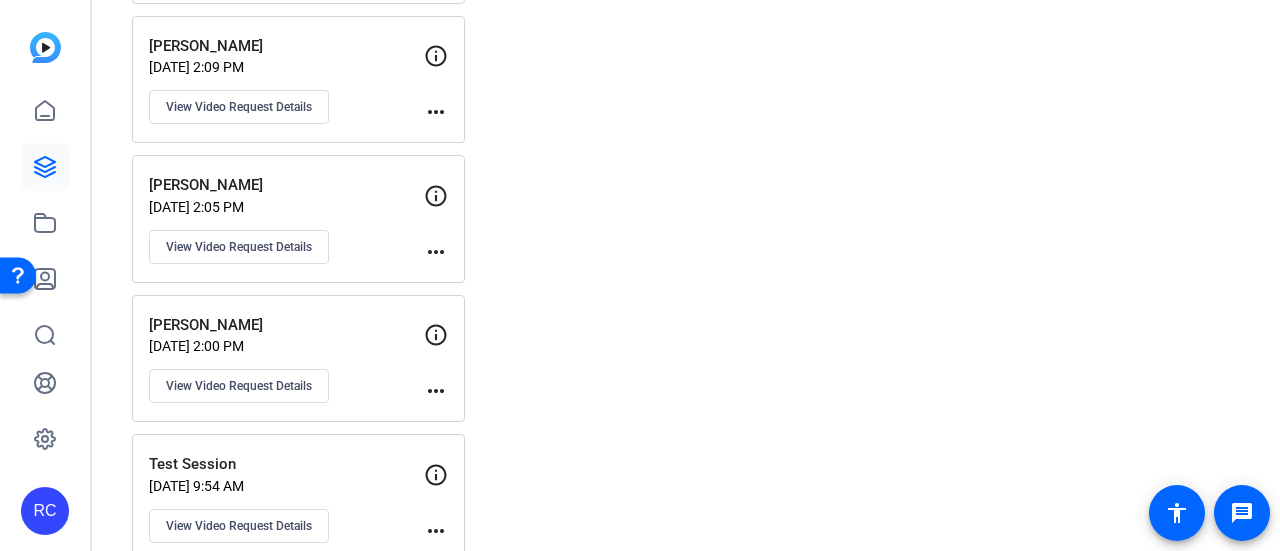 drag, startPoint x: 272, startPoint y: 283, endPoint x: 122, endPoint y: 275, distance: 150.21318 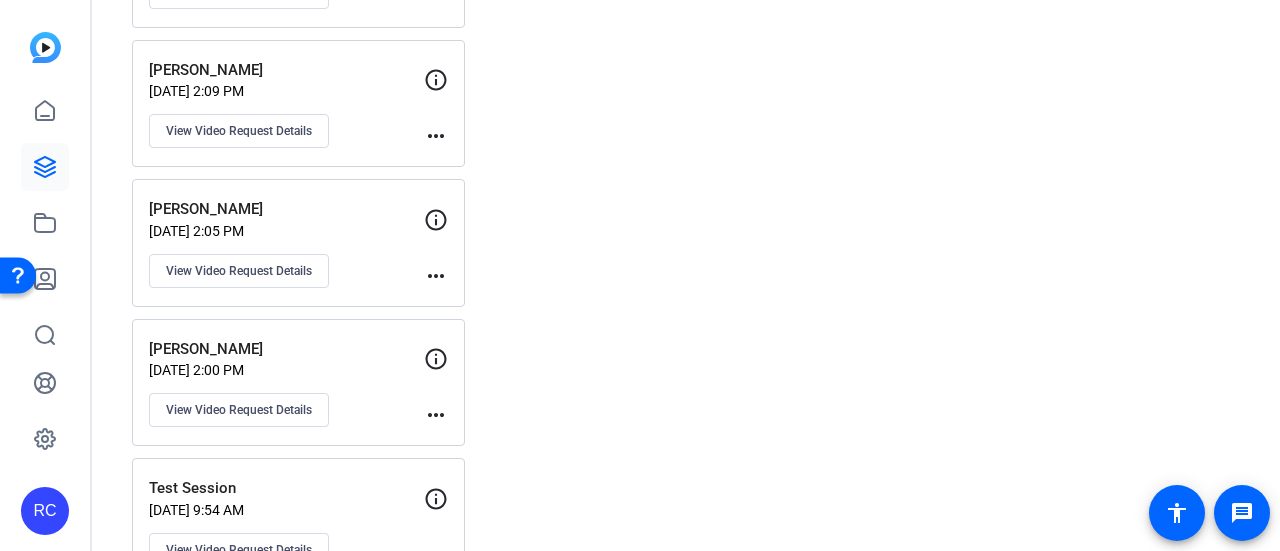 scroll, scrollTop: 3193, scrollLeft: 0, axis: vertical 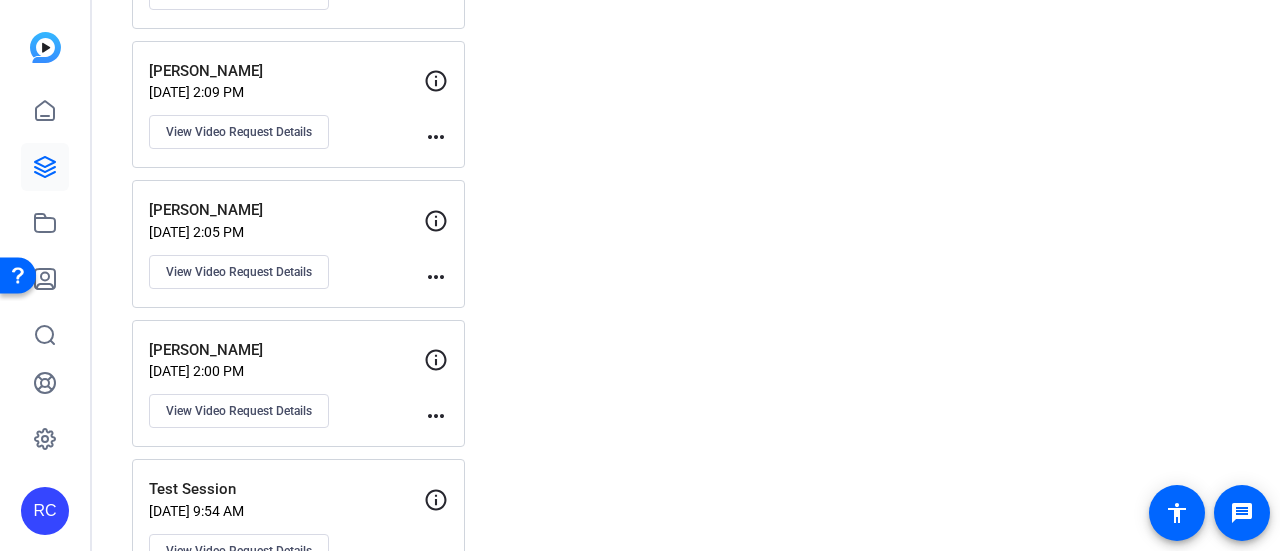 drag, startPoint x: 250, startPoint y: 179, endPoint x: 133, endPoint y: 182, distance: 117.03845 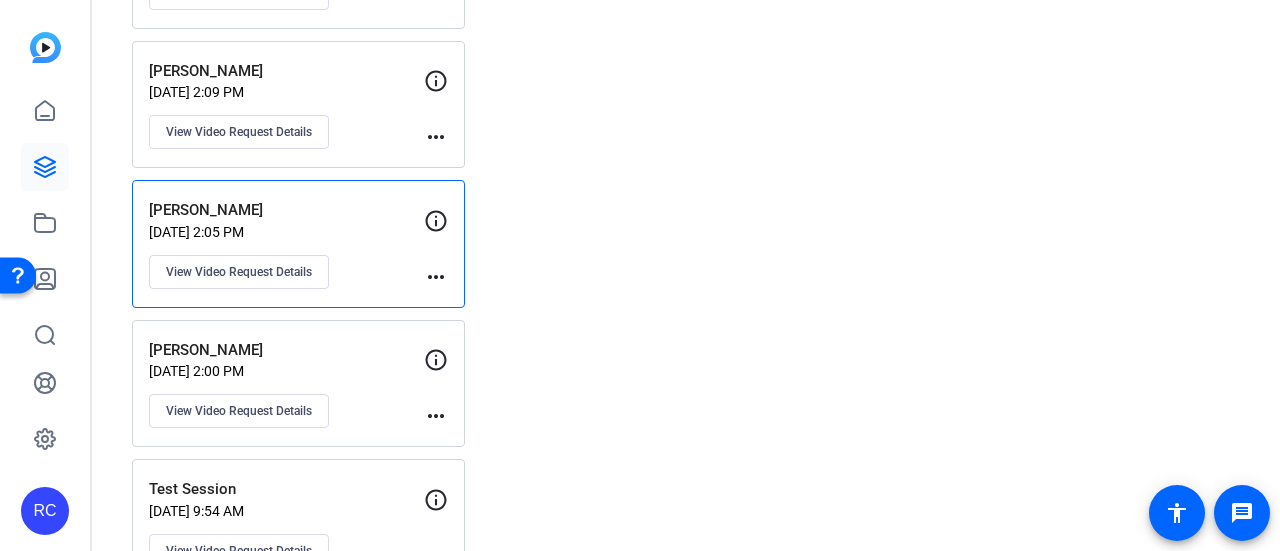 copy on "[PERSON_NAME]" 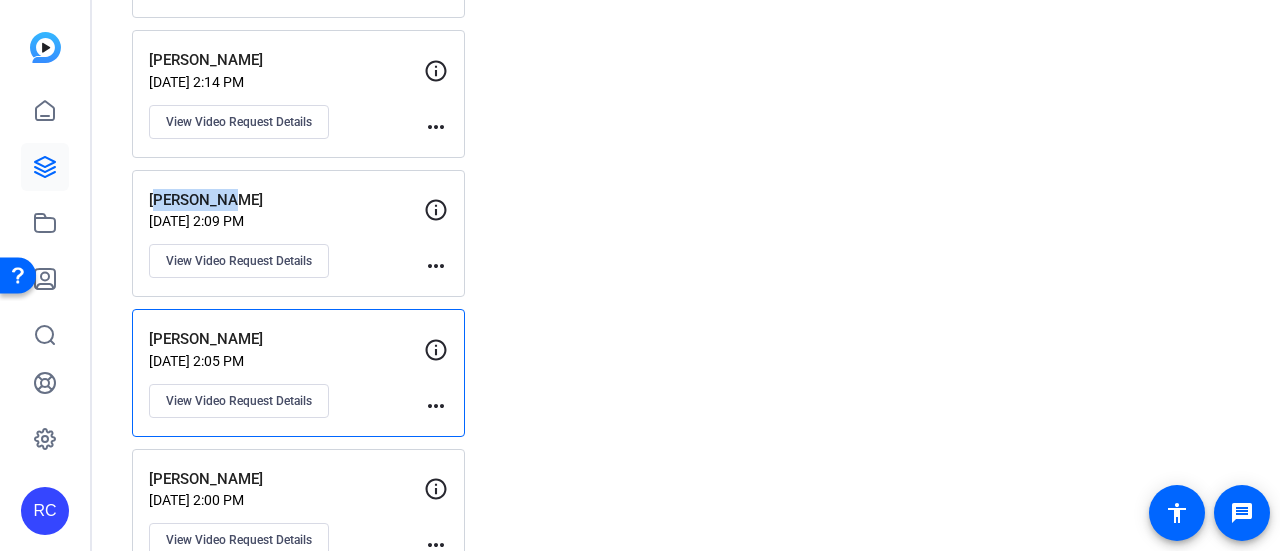 drag, startPoint x: 232, startPoint y: 175, endPoint x: 148, endPoint y: 170, distance: 84.14868 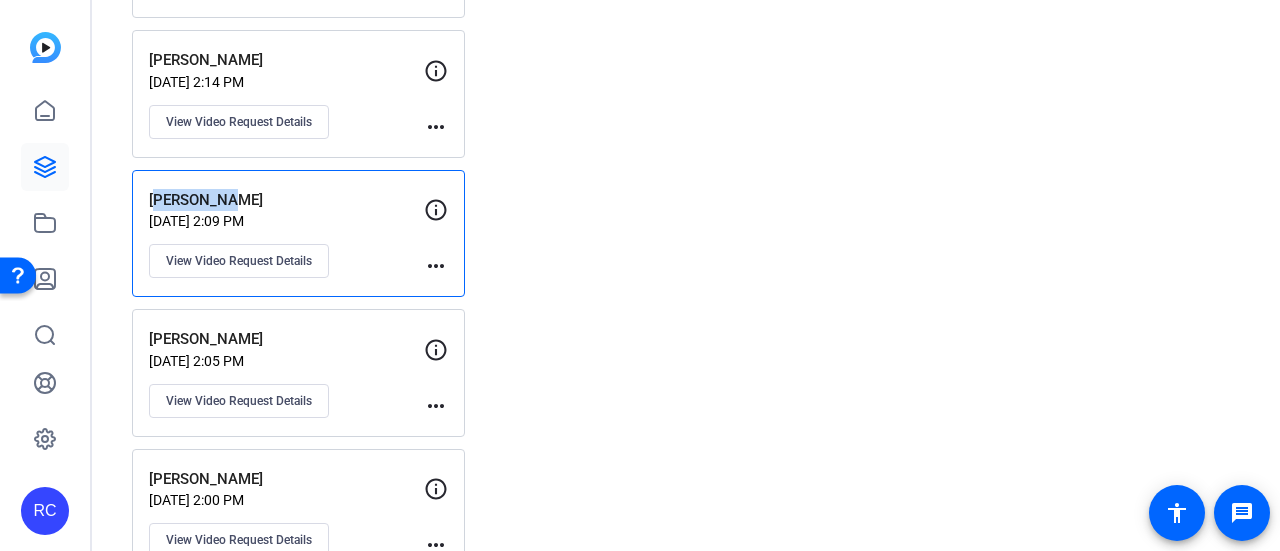 copy on "[PERSON_NAME]" 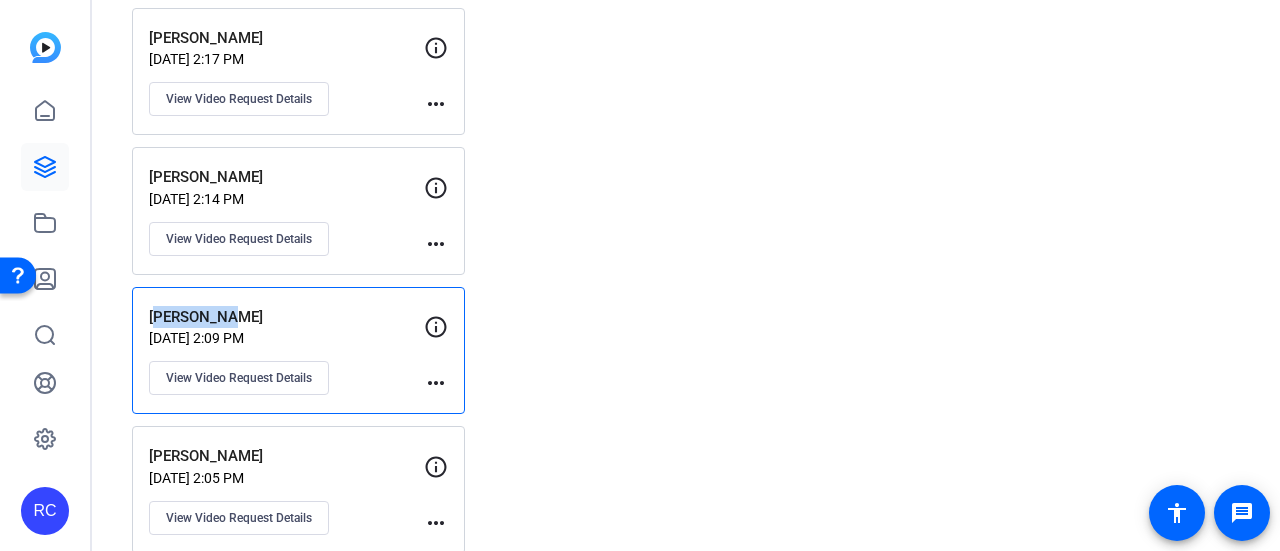 scroll, scrollTop: 2943, scrollLeft: 0, axis: vertical 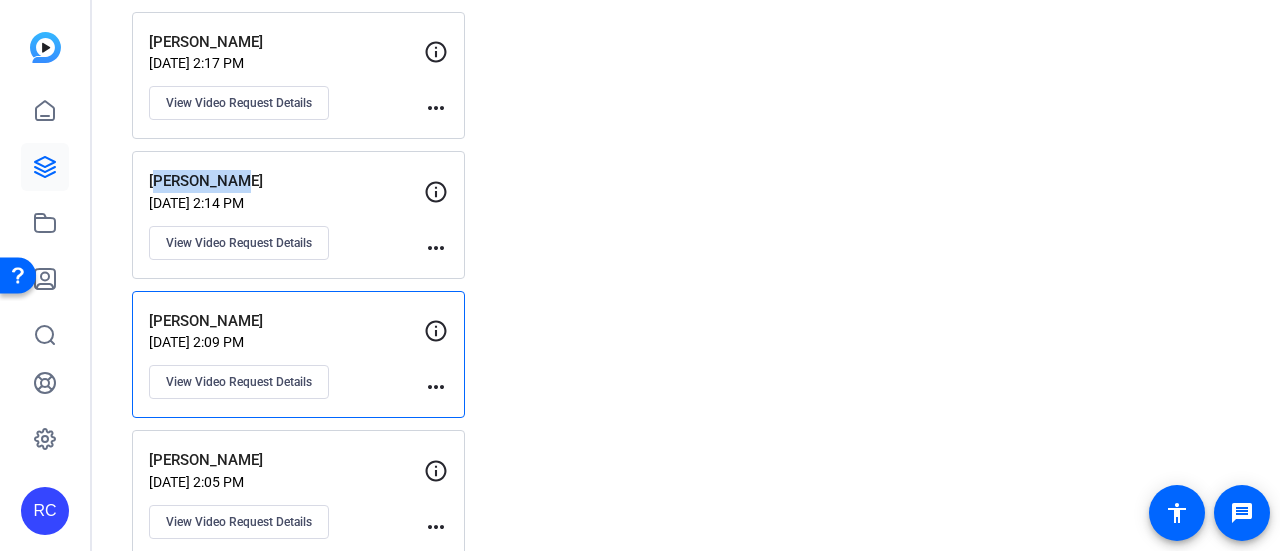 drag, startPoint x: 237, startPoint y: 157, endPoint x: 144, endPoint y: 149, distance: 93.34345 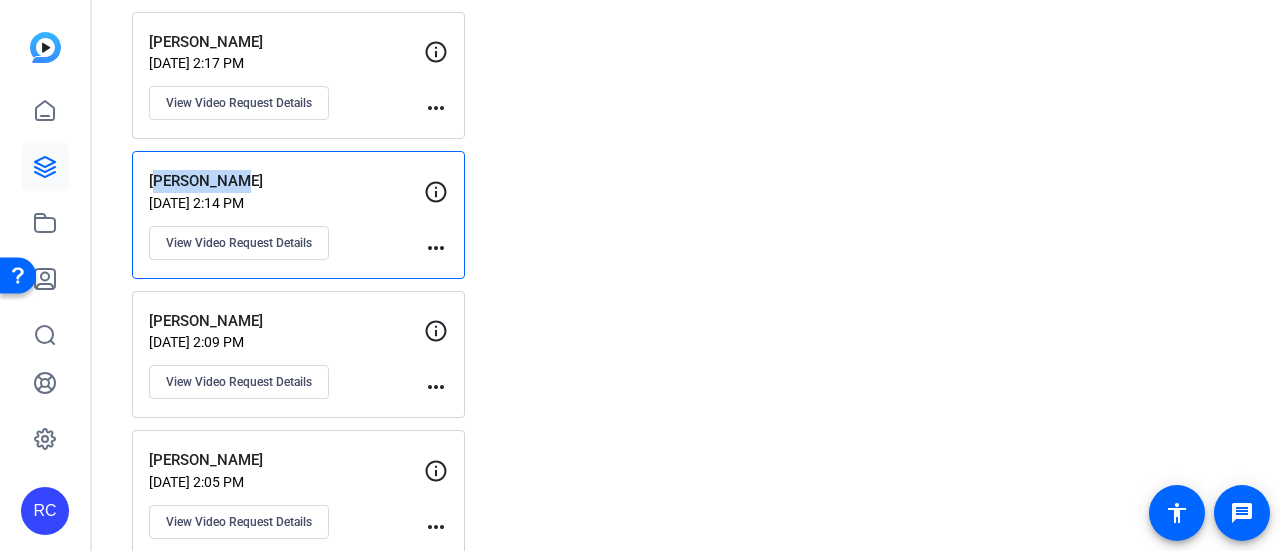 copy on "[PERSON_NAME]" 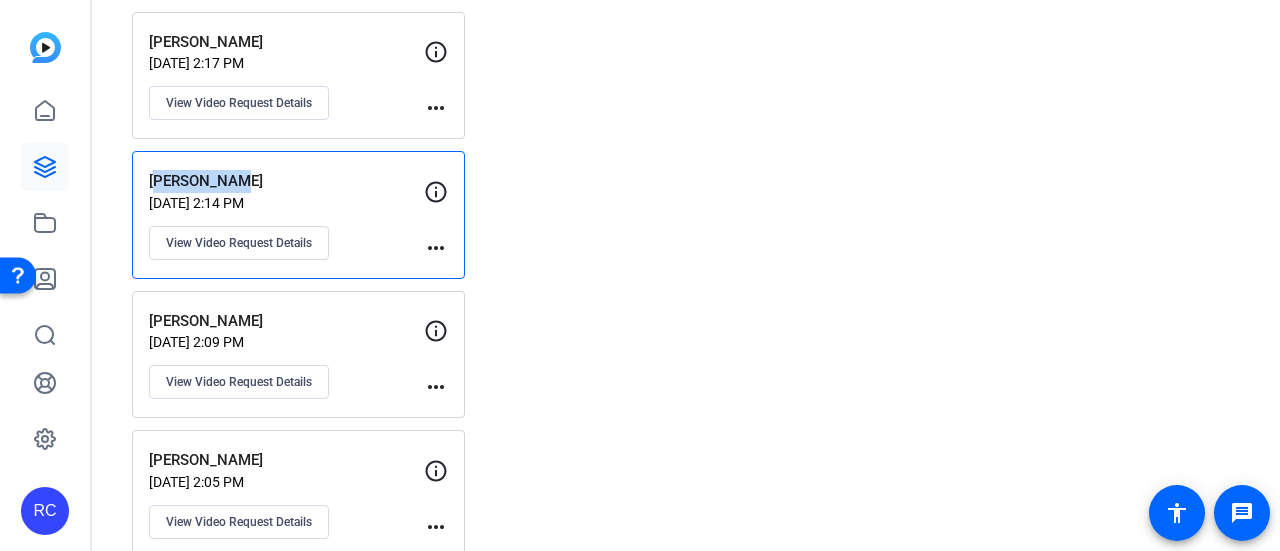 scroll, scrollTop: 2827, scrollLeft: 0, axis: vertical 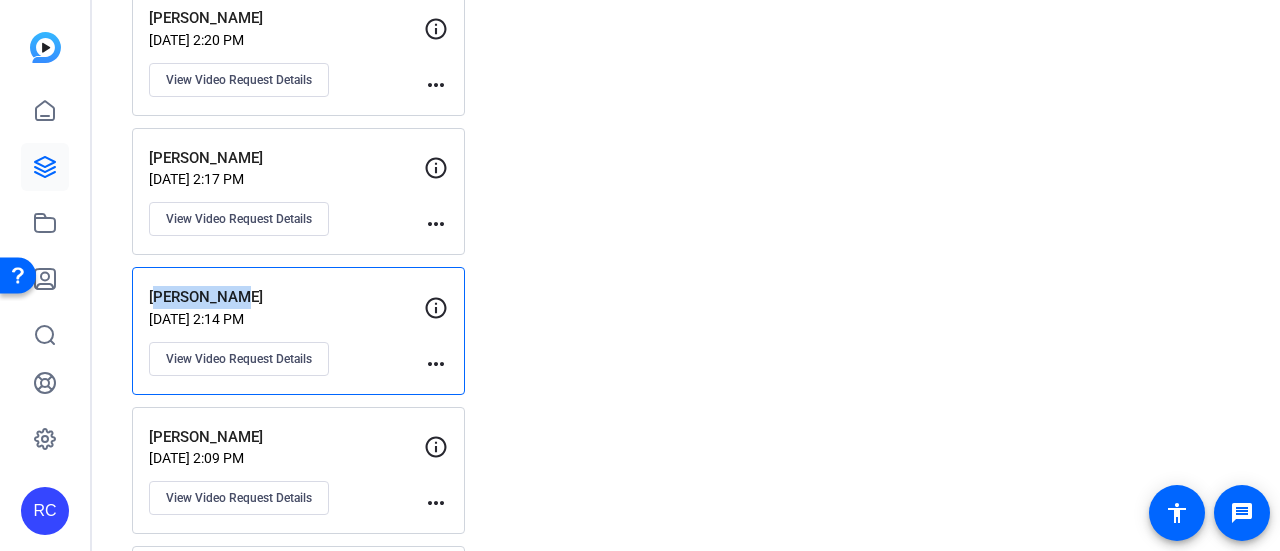 drag, startPoint x: 265, startPoint y: 127, endPoint x: 144, endPoint y: 127, distance: 121 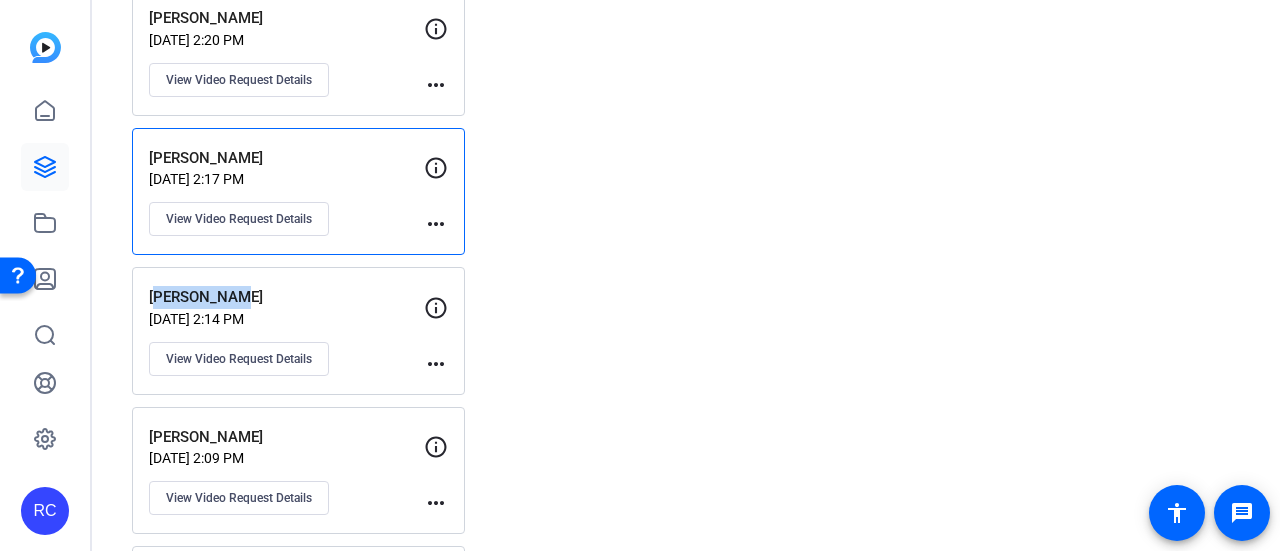 copy on "[PERSON_NAME]" 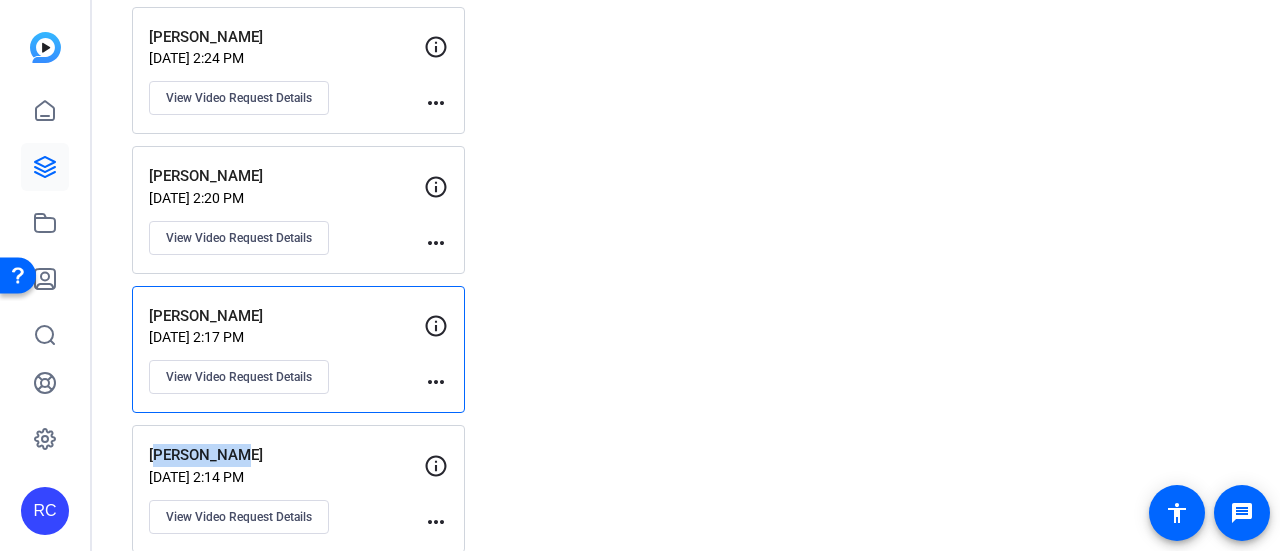 scroll, scrollTop: 2667, scrollLeft: 0, axis: vertical 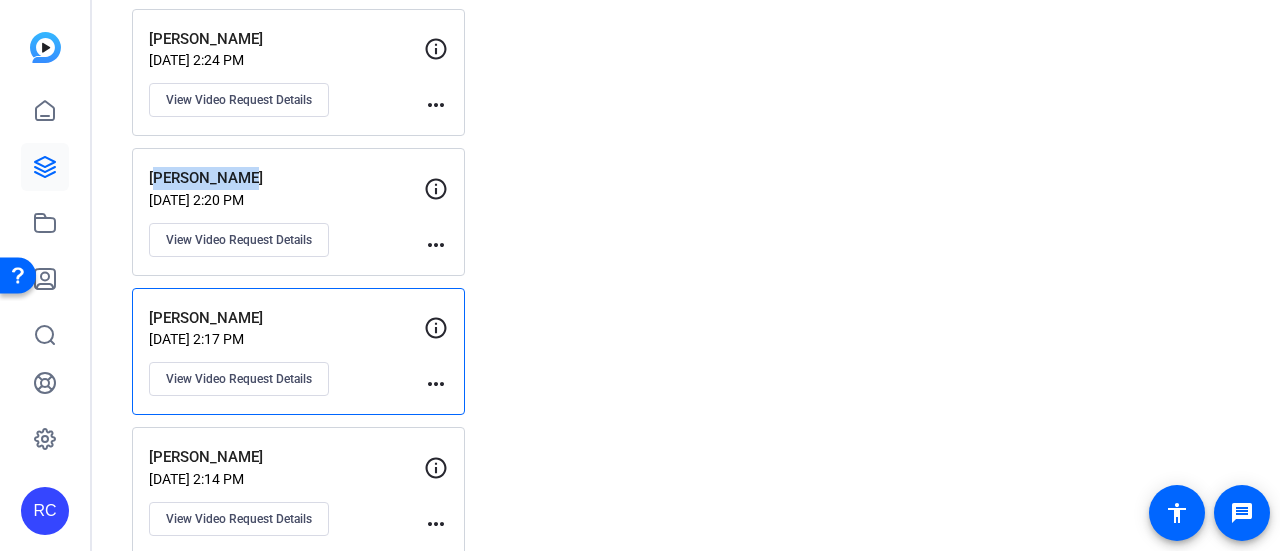 drag, startPoint x: 233, startPoint y: 150, endPoint x: 139, endPoint y: 151, distance: 94.00532 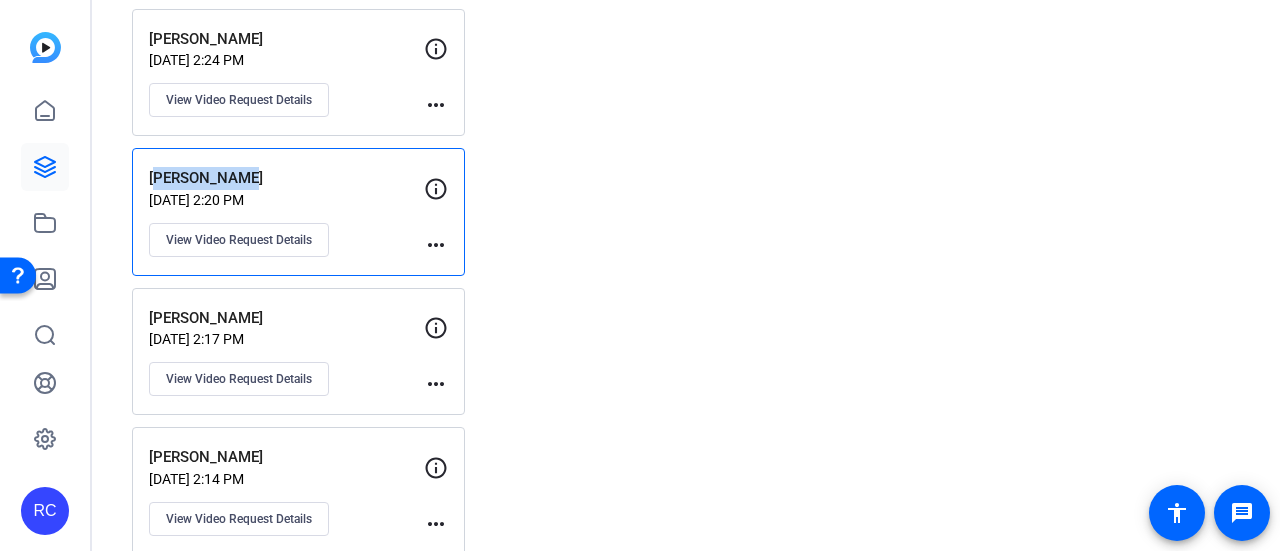 copy on "[PERSON_NAME]" 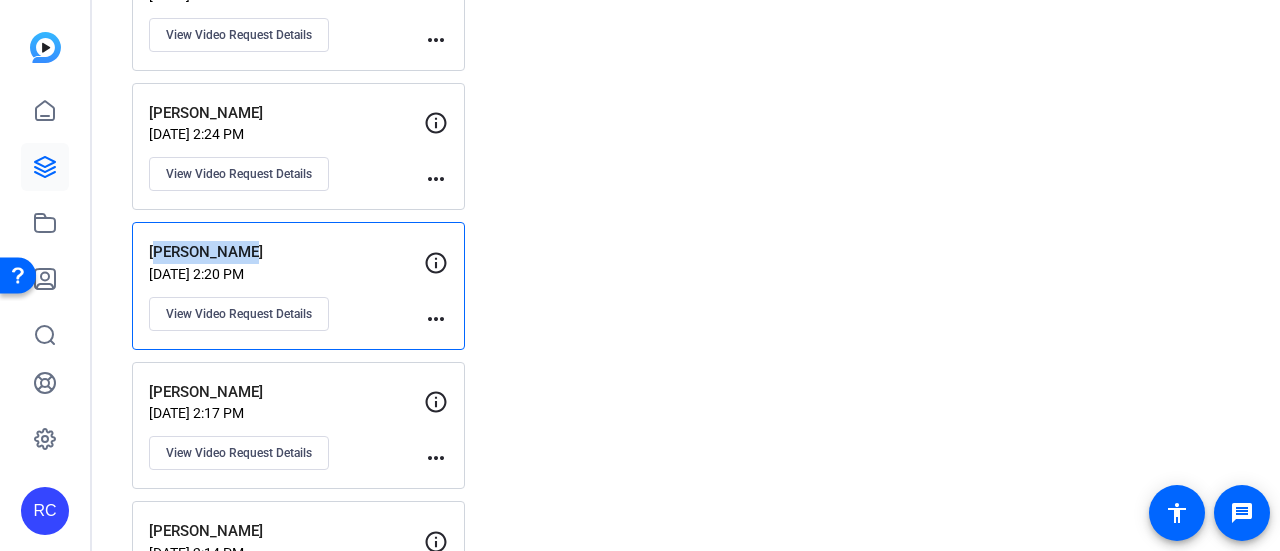 scroll, scrollTop: 2582, scrollLeft: 0, axis: vertical 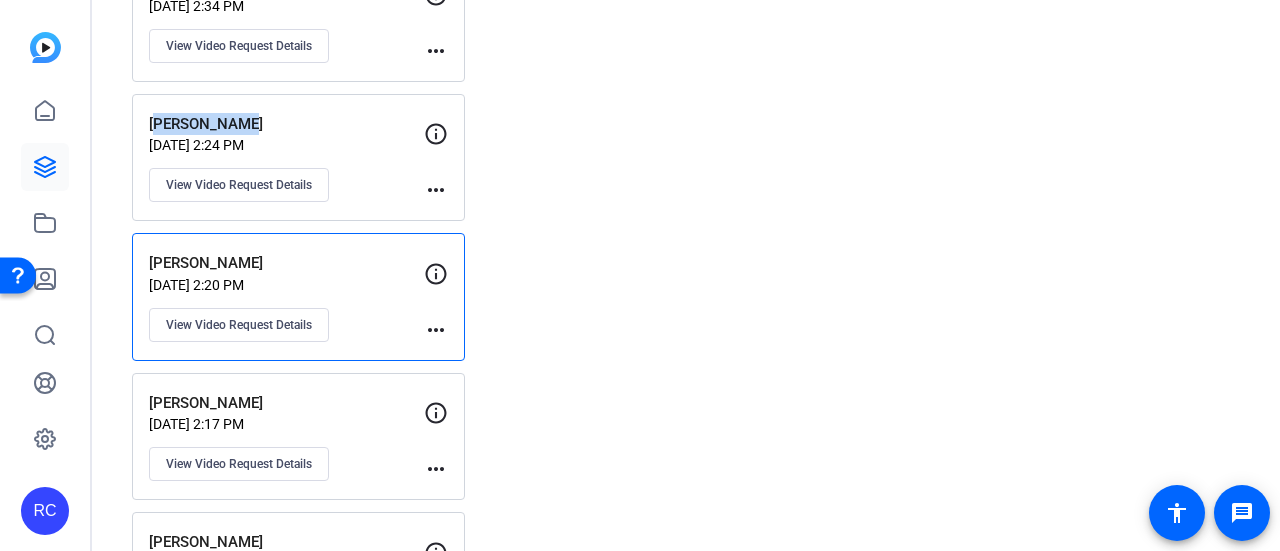 drag, startPoint x: 246, startPoint y: 101, endPoint x: 140, endPoint y: 87, distance: 106.92053 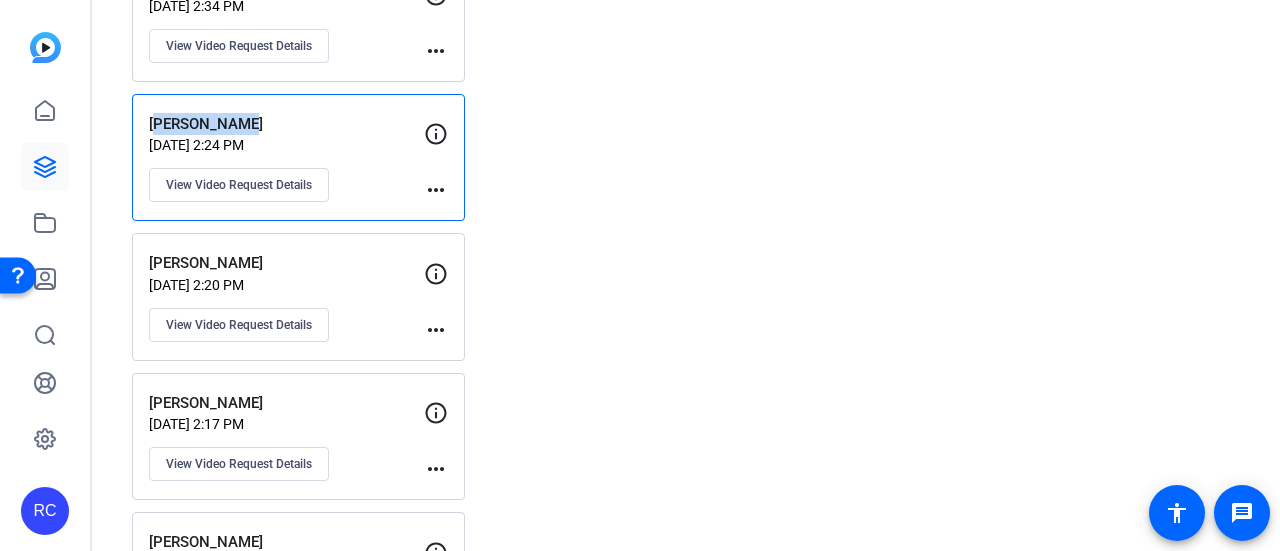 copy on "[PERSON_NAME]" 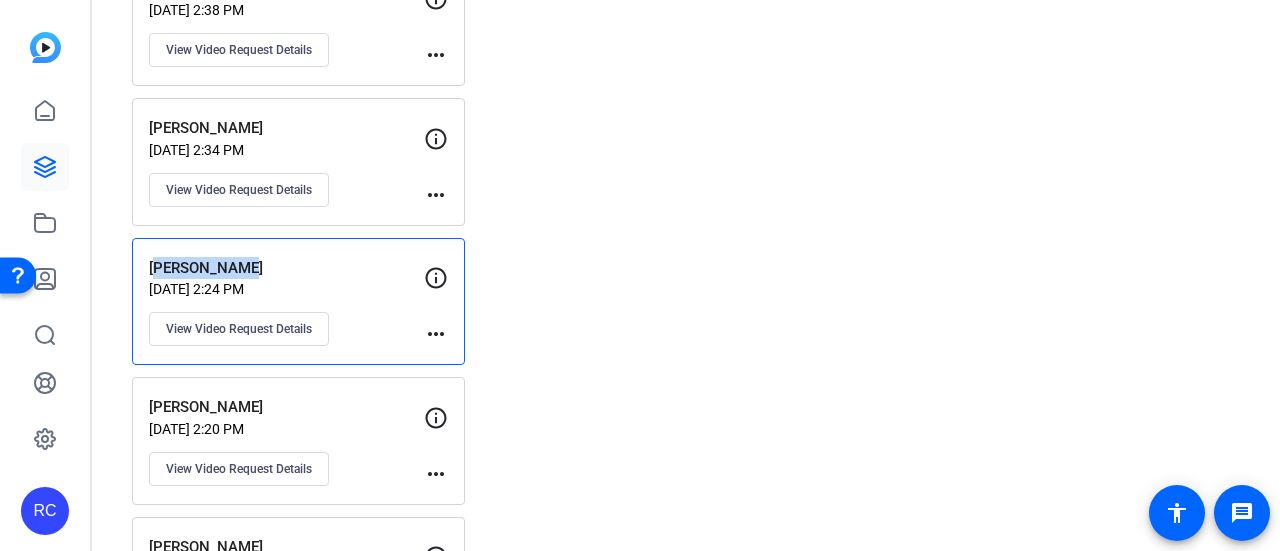 scroll, scrollTop: 2423, scrollLeft: 0, axis: vertical 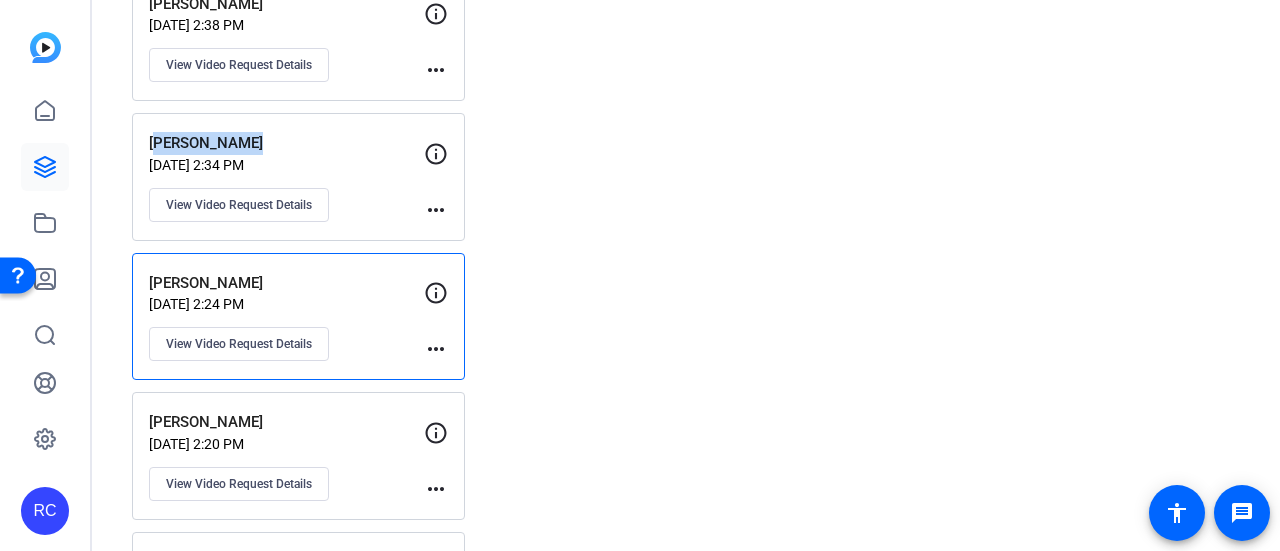 drag, startPoint x: 262, startPoint y: 127, endPoint x: 146, endPoint y: 126, distance: 116.00431 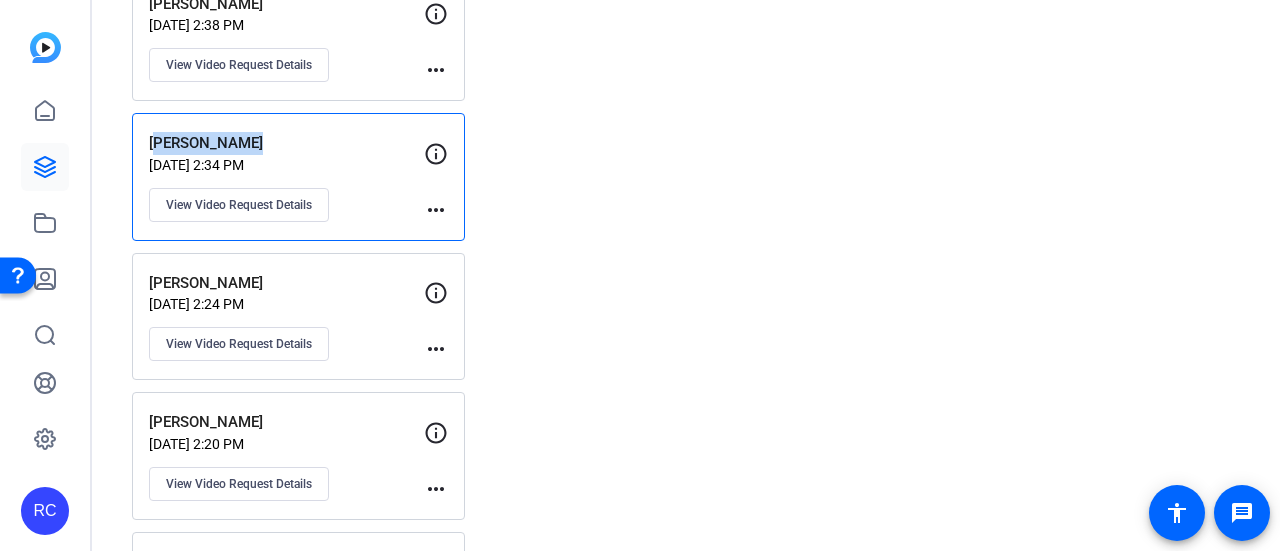 copy on "[PERSON_NAME]" 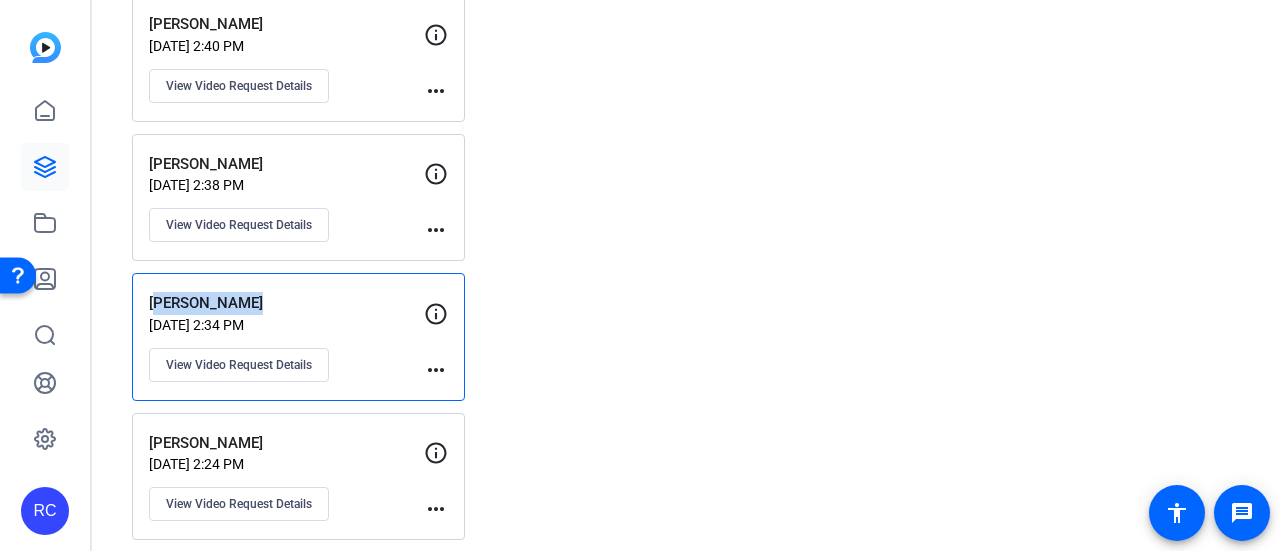 scroll, scrollTop: 2261, scrollLeft: 0, axis: vertical 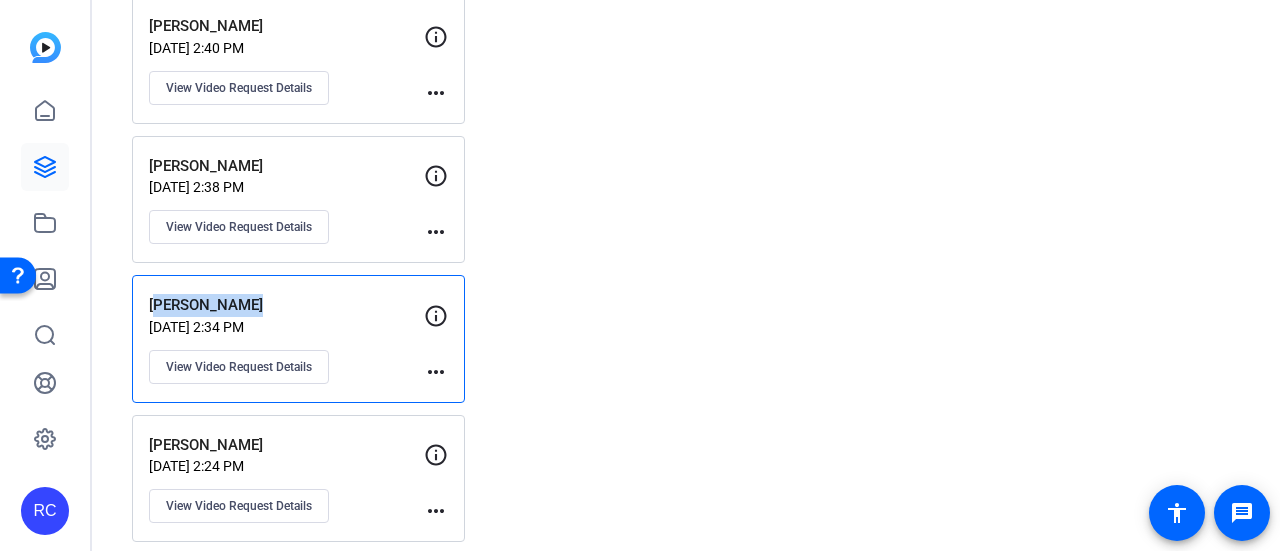 drag, startPoint x: 280, startPoint y: 136, endPoint x: 124, endPoint y: 142, distance: 156.11534 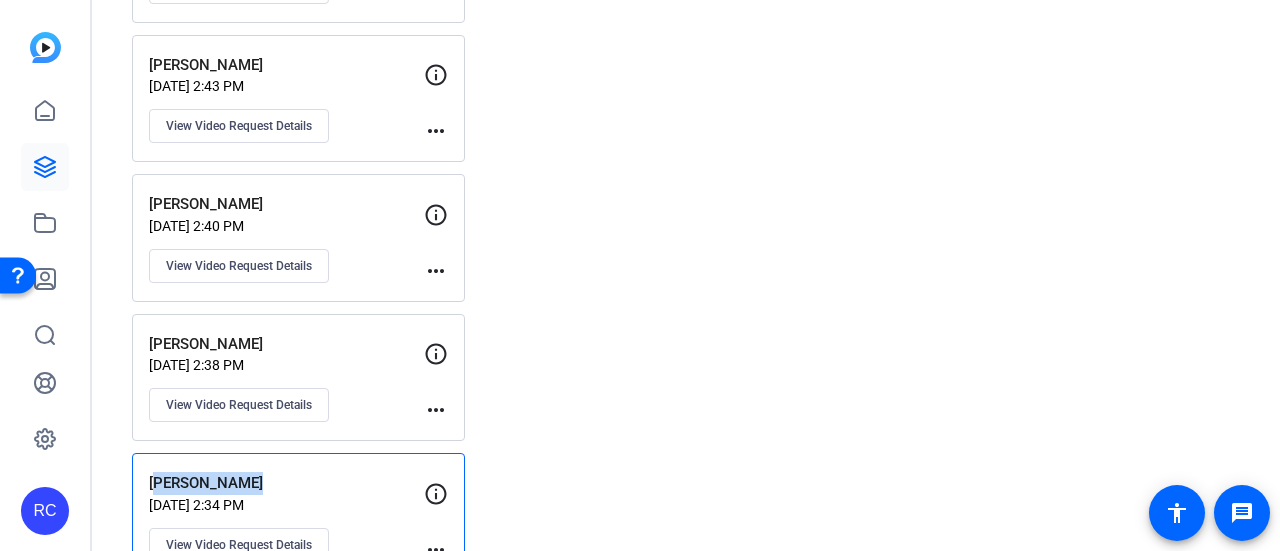 scroll, scrollTop: 2073, scrollLeft: 0, axis: vertical 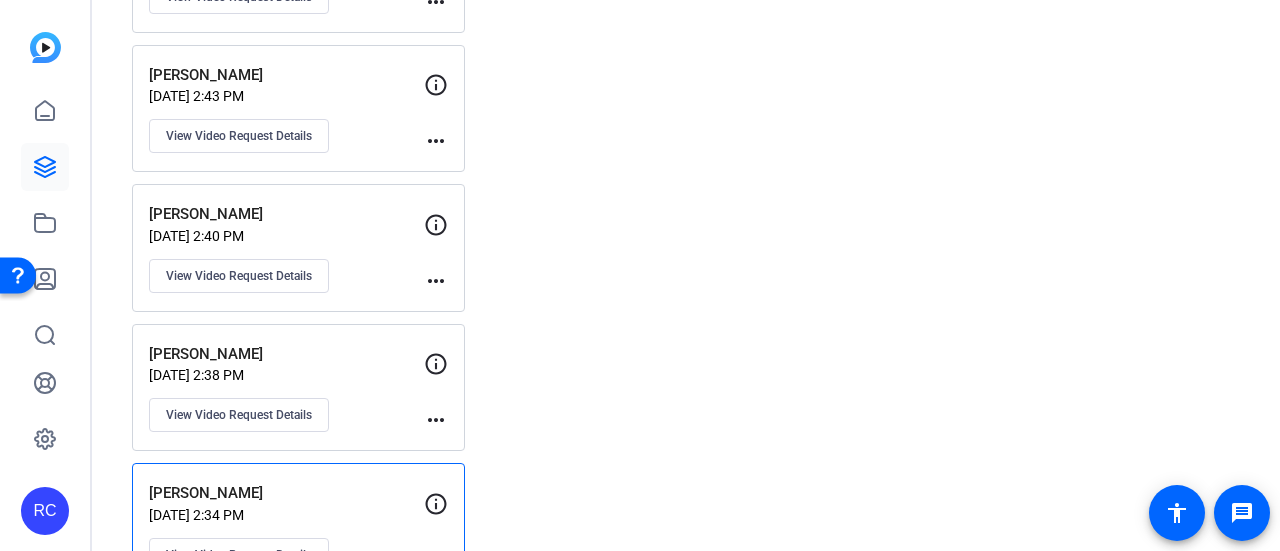 click on "[PERSON_NAME]" 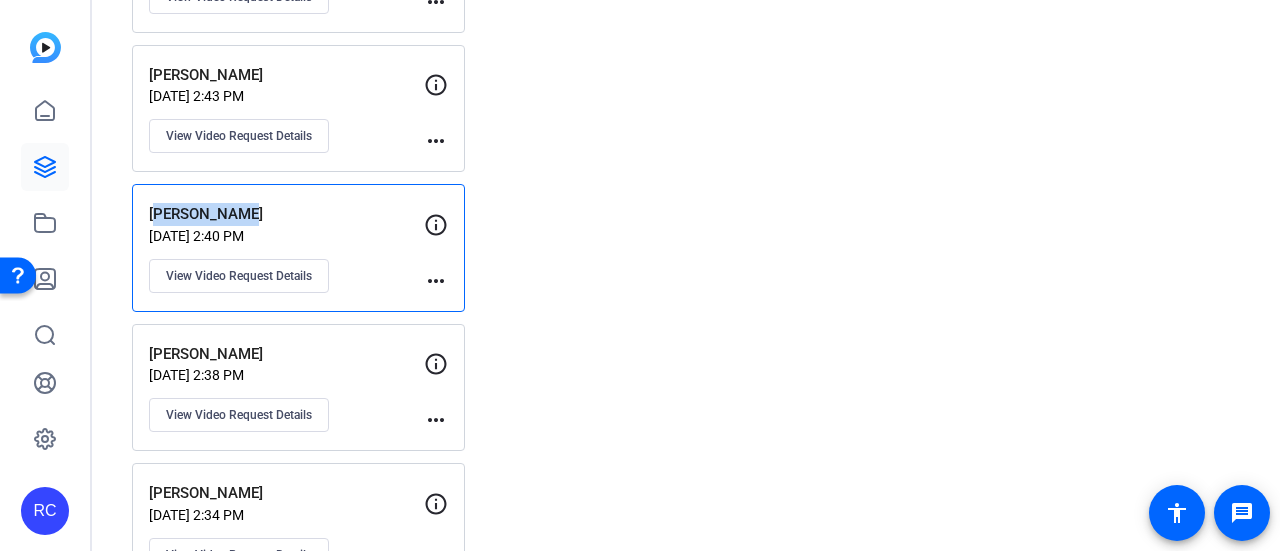drag, startPoint x: 242, startPoint y: 195, endPoint x: 144, endPoint y: 202, distance: 98.24968 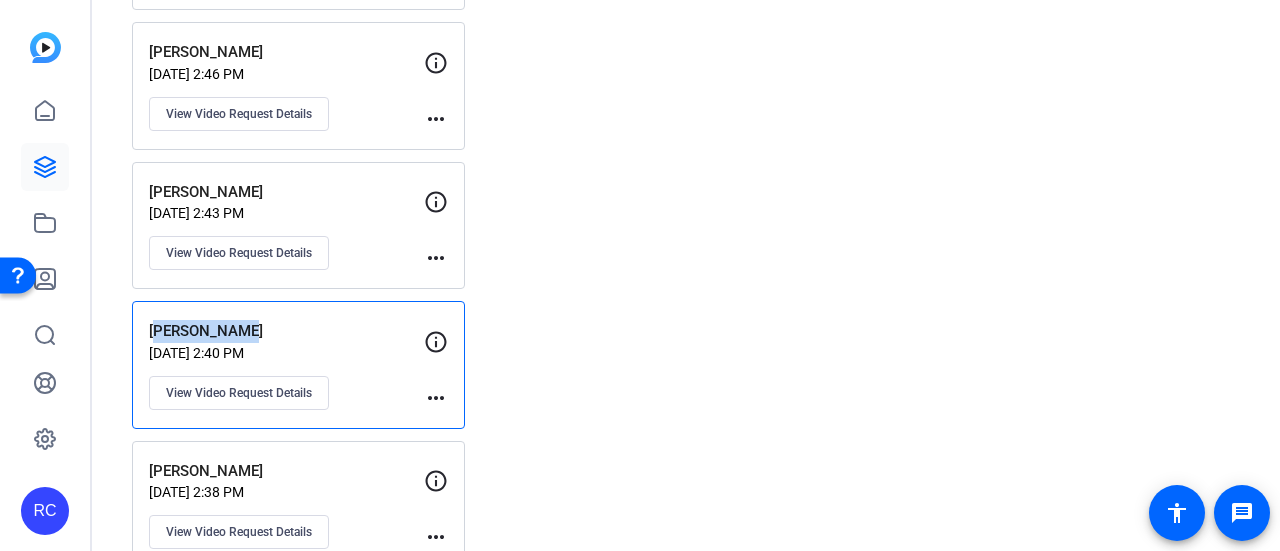 scroll, scrollTop: 1955, scrollLeft: 0, axis: vertical 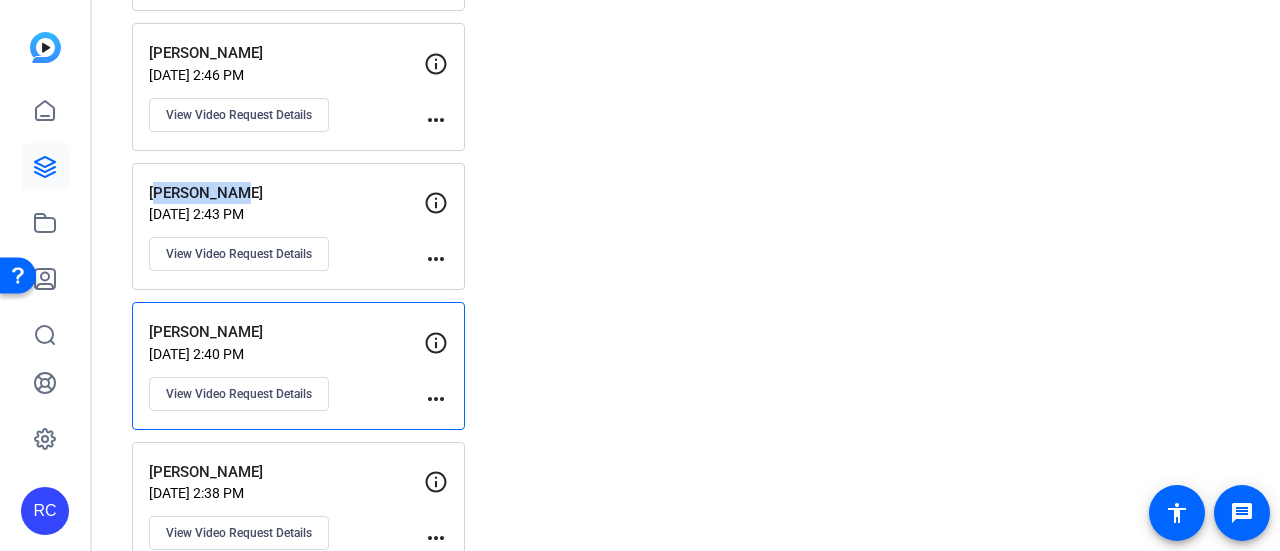 drag, startPoint x: 246, startPoint y: 173, endPoint x: 134, endPoint y: 149, distance: 114.54257 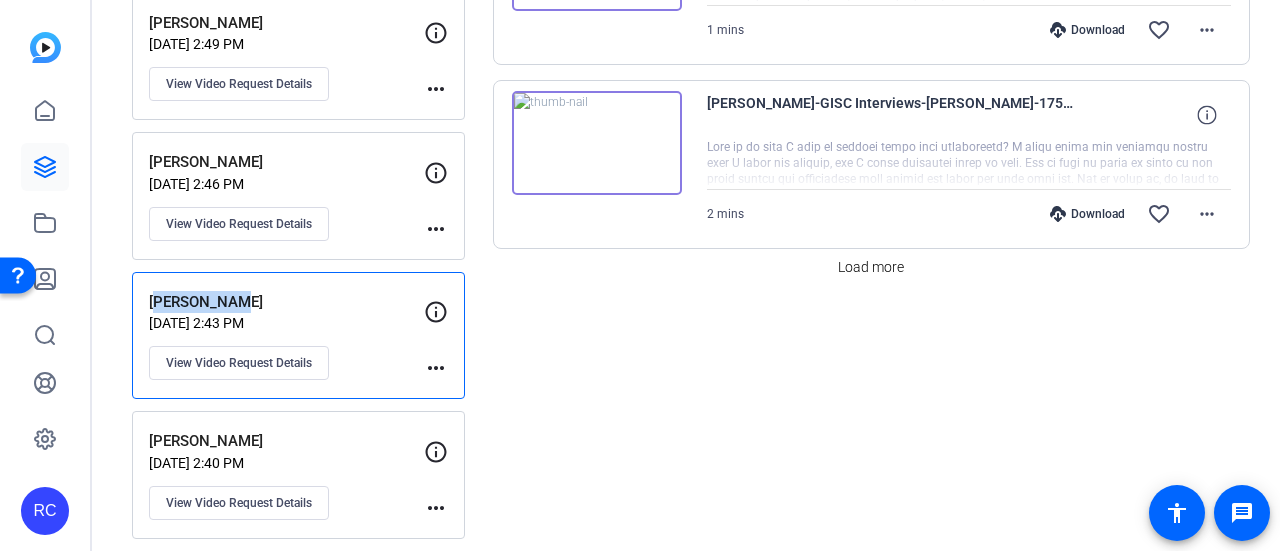 scroll, scrollTop: 1845, scrollLeft: 0, axis: vertical 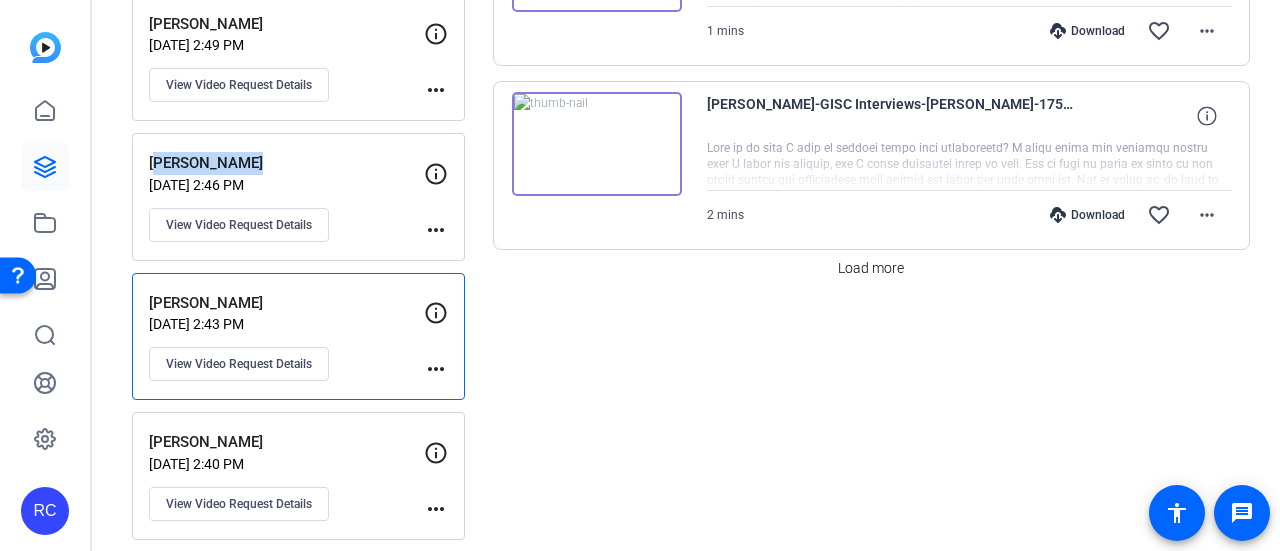 drag, startPoint x: 270, startPoint y: 145, endPoint x: 149, endPoint y: 140, distance: 121.103264 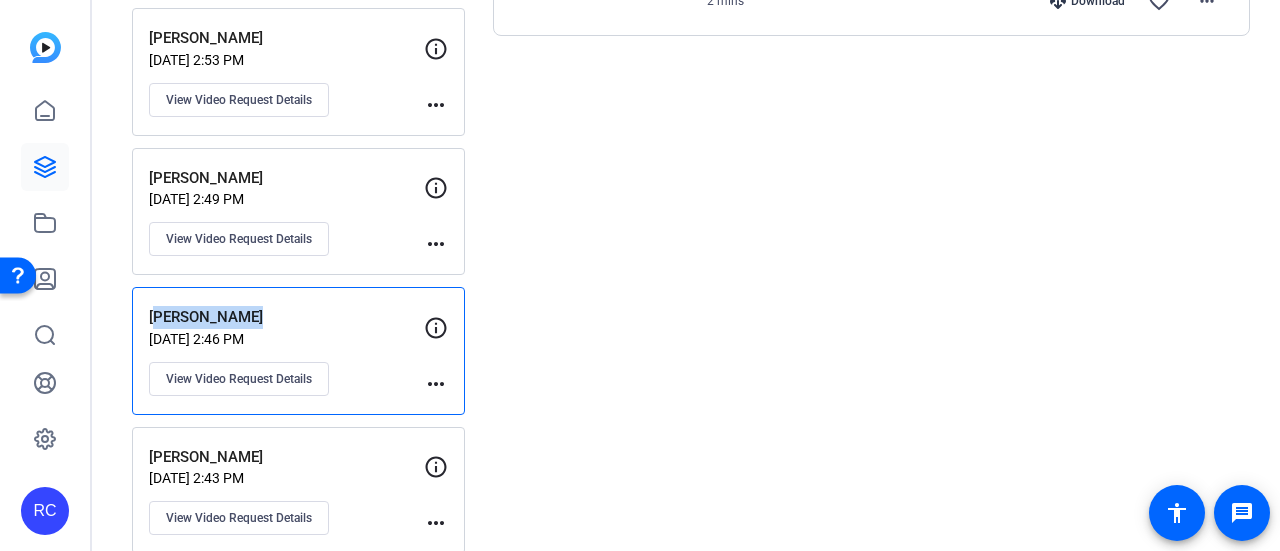 scroll, scrollTop: 1689, scrollLeft: 0, axis: vertical 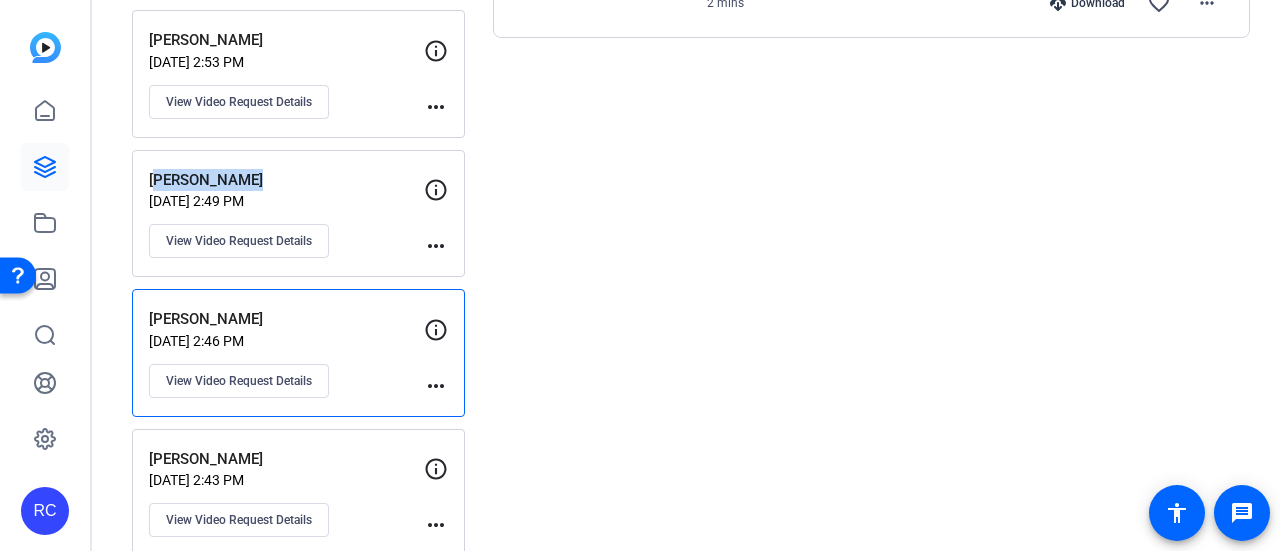 drag, startPoint x: 230, startPoint y: 151, endPoint x: 125, endPoint y: 145, distance: 105.17129 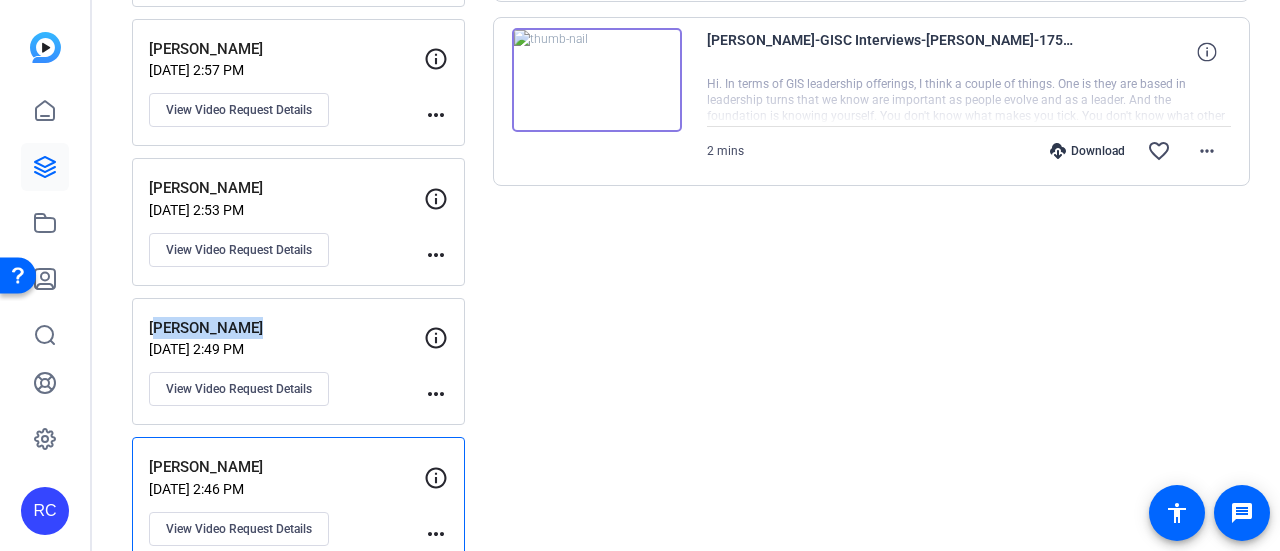 scroll, scrollTop: 1534, scrollLeft: 0, axis: vertical 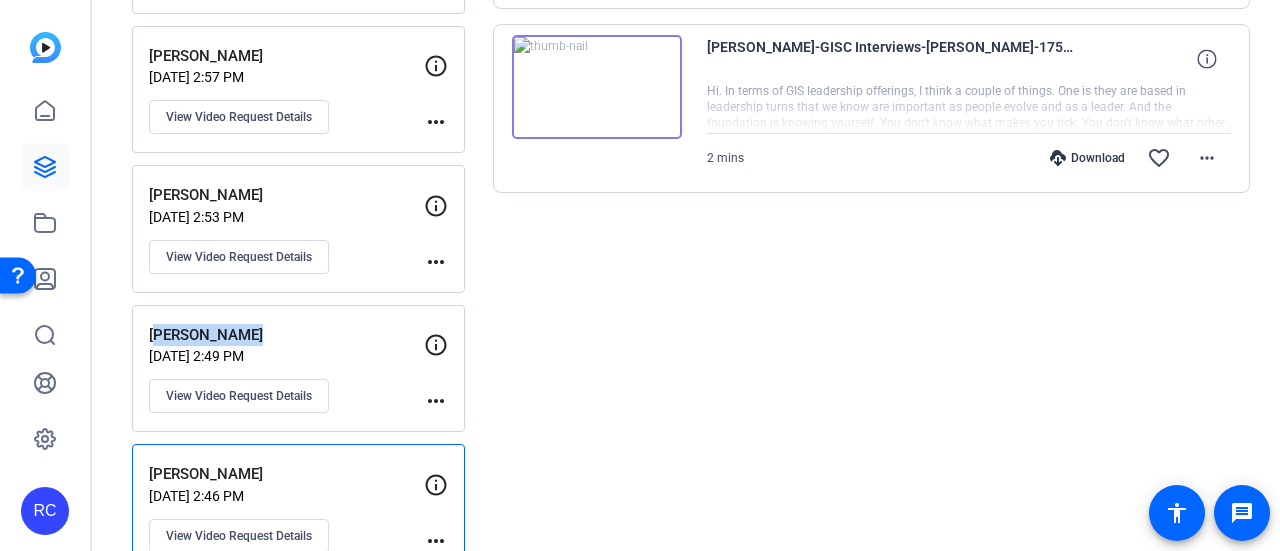 drag, startPoint x: 282, startPoint y: 175, endPoint x: 143, endPoint y: 167, distance: 139.23003 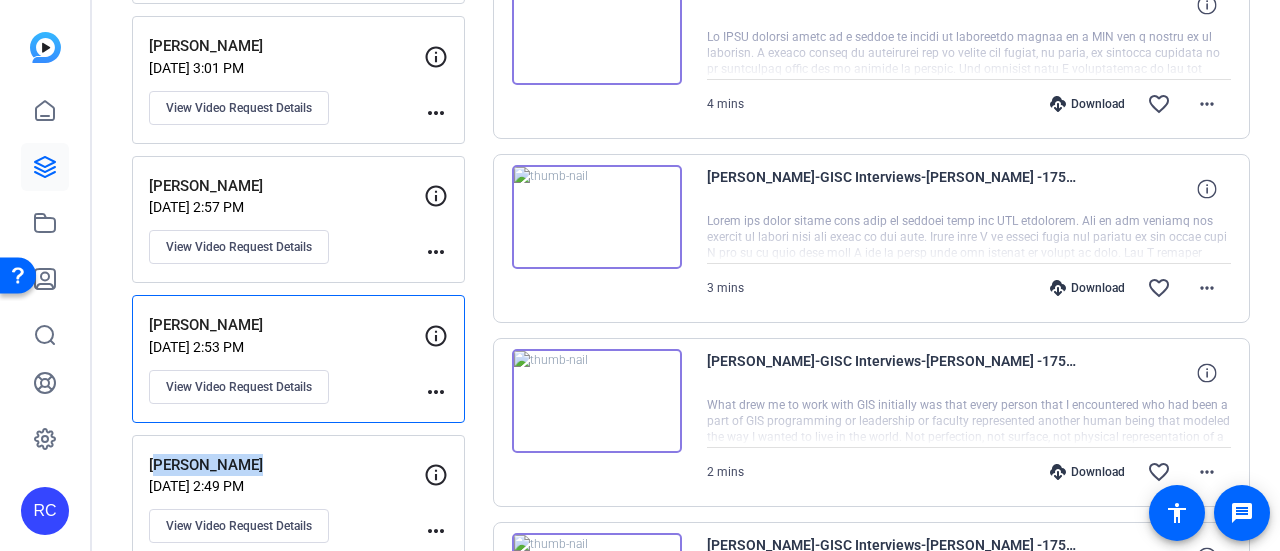 scroll, scrollTop: 1403, scrollLeft: 0, axis: vertical 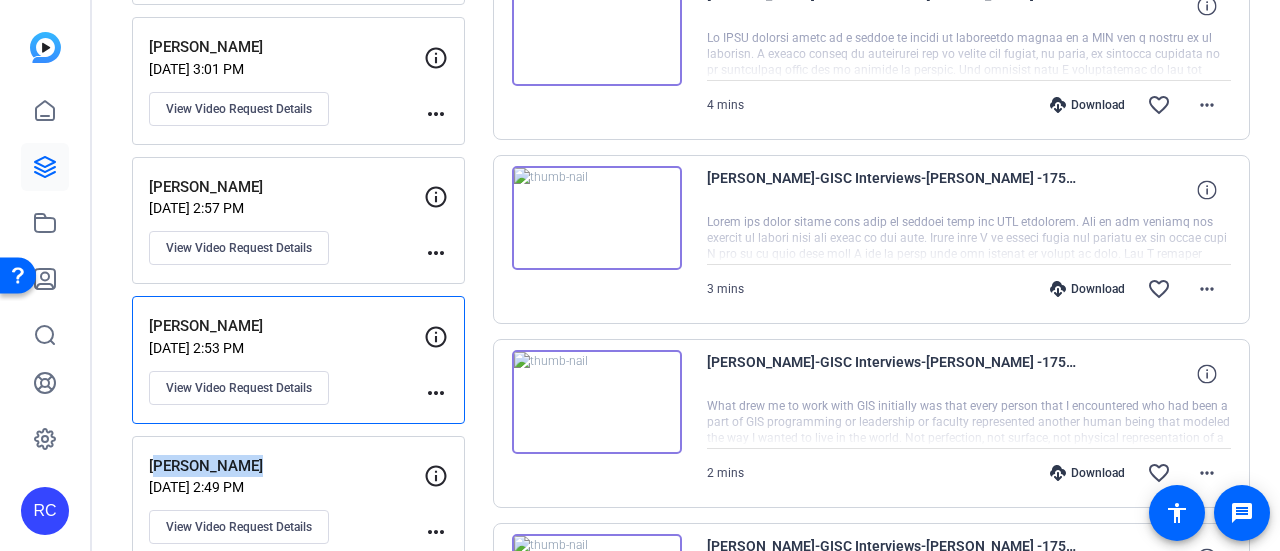 drag, startPoint x: 274, startPoint y: 168, endPoint x: 120, endPoint y: 174, distance: 154.11684 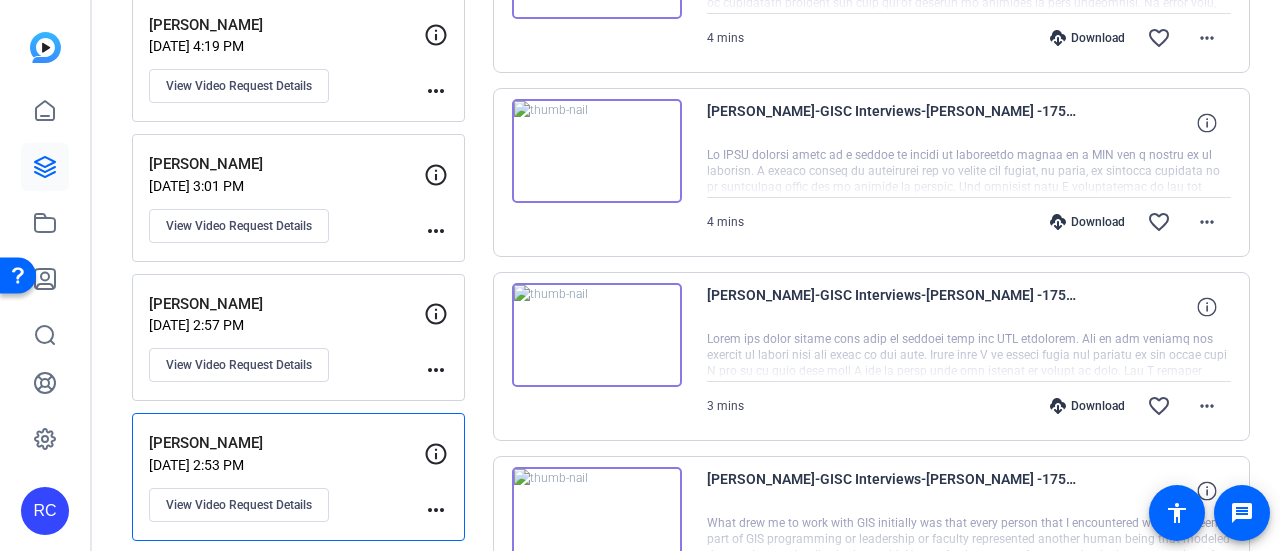 scroll, scrollTop: 1285, scrollLeft: 0, axis: vertical 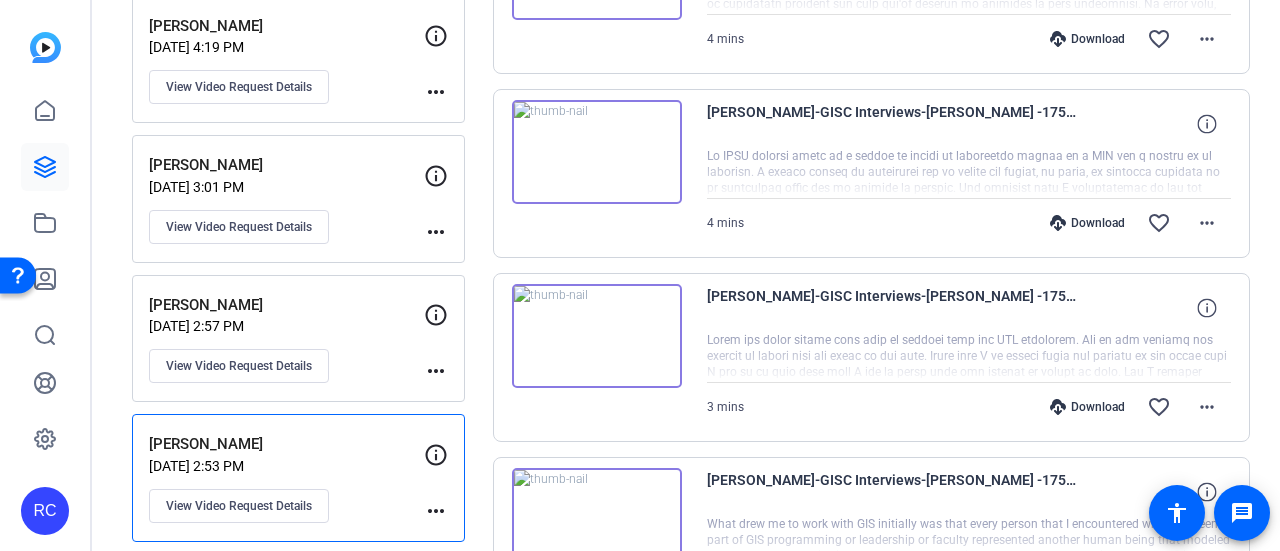 drag, startPoint x: 272, startPoint y: 147, endPoint x: 140, endPoint y: 149, distance: 132.01515 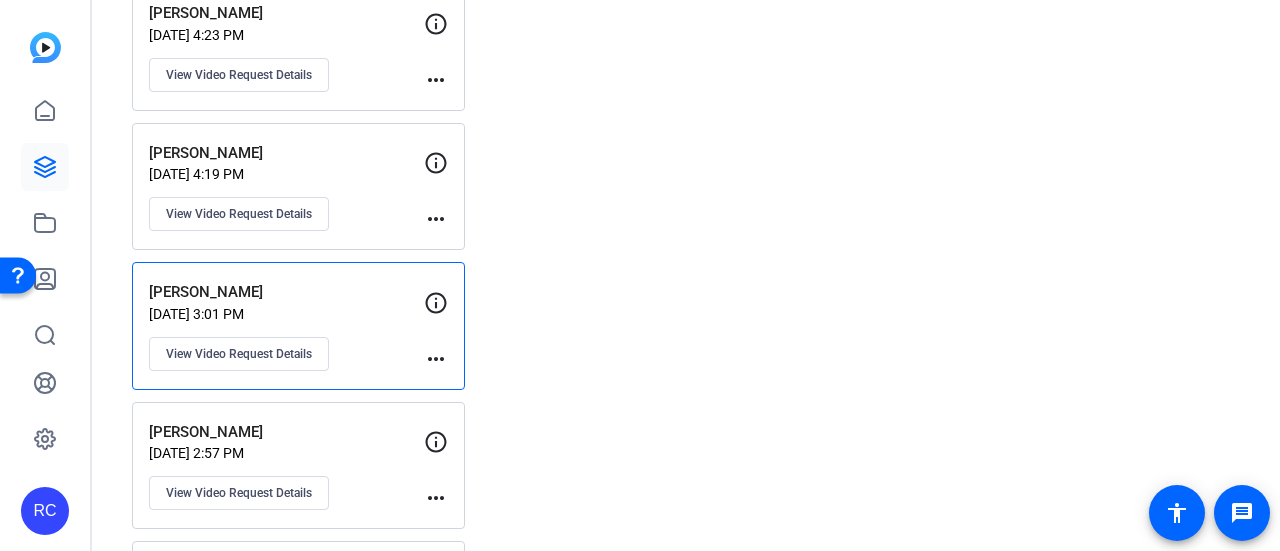 scroll, scrollTop: 1157, scrollLeft: 0, axis: vertical 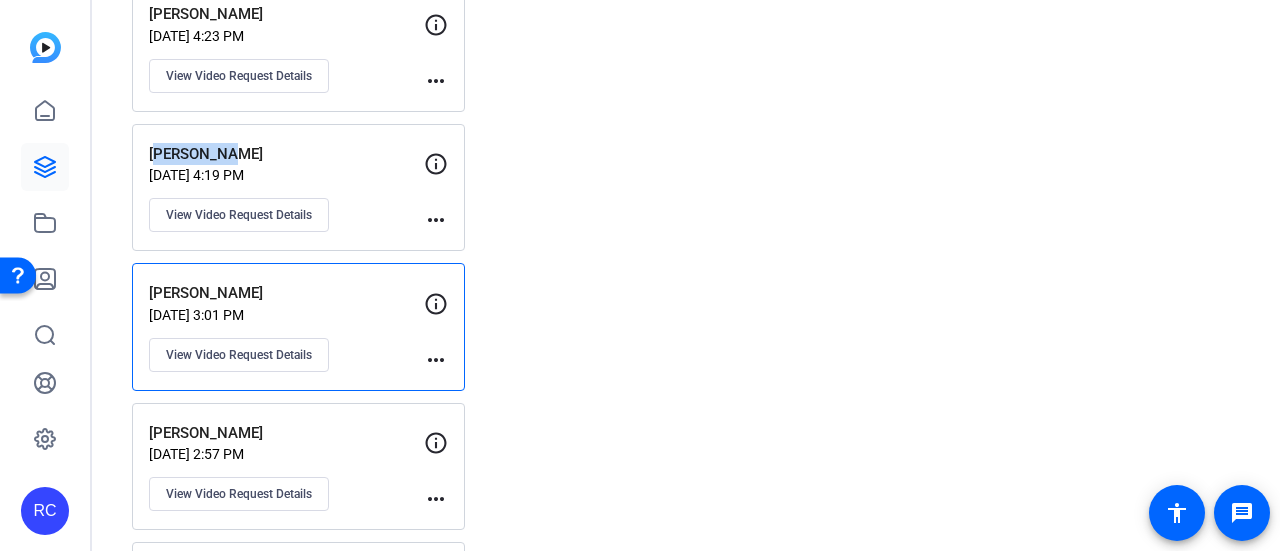 drag, startPoint x: 227, startPoint y: 140, endPoint x: 136, endPoint y: 153, distance: 91.92388 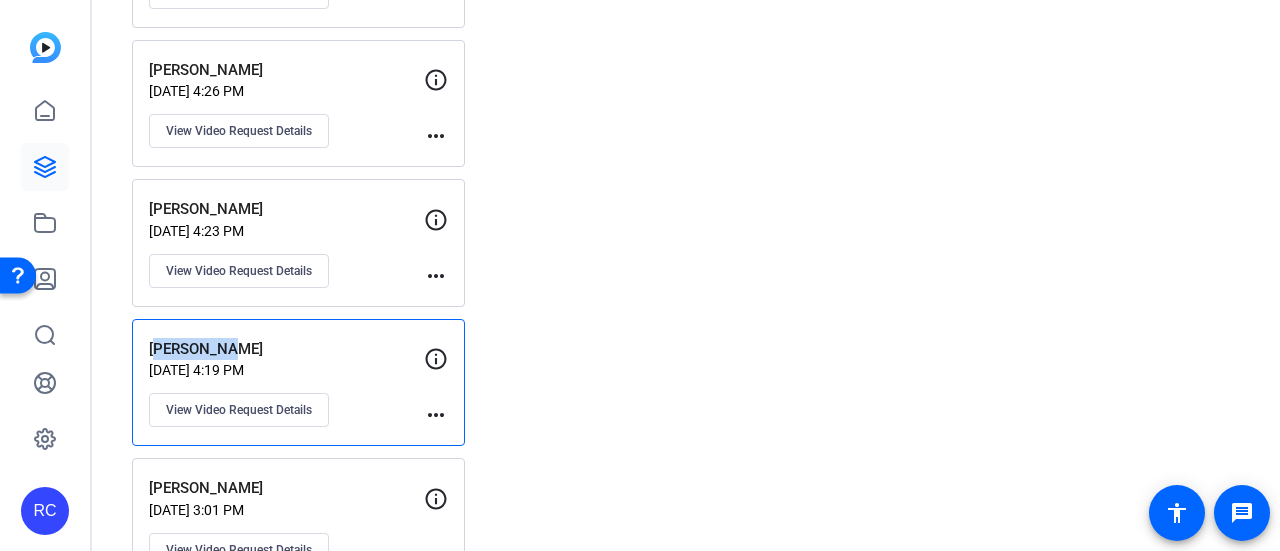 scroll, scrollTop: 961, scrollLeft: 0, axis: vertical 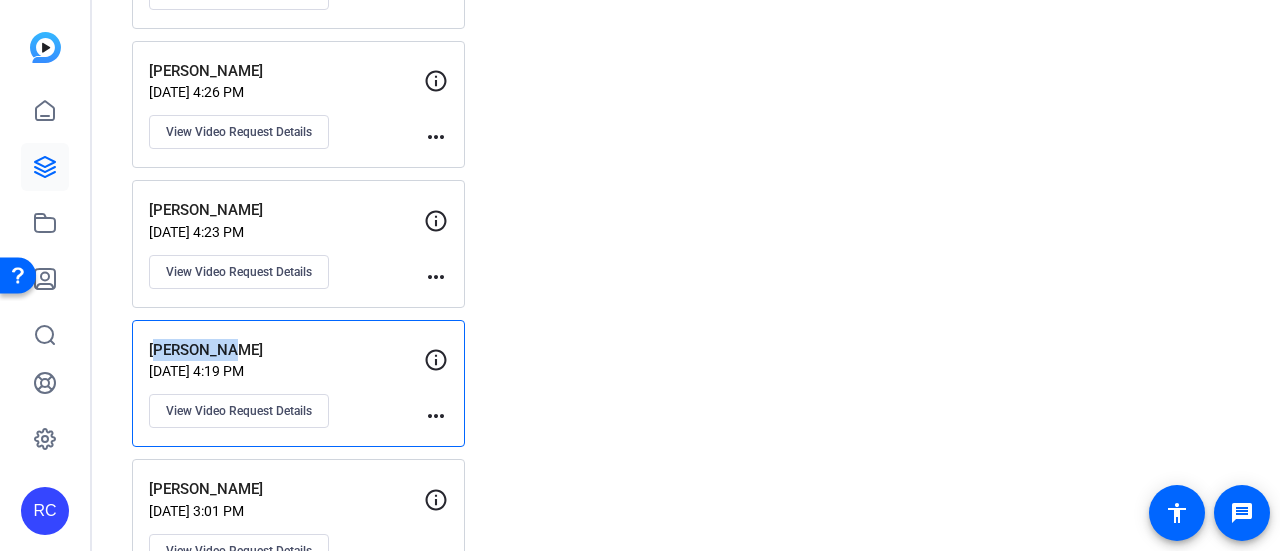 drag, startPoint x: 275, startPoint y: 195, endPoint x: 144, endPoint y: 189, distance: 131.13733 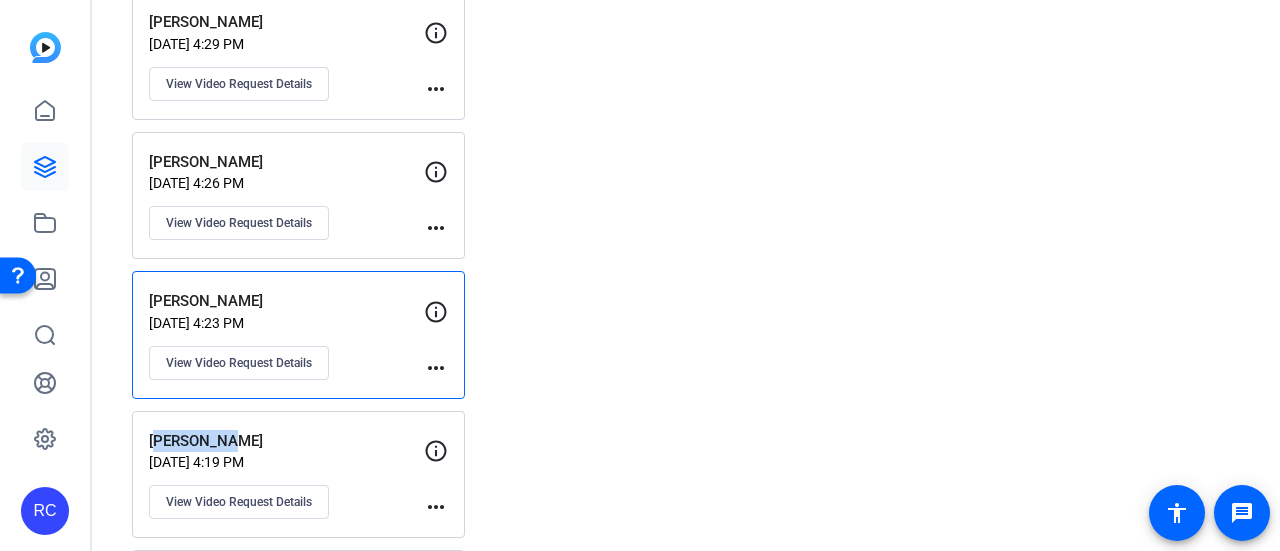 scroll, scrollTop: 867, scrollLeft: 0, axis: vertical 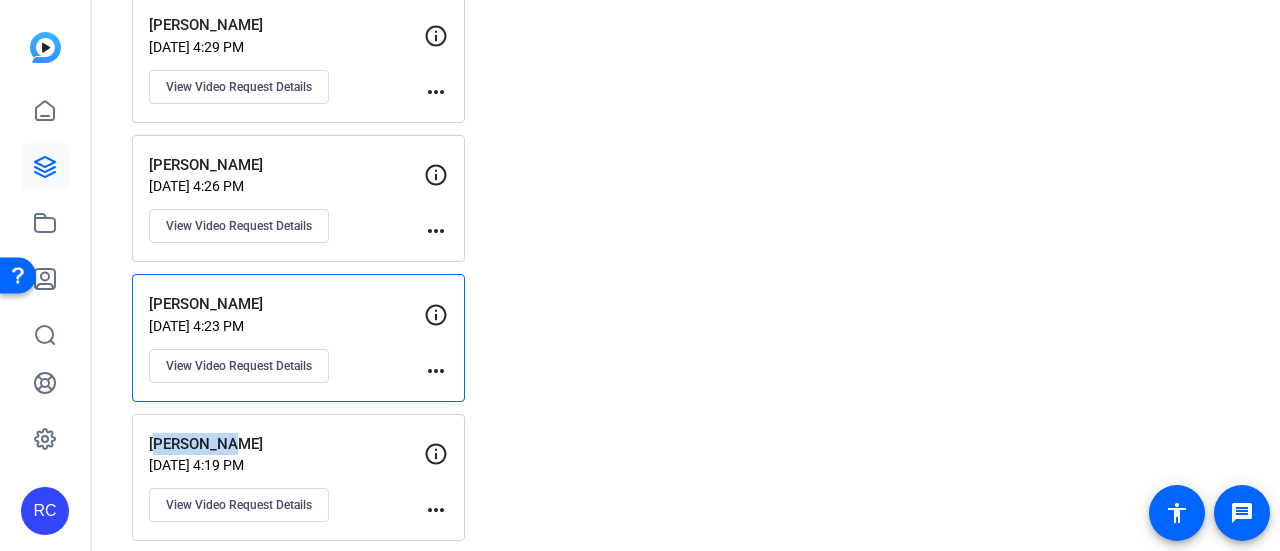 drag, startPoint x: 282, startPoint y: 154, endPoint x: 146, endPoint y: 159, distance: 136.09187 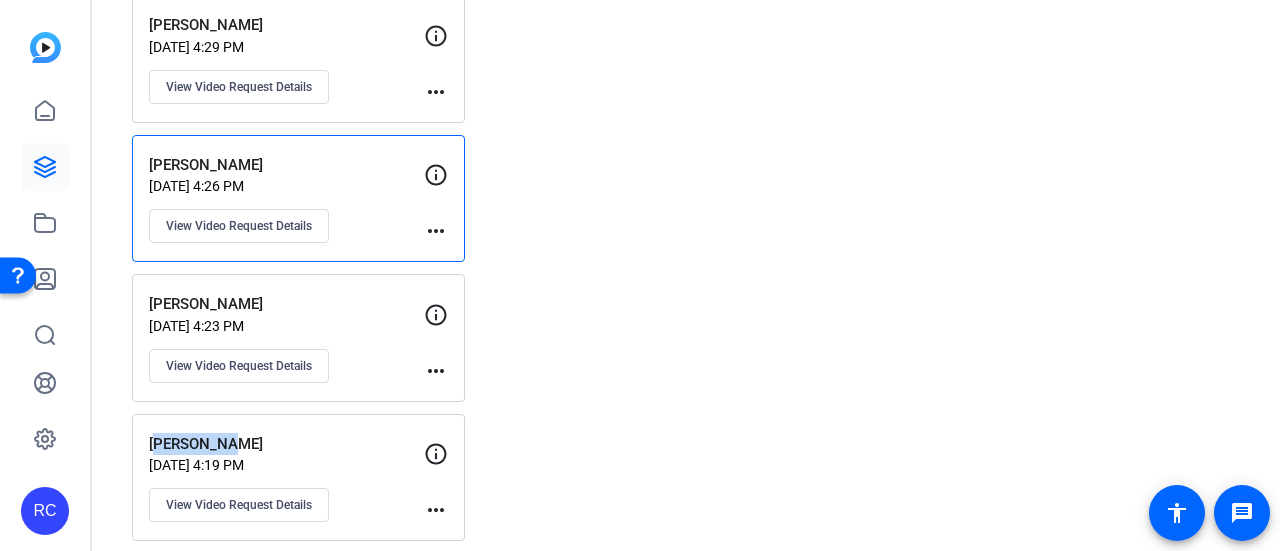 scroll, scrollTop: 744, scrollLeft: 0, axis: vertical 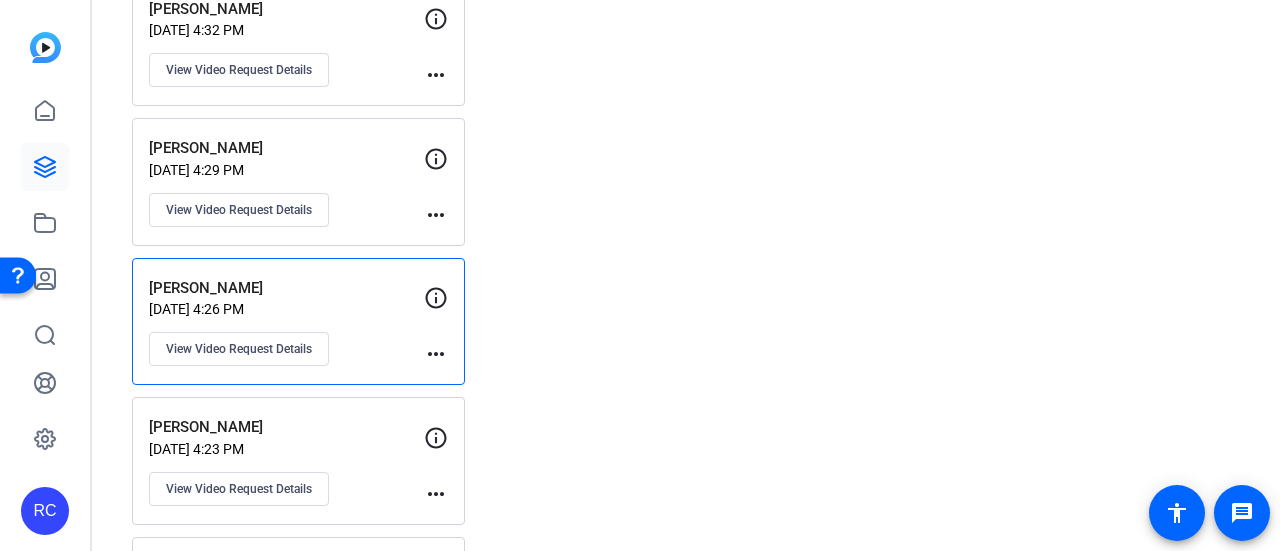 drag, startPoint x: 286, startPoint y: 137, endPoint x: 145, endPoint y: 134, distance: 141.0319 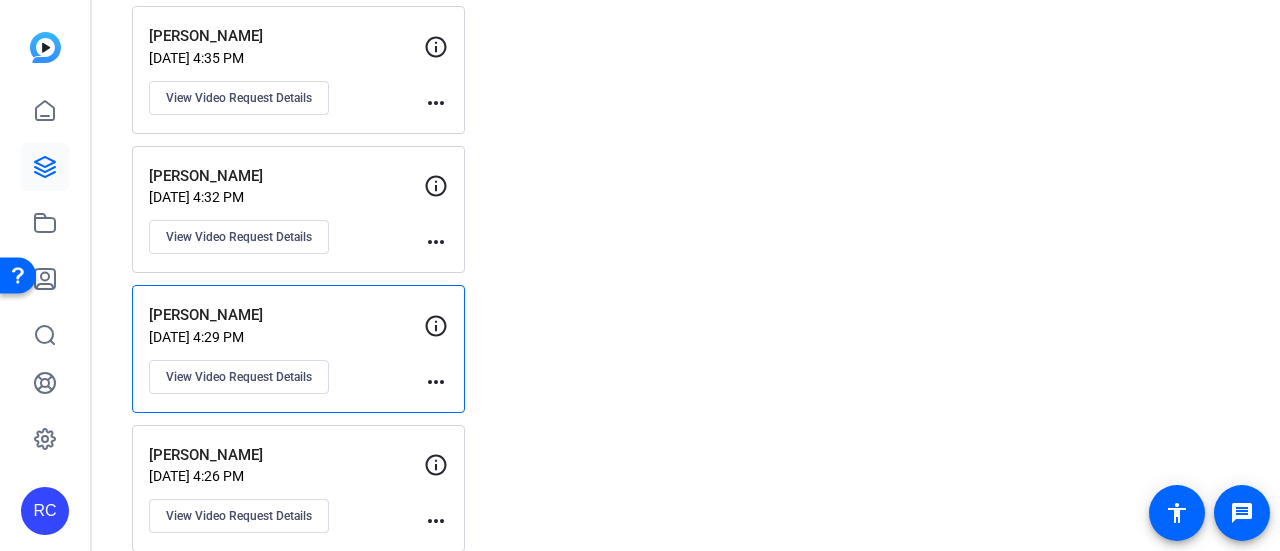 scroll, scrollTop: 576, scrollLeft: 0, axis: vertical 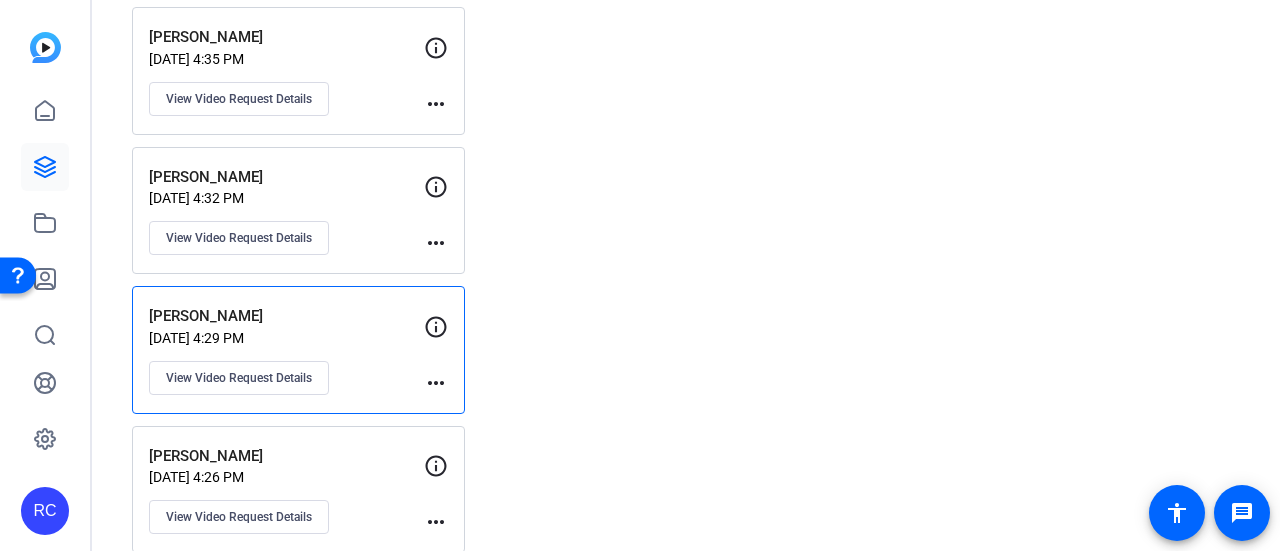 drag, startPoint x: 278, startPoint y: 179, endPoint x: 134, endPoint y: 157, distance: 145.67087 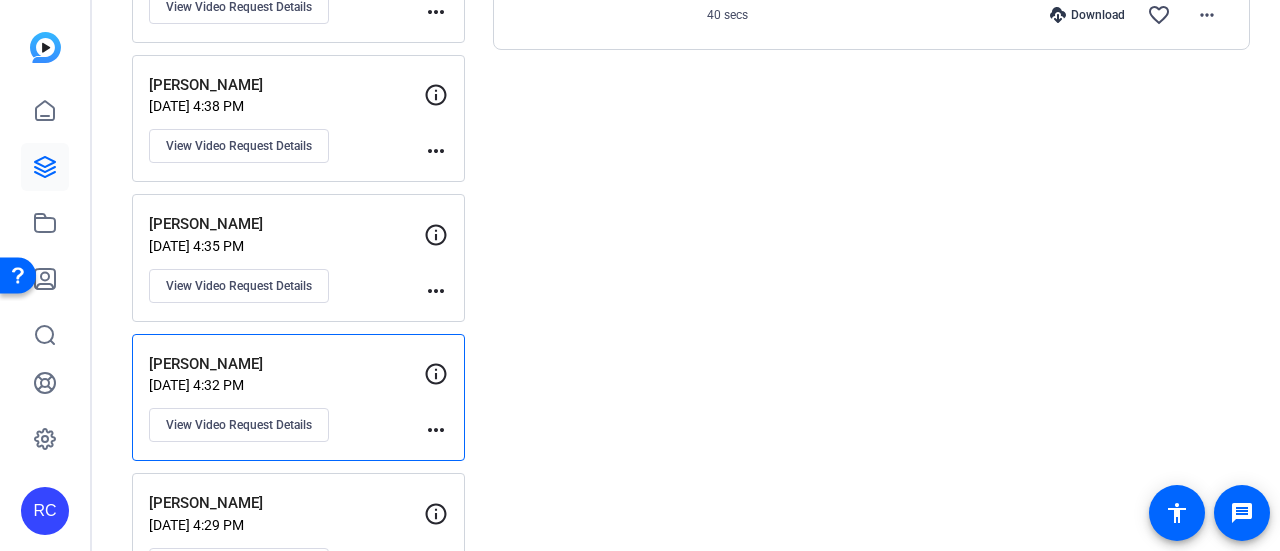 scroll, scrollTop: 388, scrollLeft: 0, axis: vertical 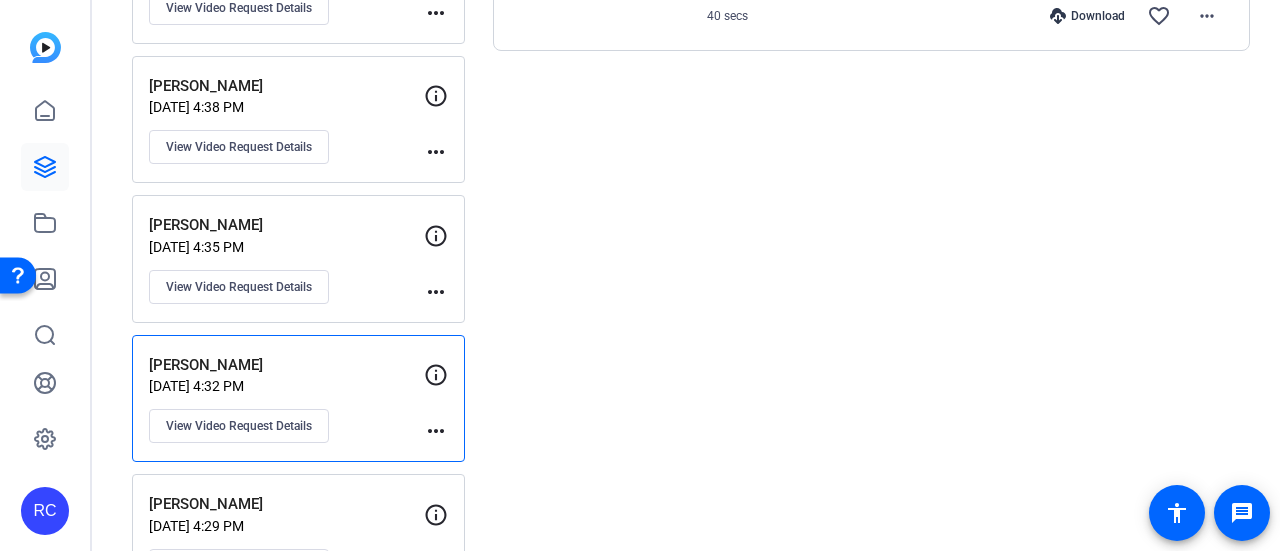 drag, startPoint x: 282, startPoint y: 216, endPoint x: 104, endPoint y: 199, distance: 178.80995 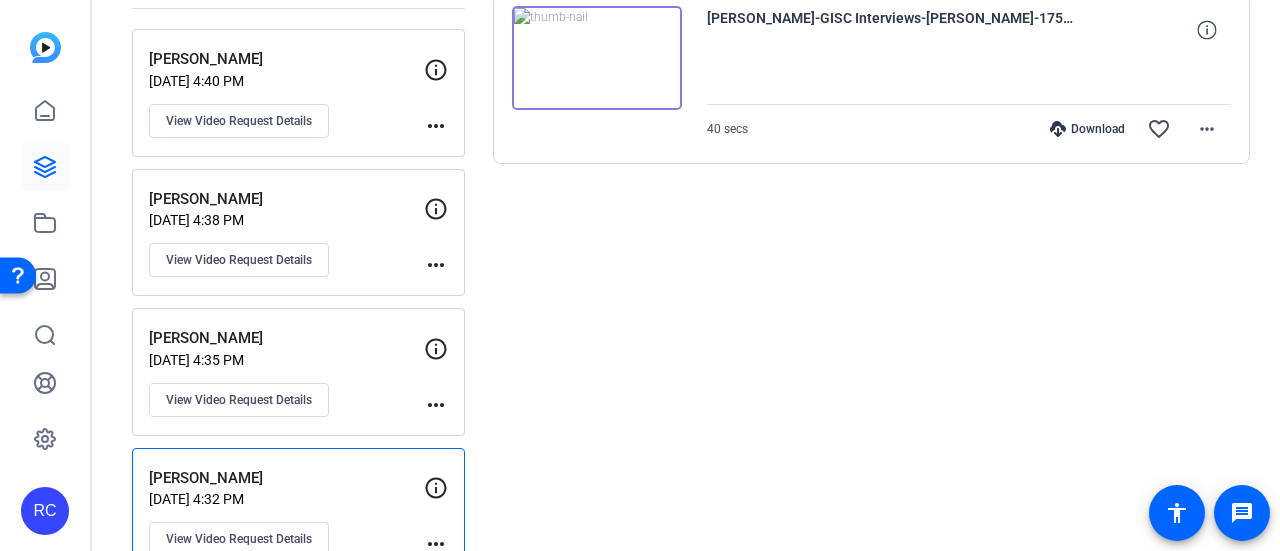 scroll, scrollTop: 274, scrollLeft: 0, axis: vertical 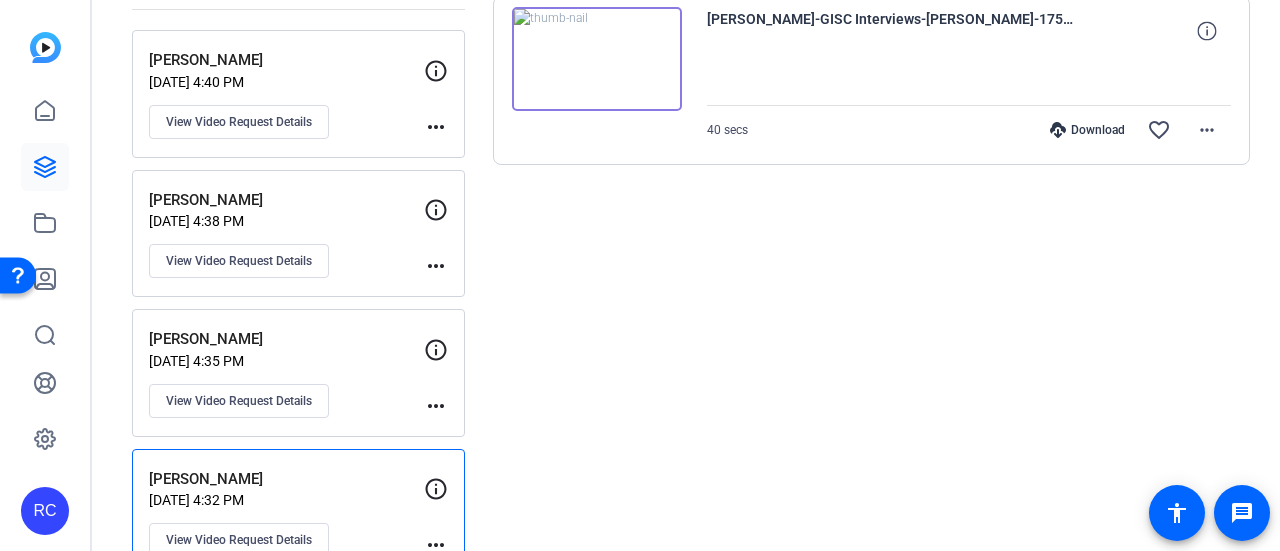 drag, startPoint x: 270, startPoint y: 190, endPoint x: 142, endPoint y: 191, distance: 128.0039 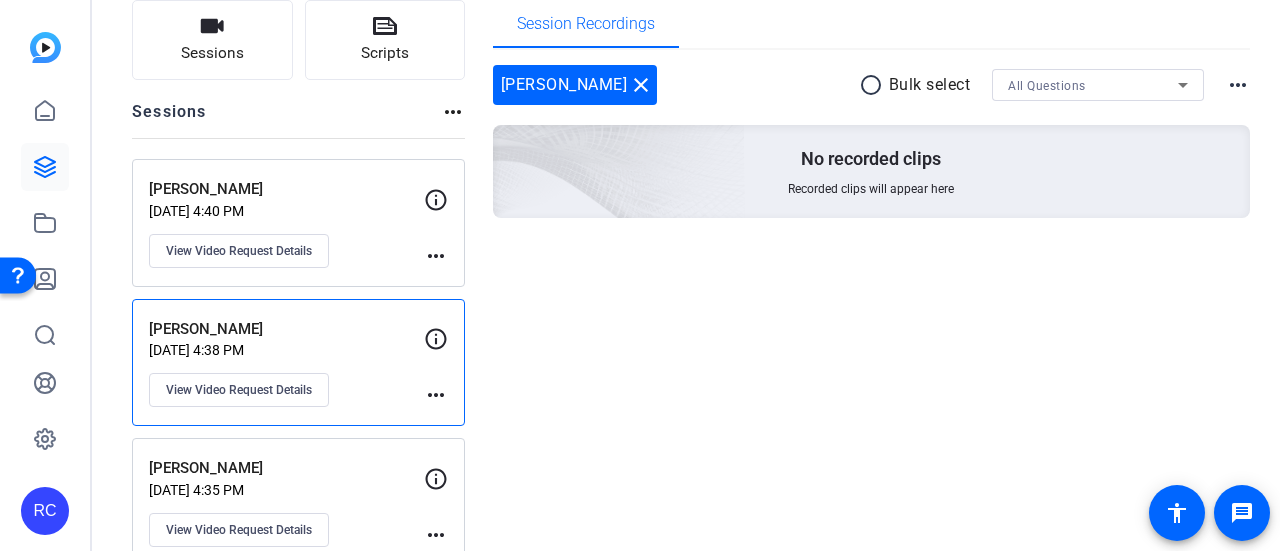 scroll, scrollTop: 144, scrollLeft: 0, axis: vertical 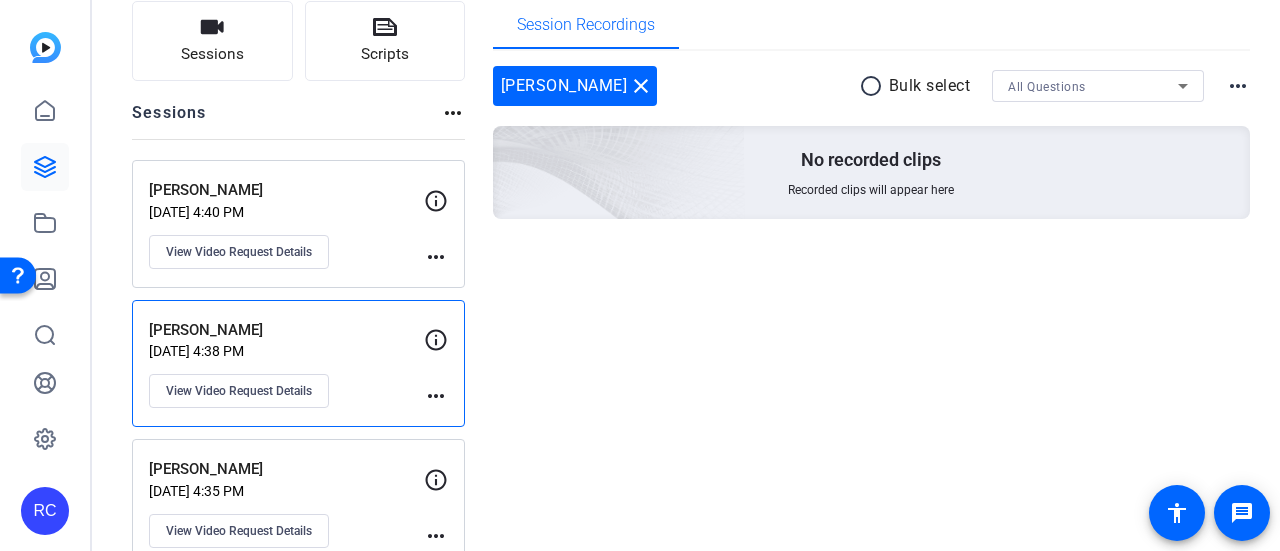 drag, startPoint x: 288, startPoint y: 177, endPoint x: 119, endPoint y: 175, distance: 169.01184 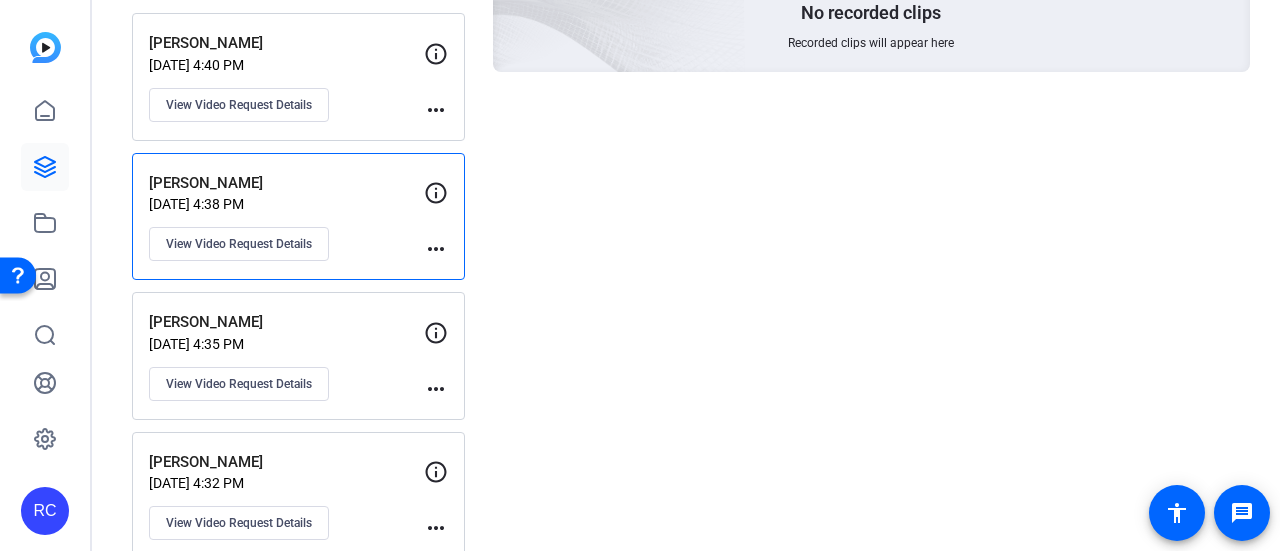 scroll, scrollTop: 0, scrollLeft: 0, axis: both 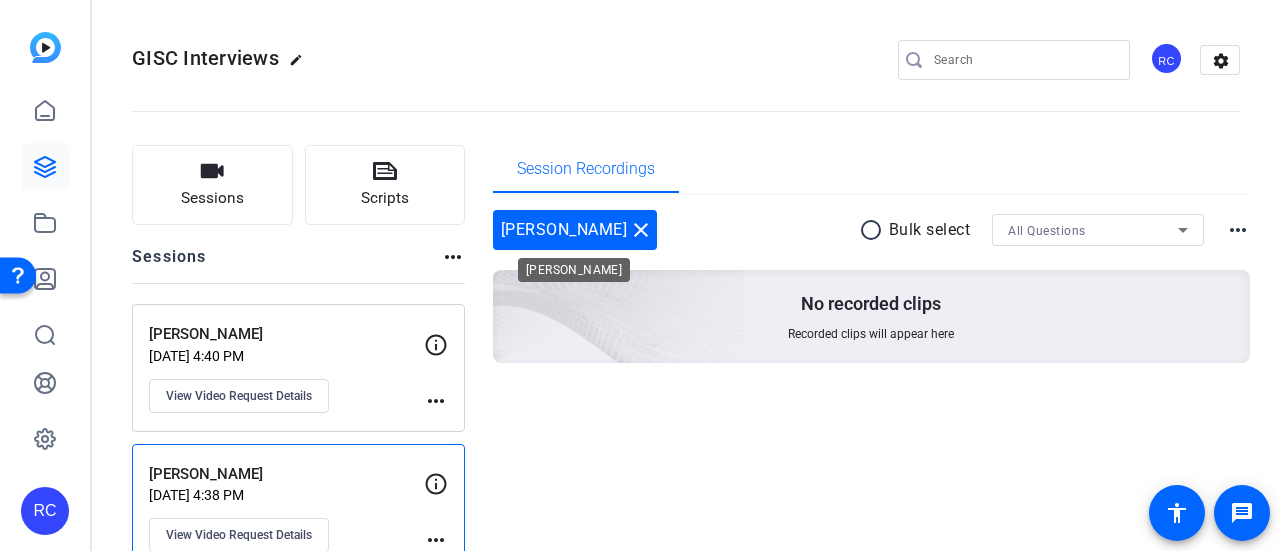 click on "close" at bounding box center (641, 230) 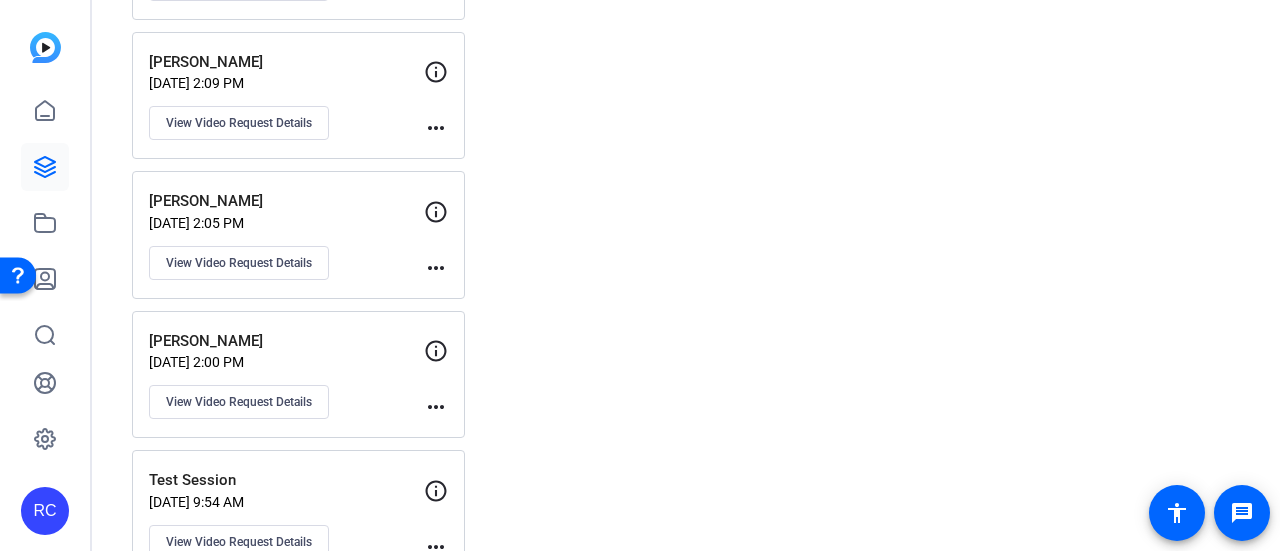 scroll, scrollTop: 3219, scrollLeft: 0, axis: vertical 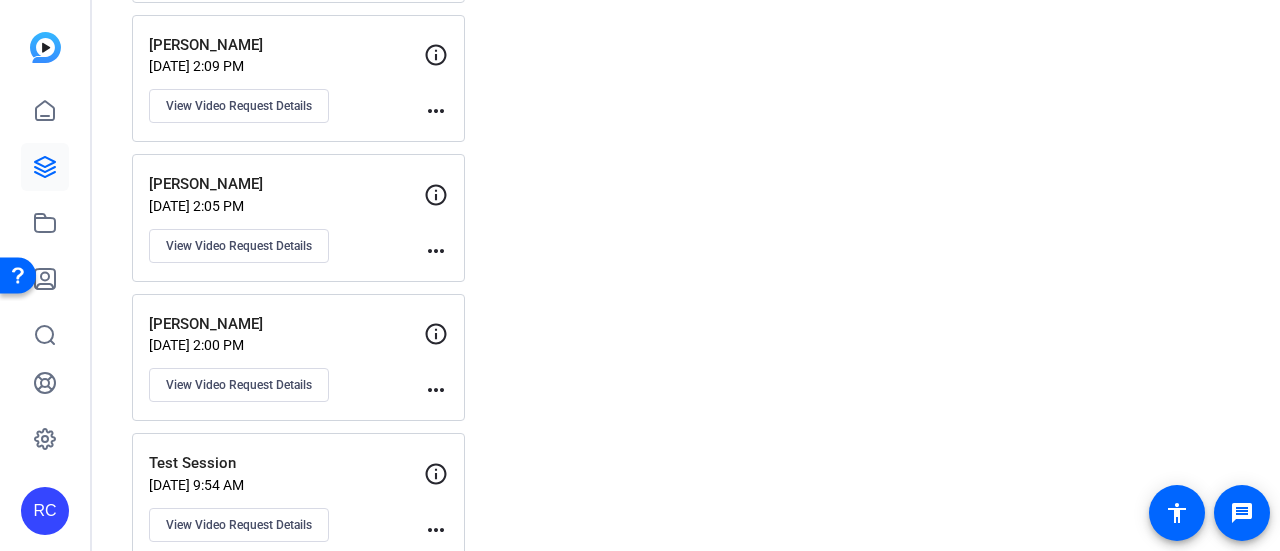 click on "[PERSON_NAME]" 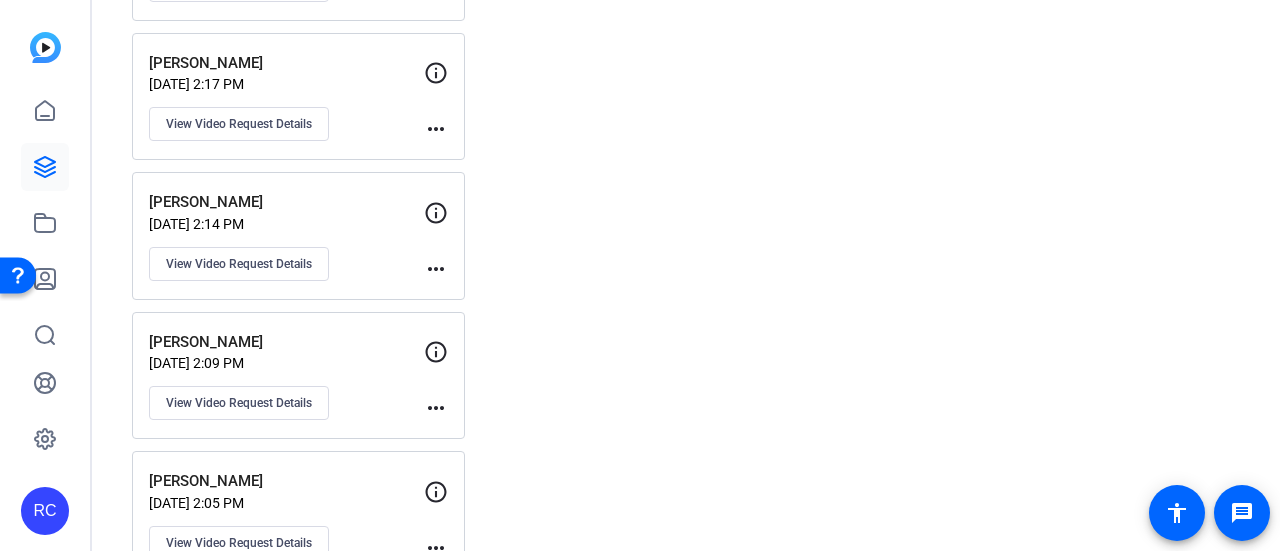 scroll, scrollTop: 3219, scrollLeft: 0, axis: vertical 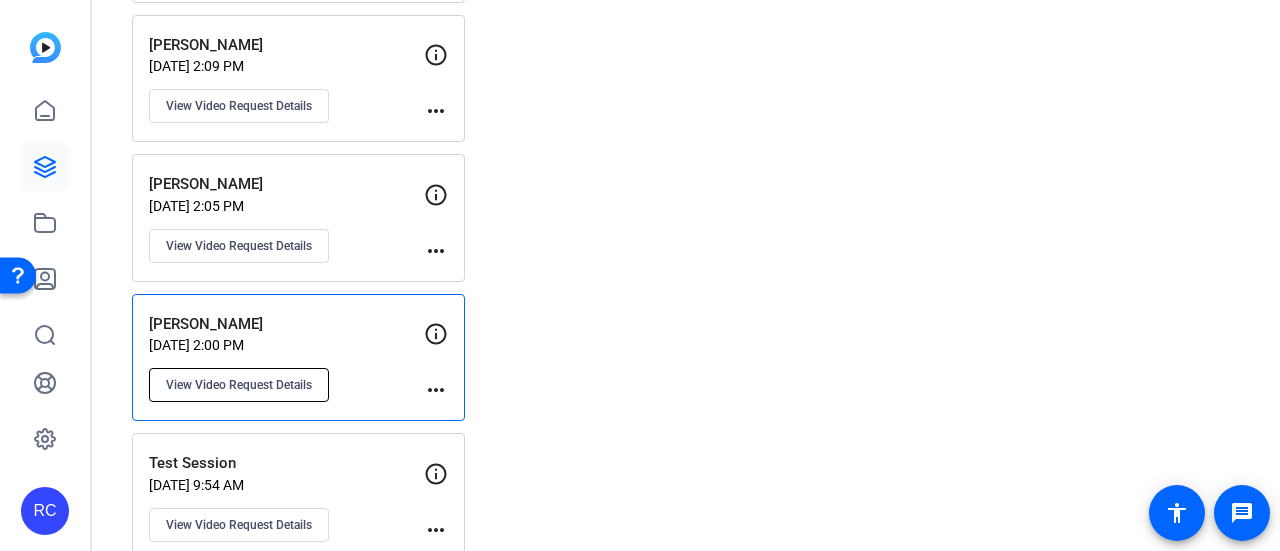 click on "View Video Request Details" 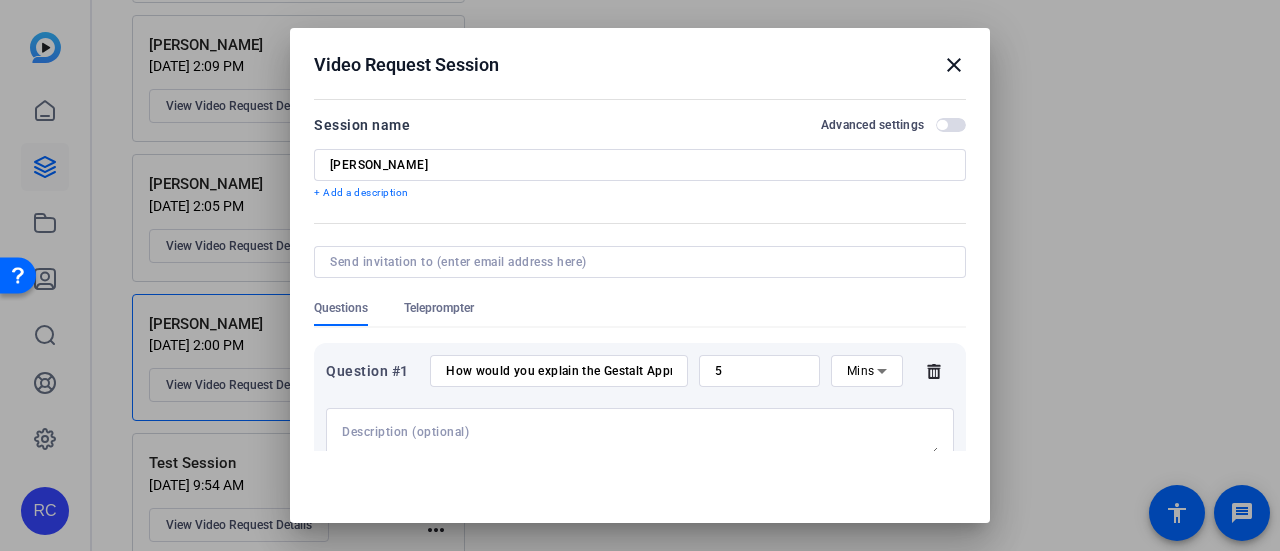click on "close" at bounding box center (954, 65) 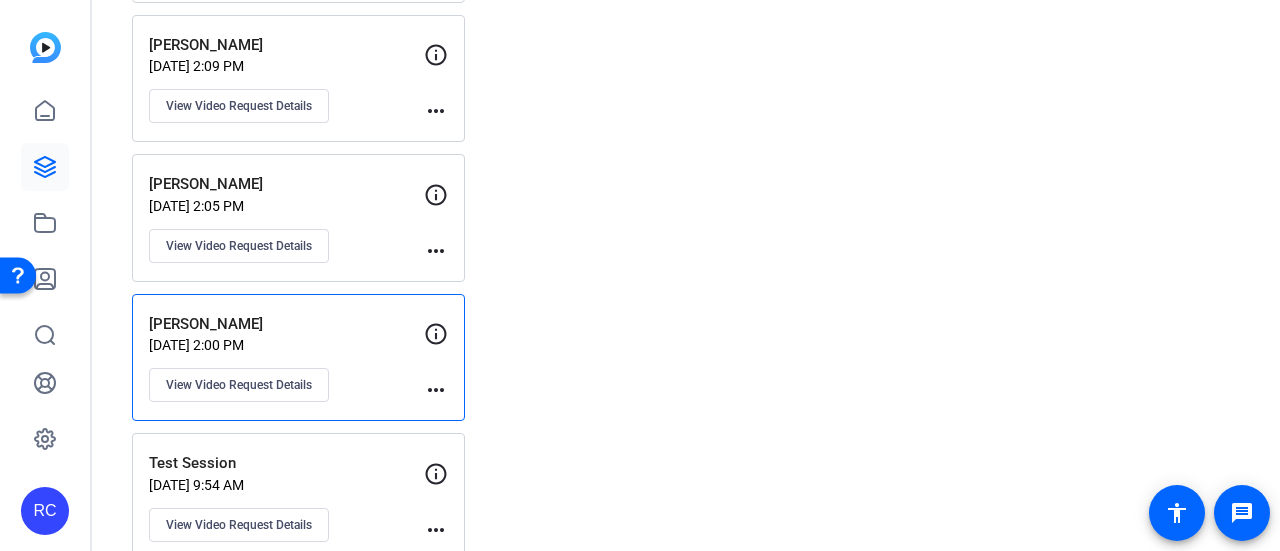 click on "more_horiz" 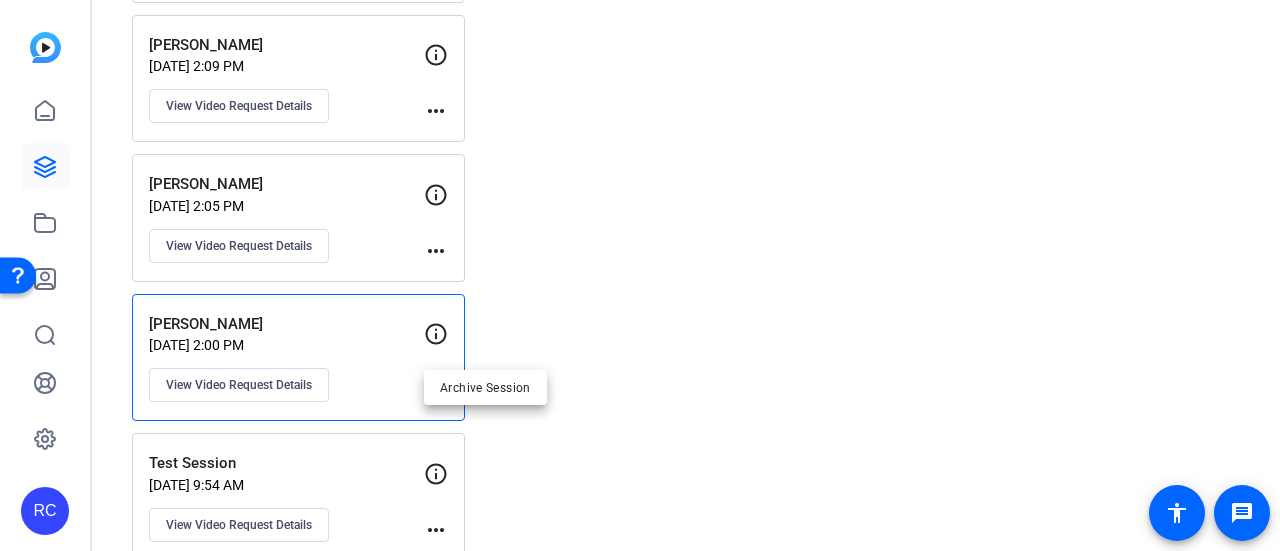 click at bounding box center (640, 275) 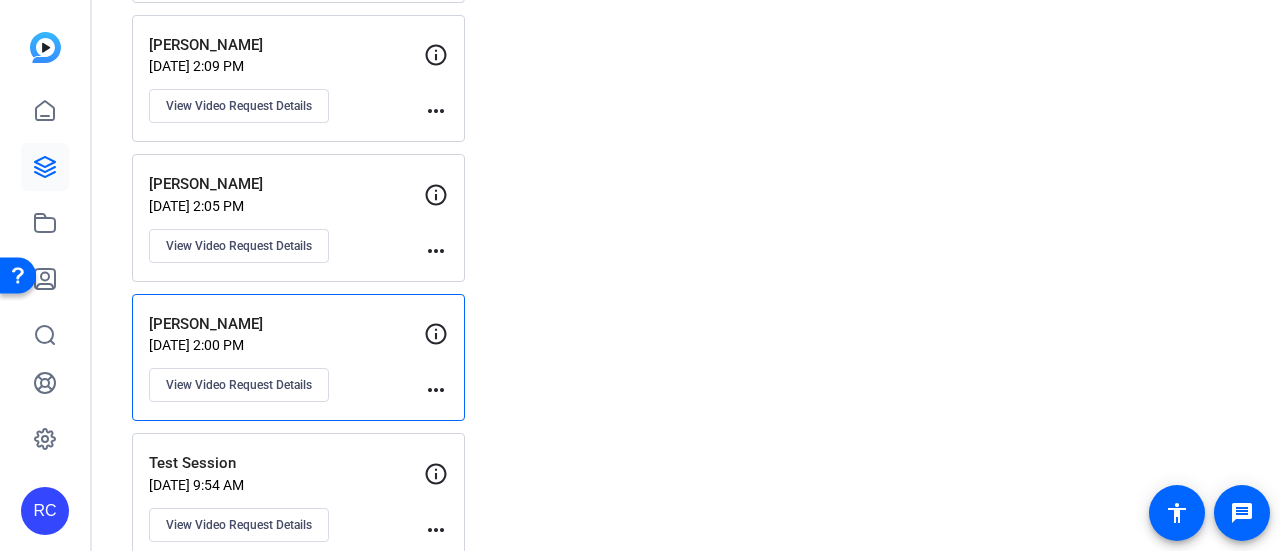 click on "[PERSON_NAME]   [DATE] 2:00 PM  View Video Request Details" 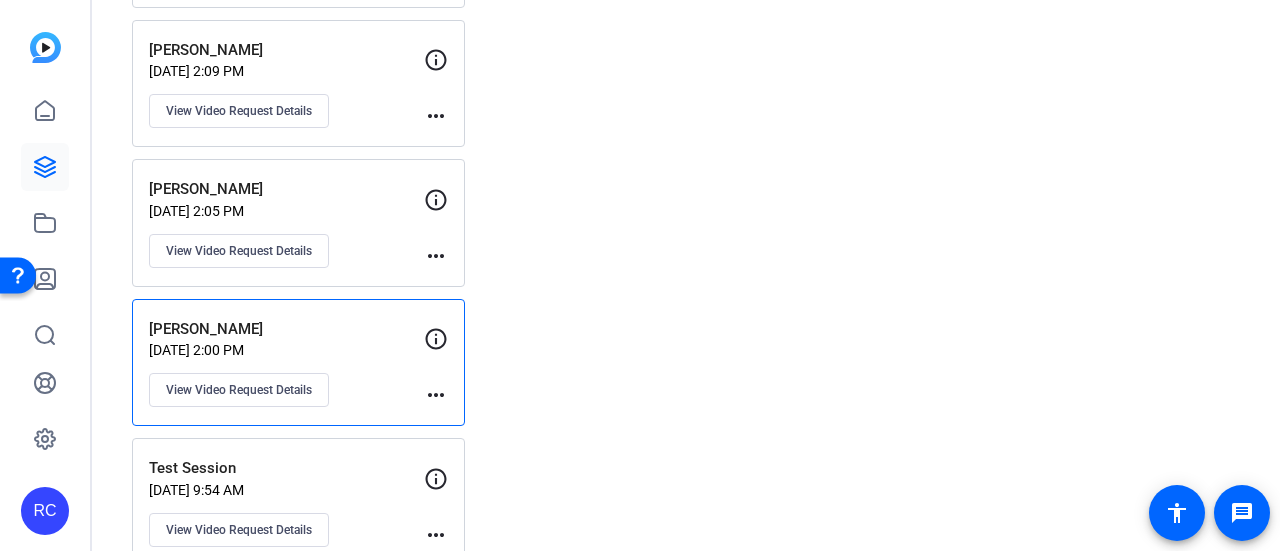 scroll, scrollTop: 3217, scrollLeft: 0, axis: vertical 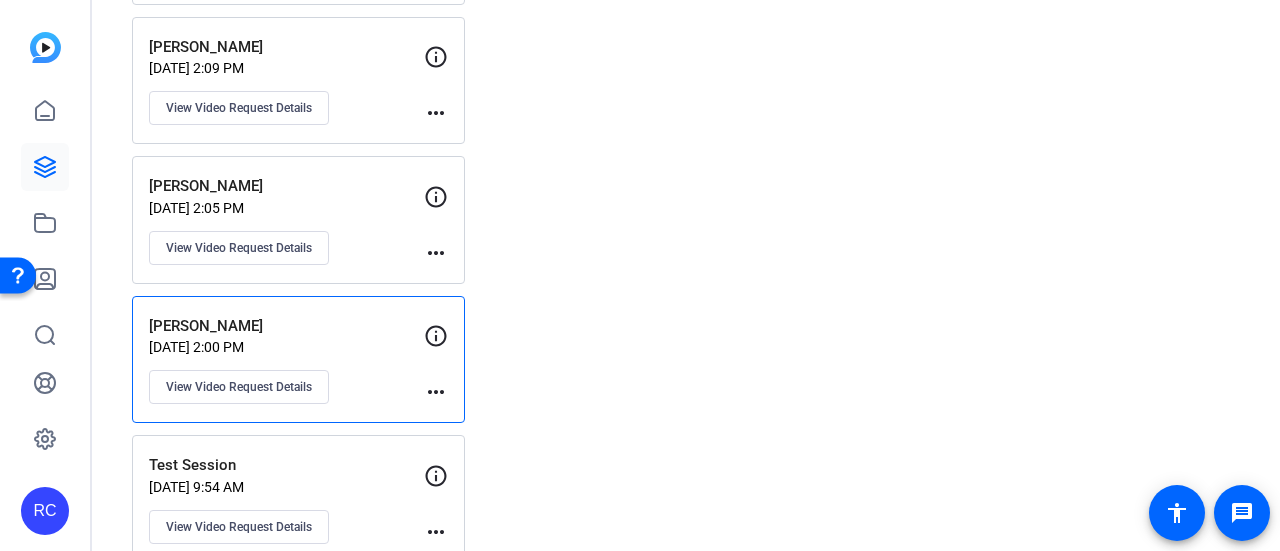 click on "[PERSON_NAME]   [DATE] 2:05 PM  View Video Request Details" 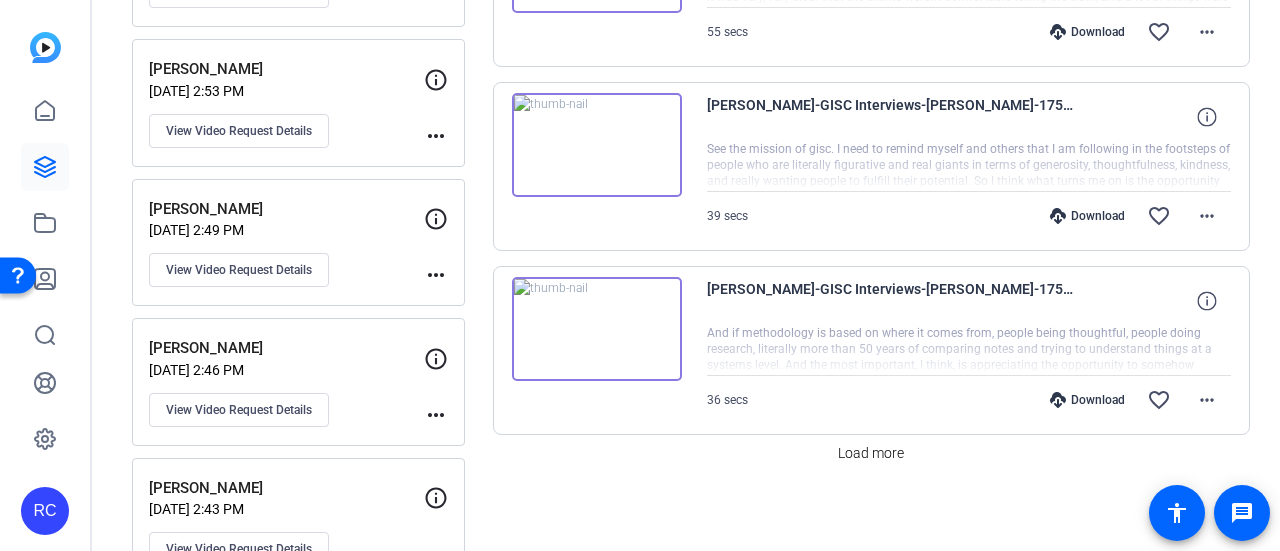 scroll, scrollTop: 1661, scrollLeft: 0, axis: vertical 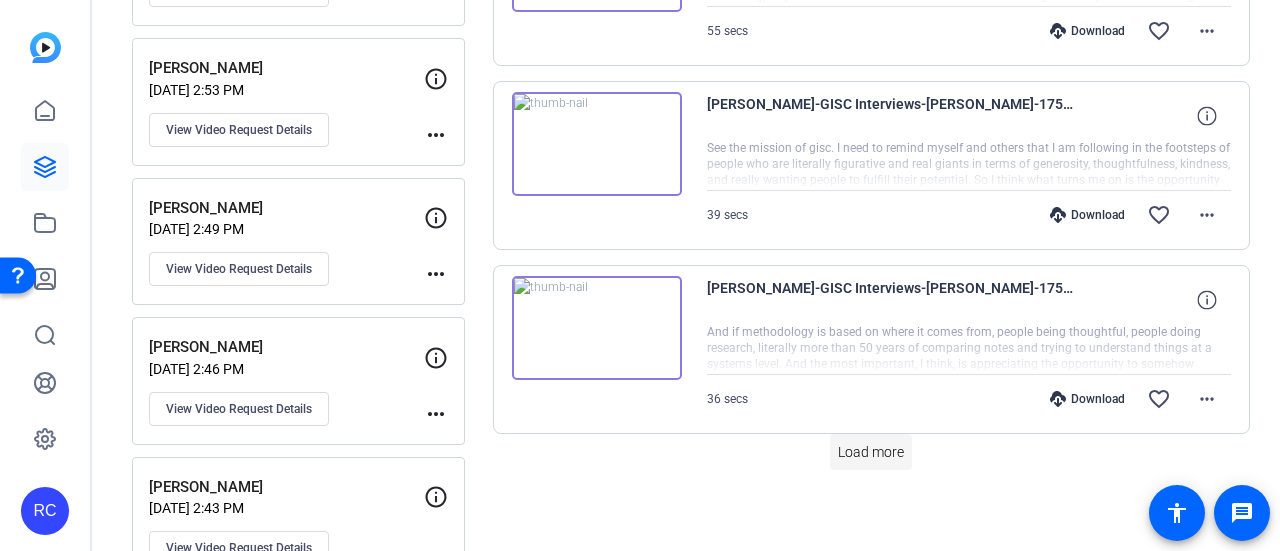 click on "Load more" at bounding box center (871, 452) 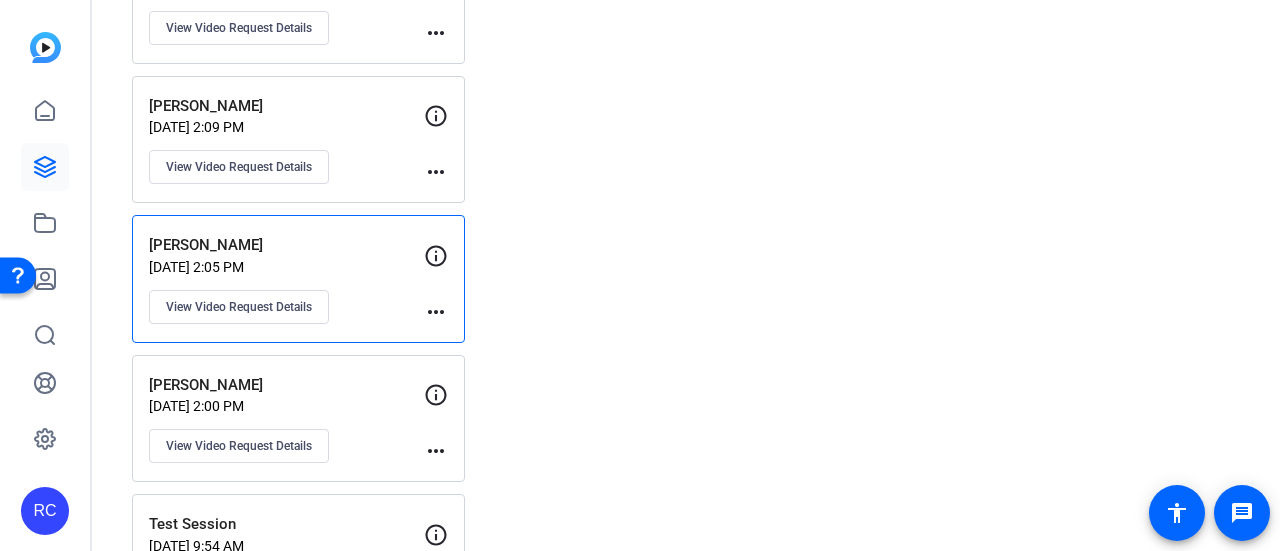 scroll, scrollTop: 3128, scrollLeft: 0, axis: vertical 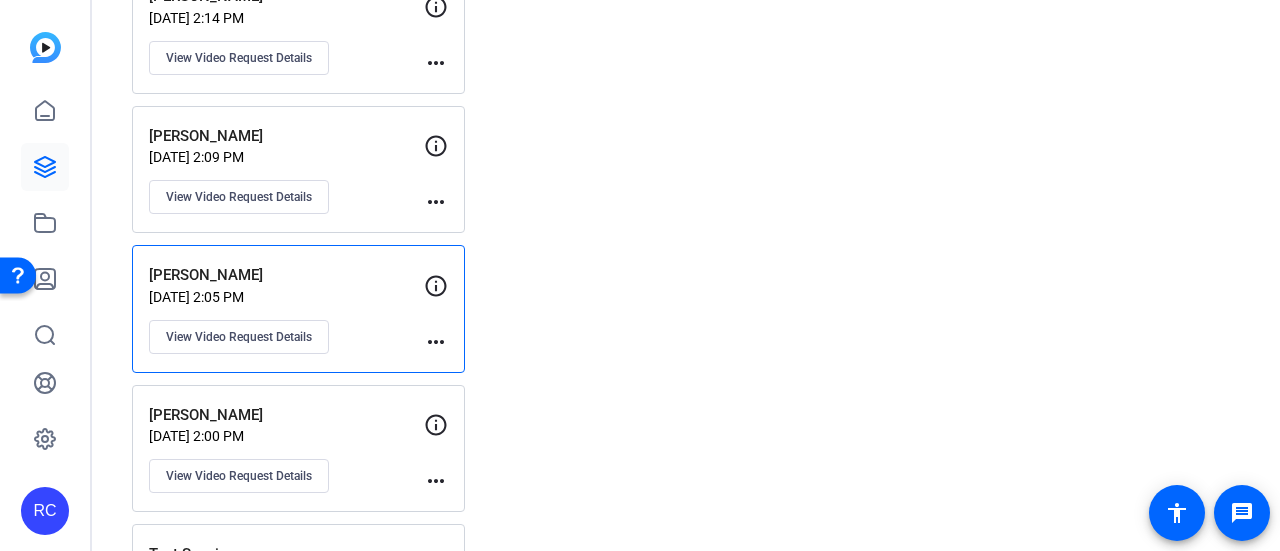 click on "[PERSON_NAME]" 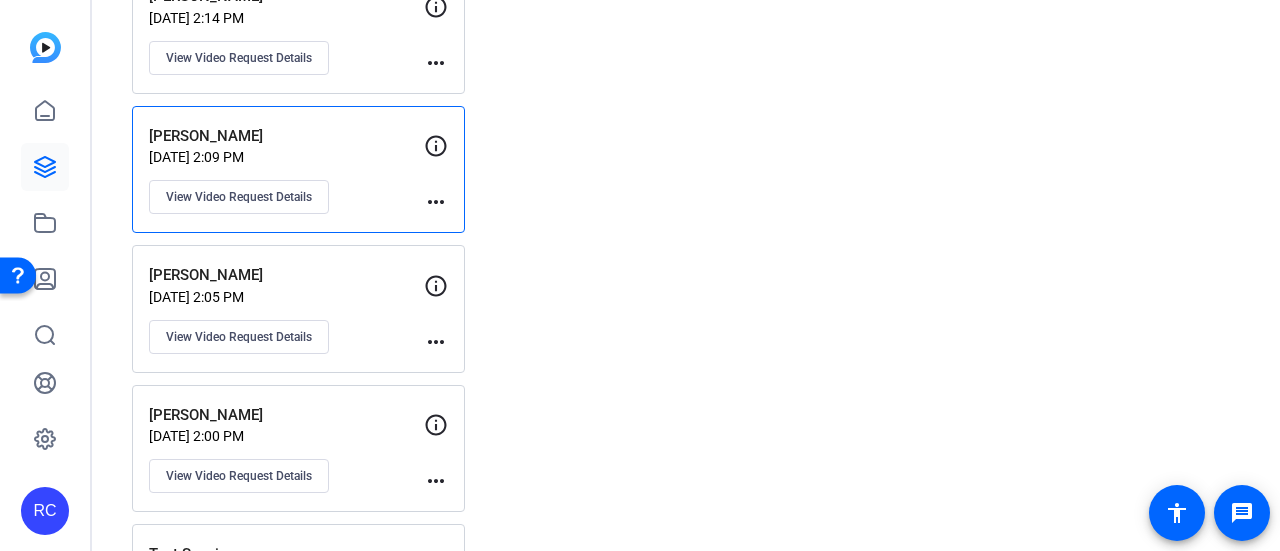 click on "[PERSON_NAME]" 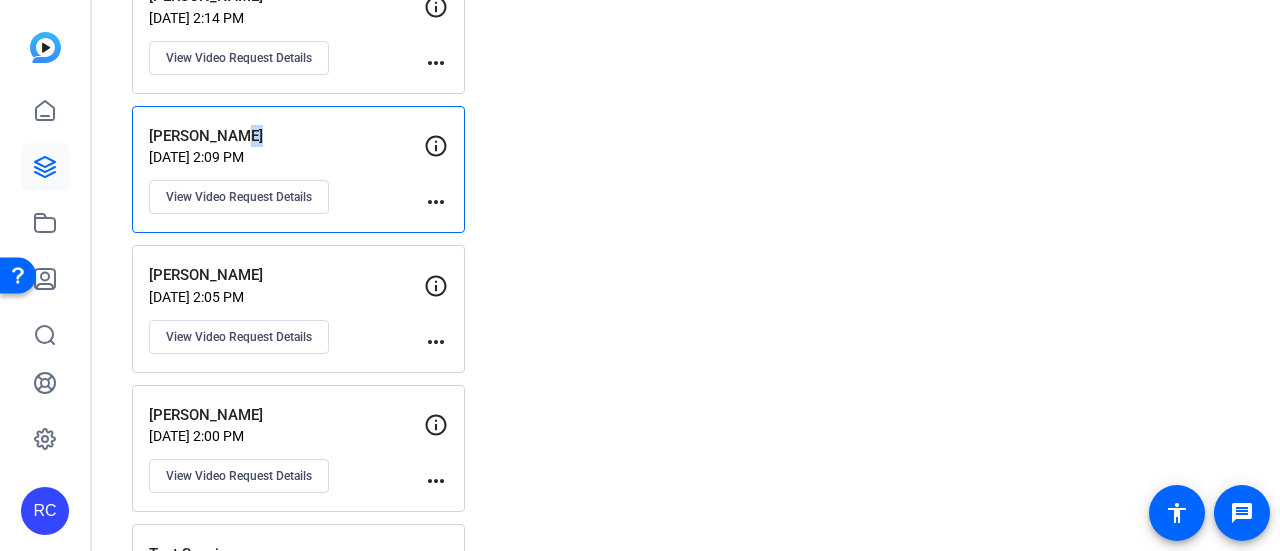 click on "[PERSON_NAME]" 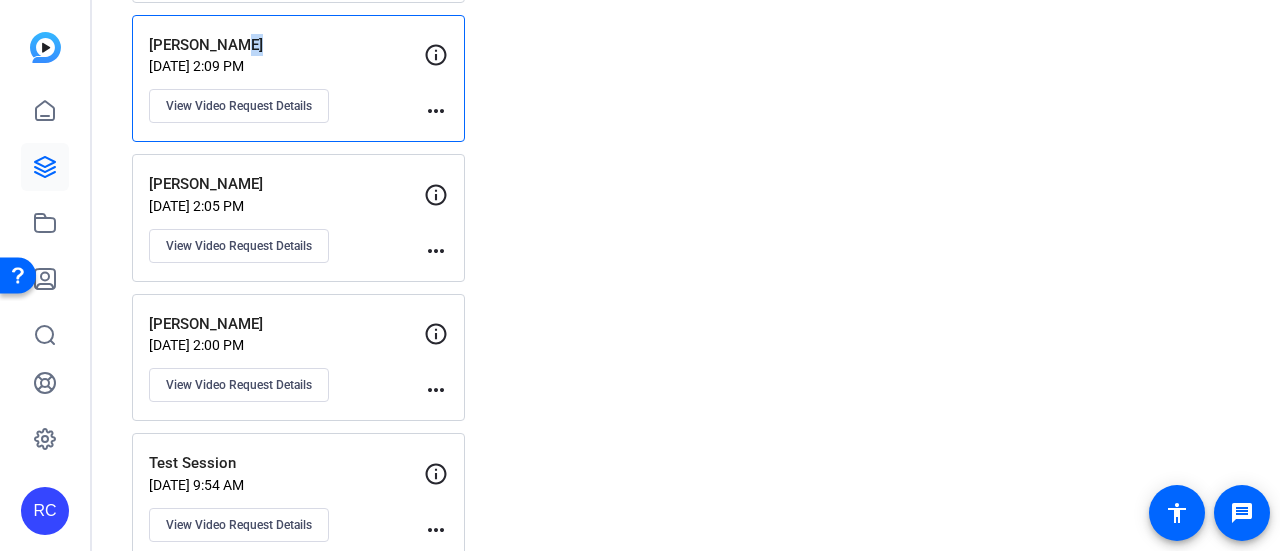 scroll, scrollTop: 3003, scrollLeft: 0, axis: vertical 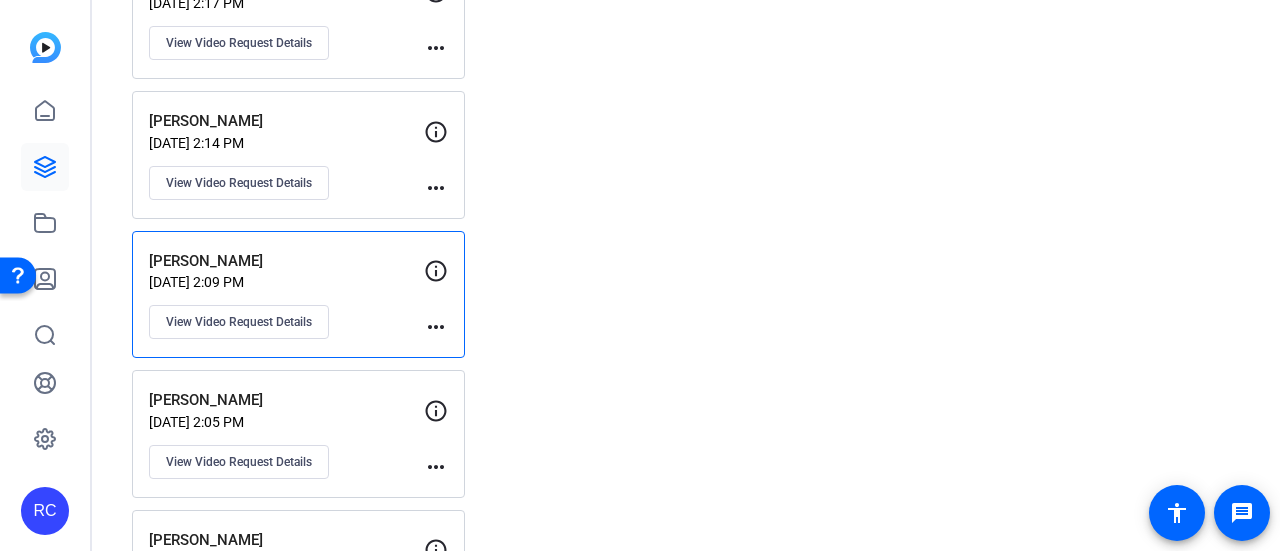 click on "[PERSON_NAME]" 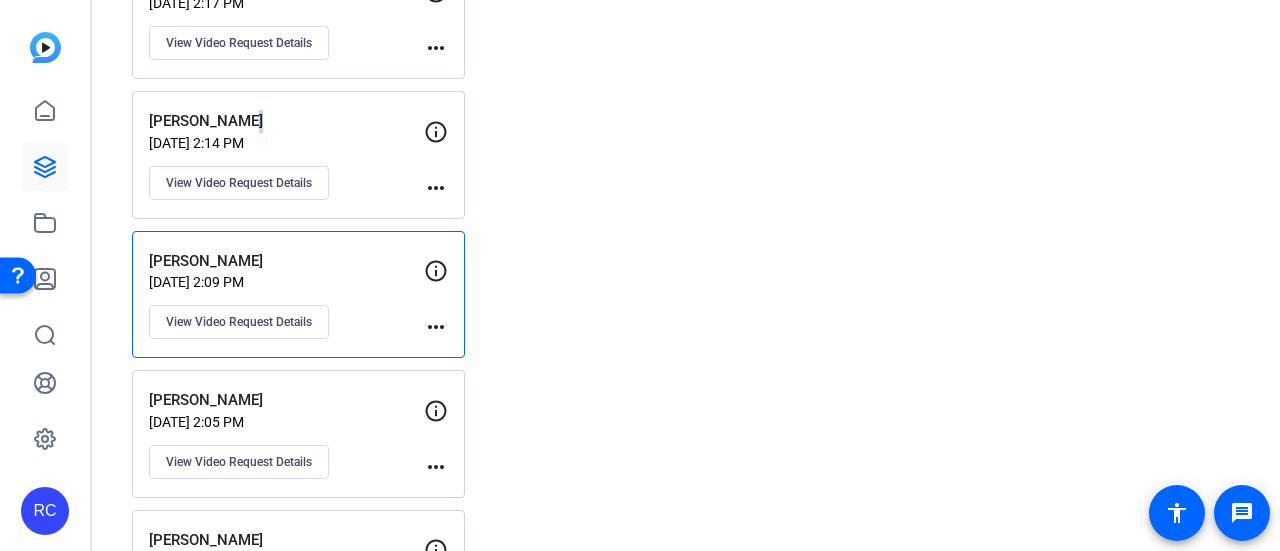 click on "[PERSON_NAME]" 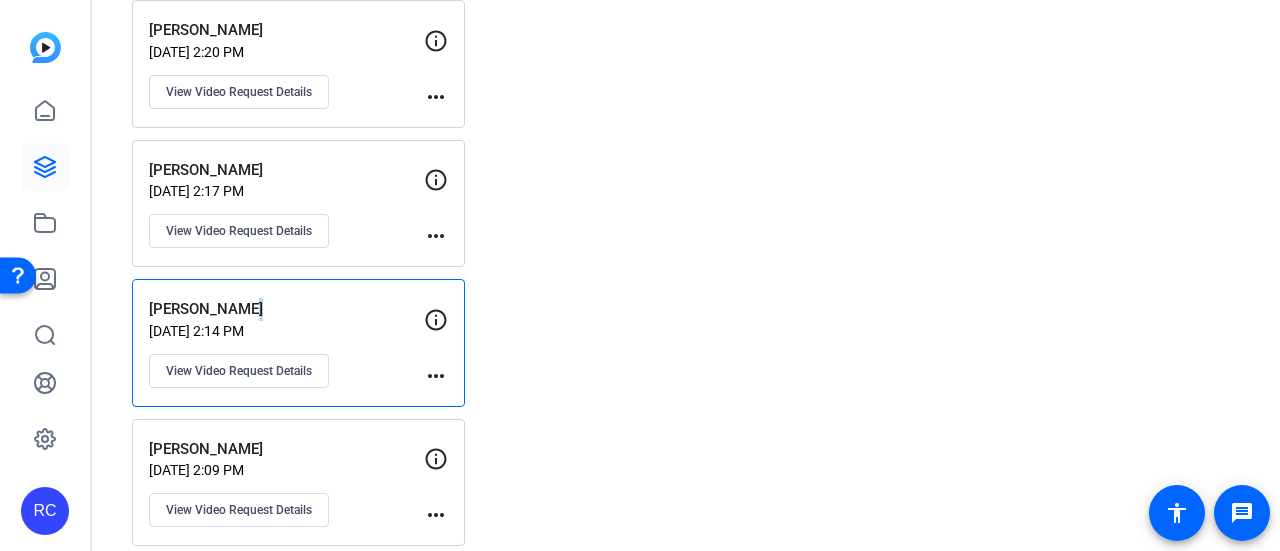scroll, scrollTop: 2819, scrollLeft: 0, axis: vertical 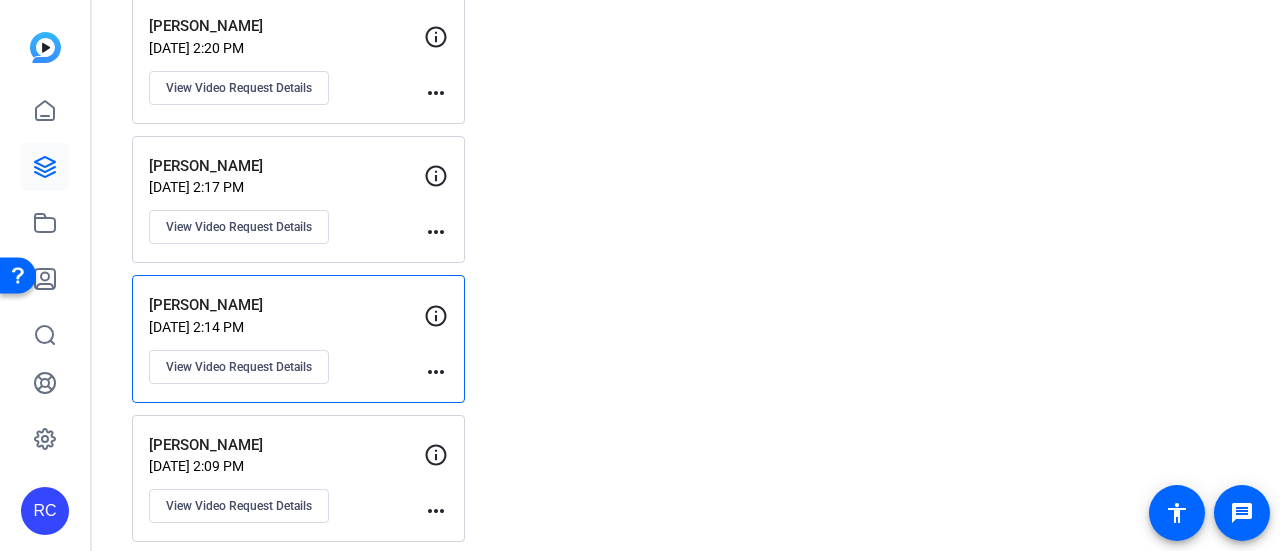 click on "[PERSON_NAME]" 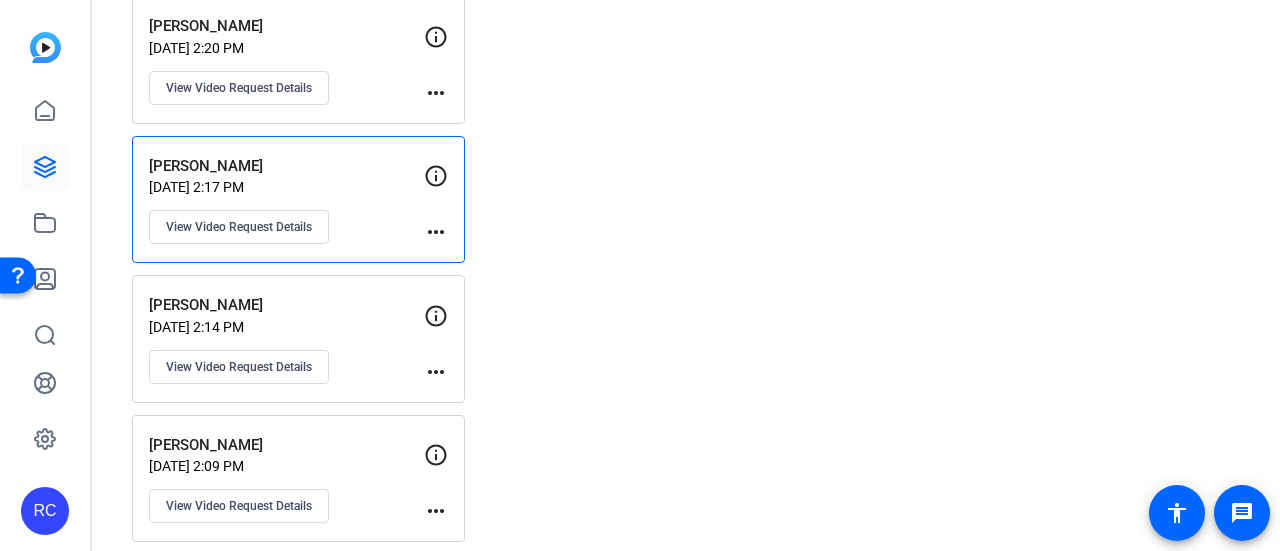 click on "[PERSON_NAME]" 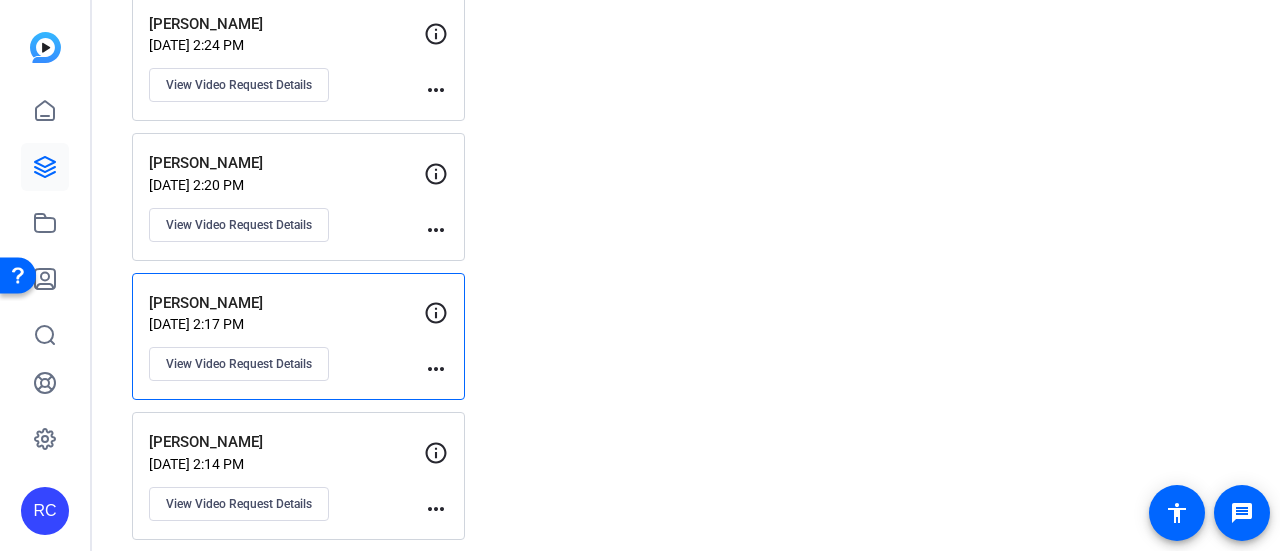 scroll, scrollTop: 2678, scrollLeft: 0, axis: vertical 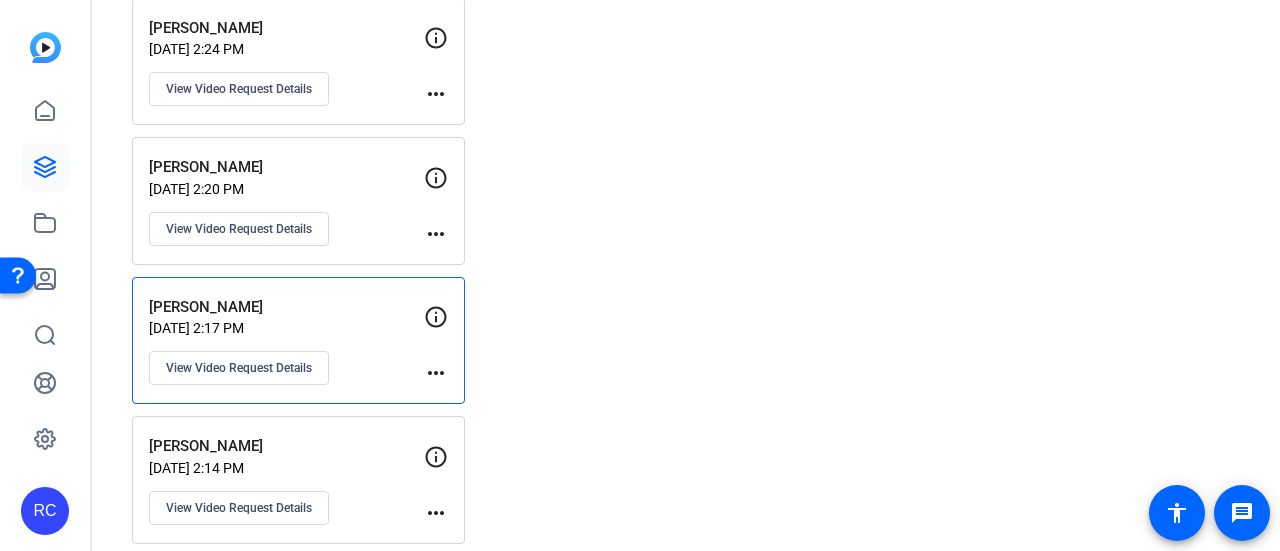 click on "[DATE] 2:20 PM" 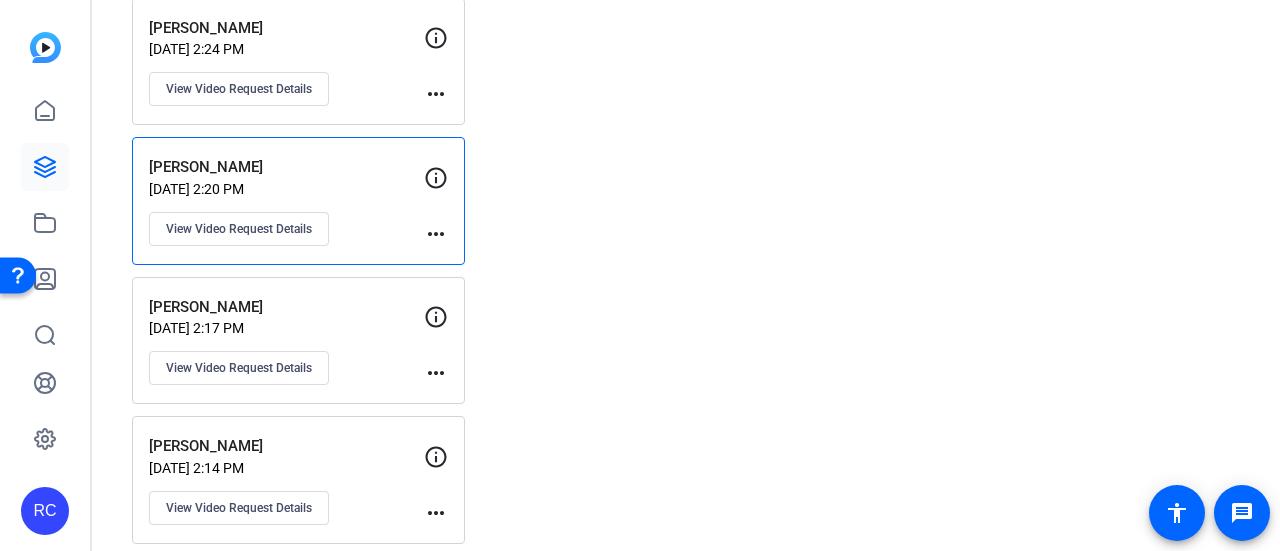 click on "[DATE] 2:20 PM" 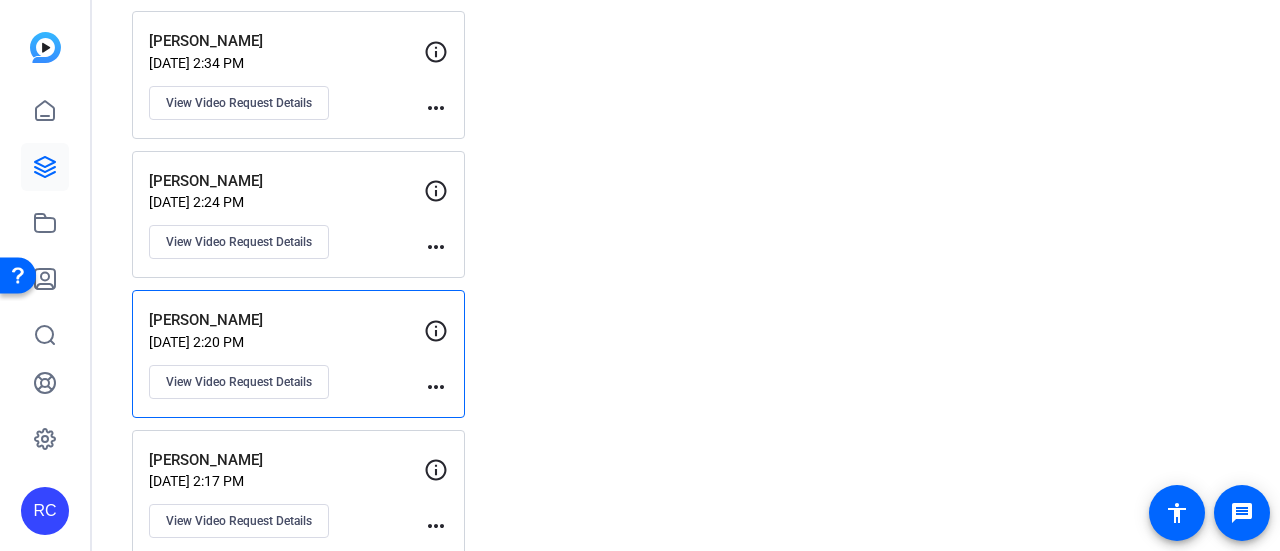 scroll, scrollTop: 2524, scrollLeft: 0, axis: vertical 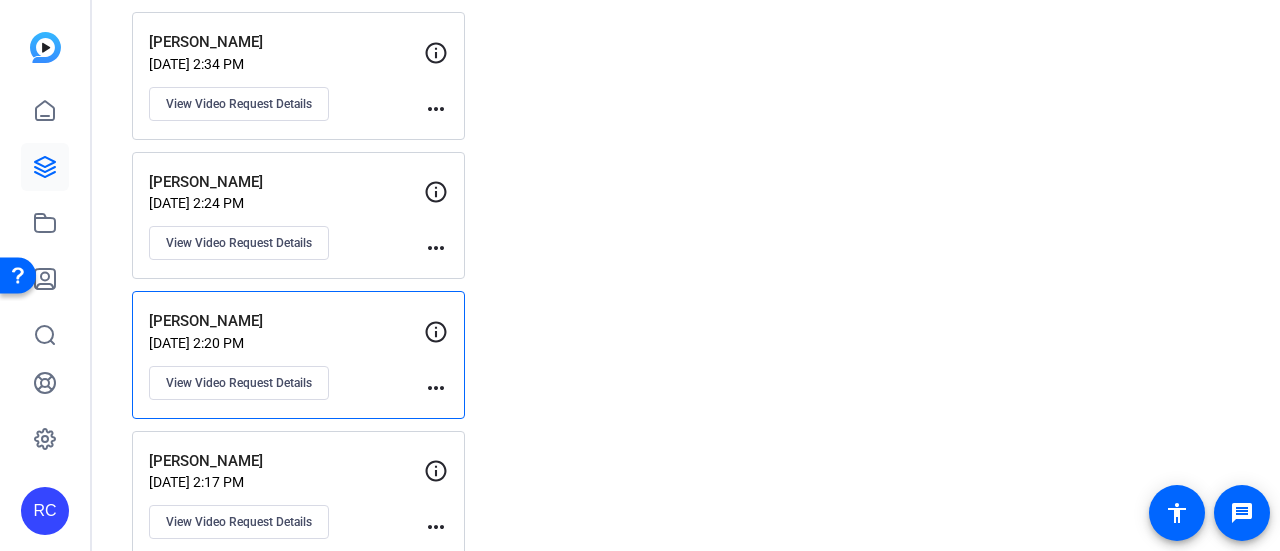 click on "[PERSON_NAME]   [DATE] 2:24 PM  View Video Request Details" 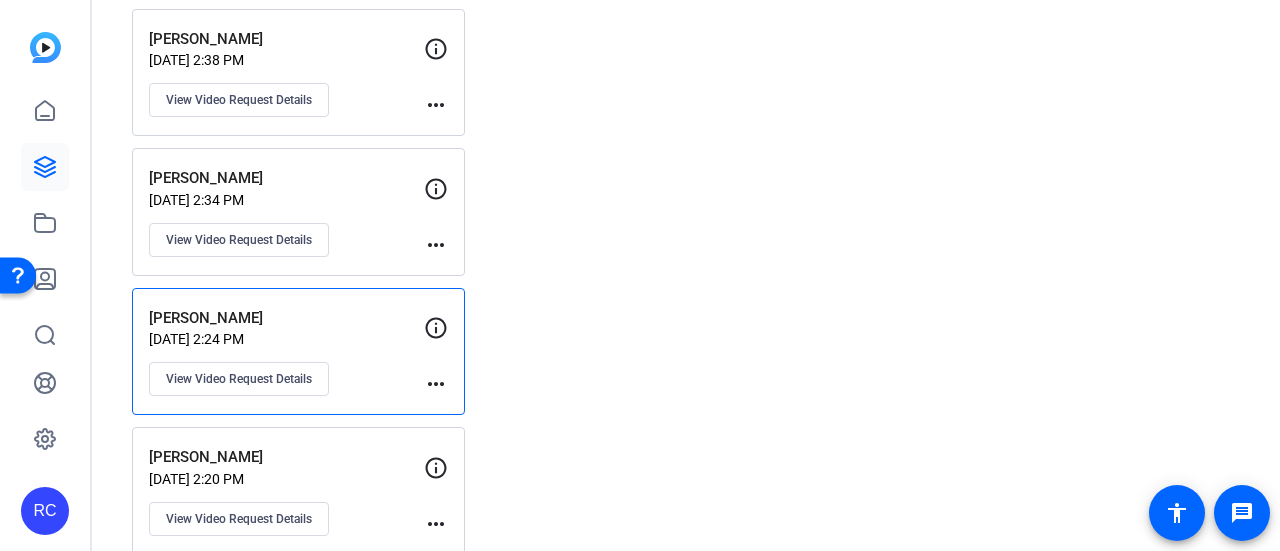 scroll, scrollTop: 2377, scrollLeft: 0, axis: vertical 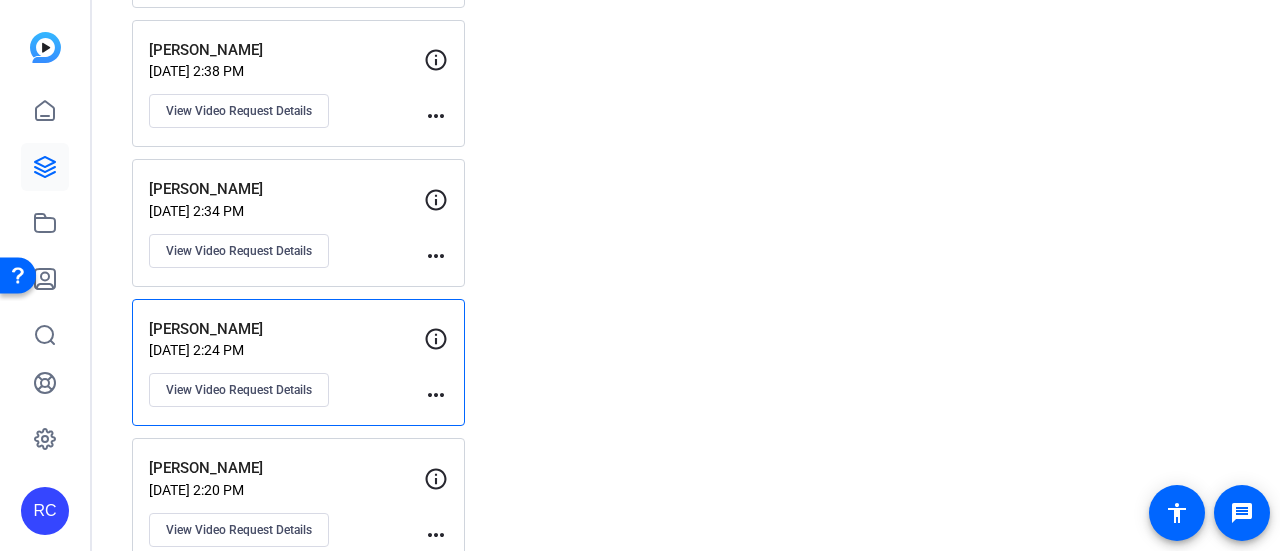 click on "[PERSON_NAME]" 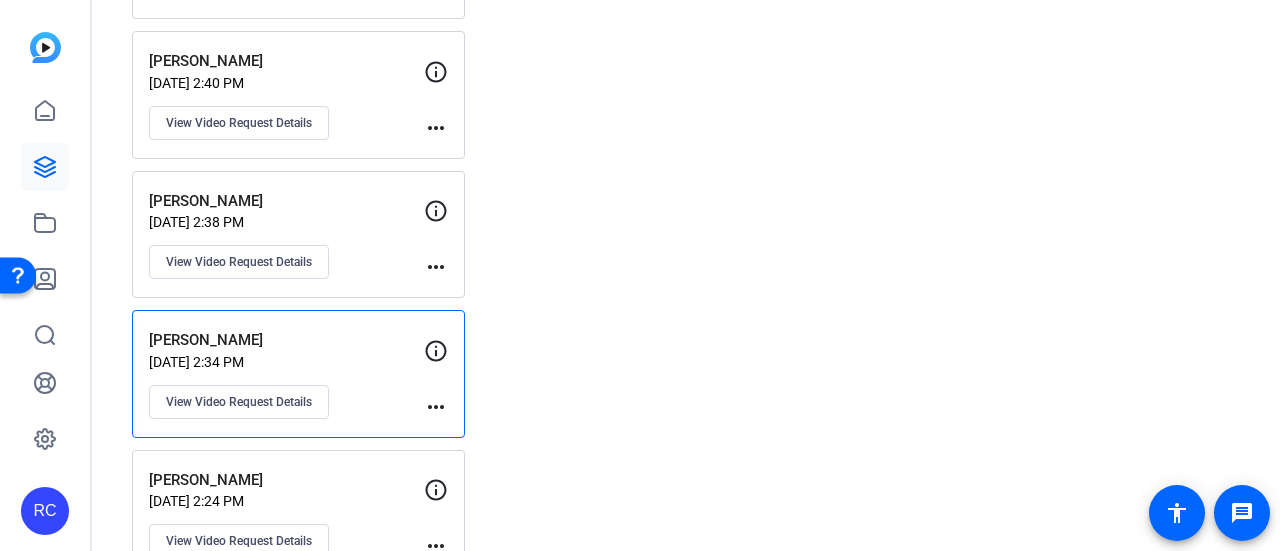 scroll, scrollTop: 2228, scrollLeft: 0, axis: vertical 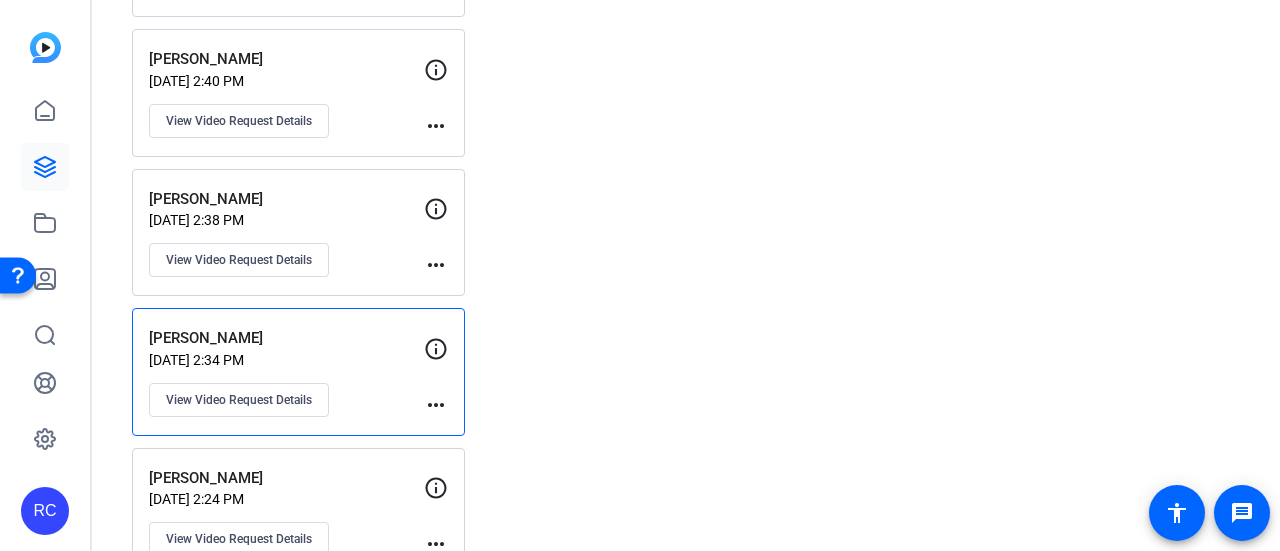 click on "[PERSON_NAME]" 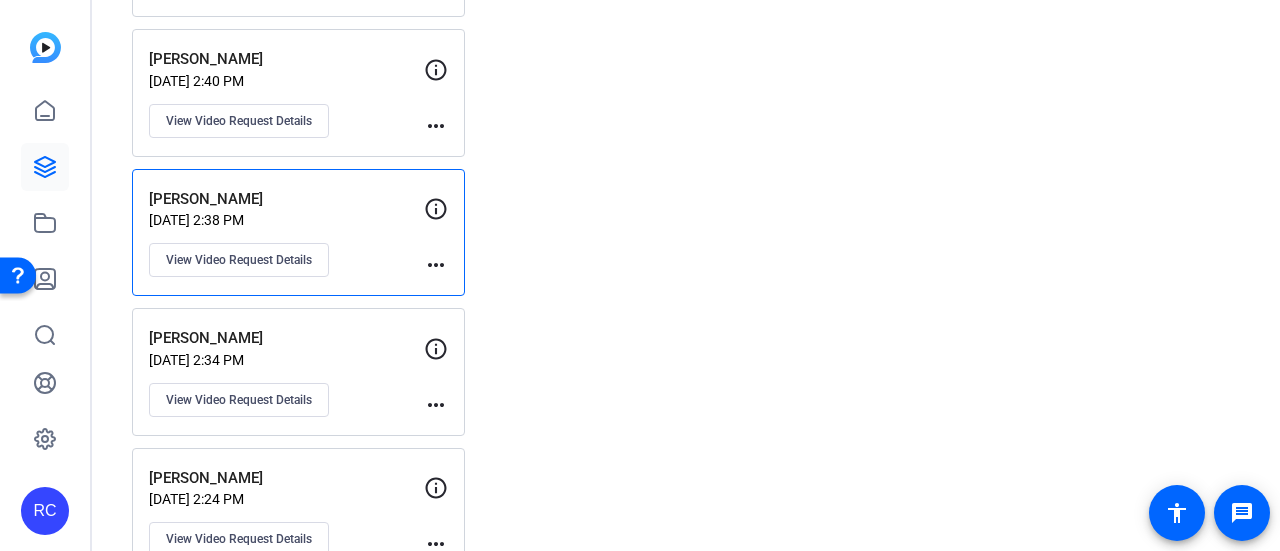 click on "[PERSON_NAME]" 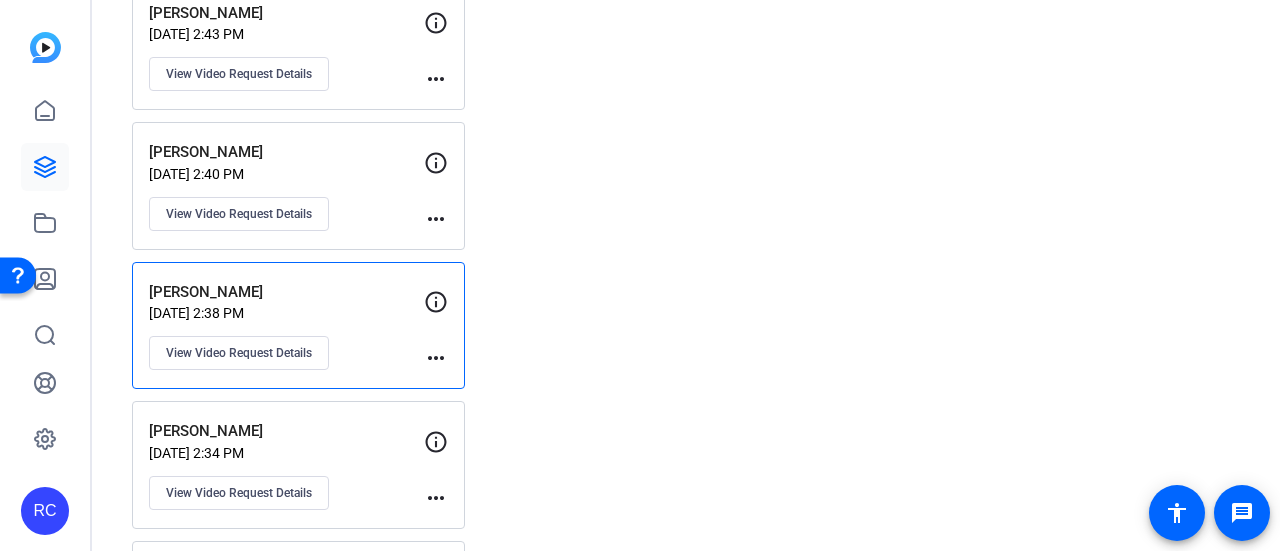 scroll, scrollTop: 2135, scrollLeft: 0, axis: vertical 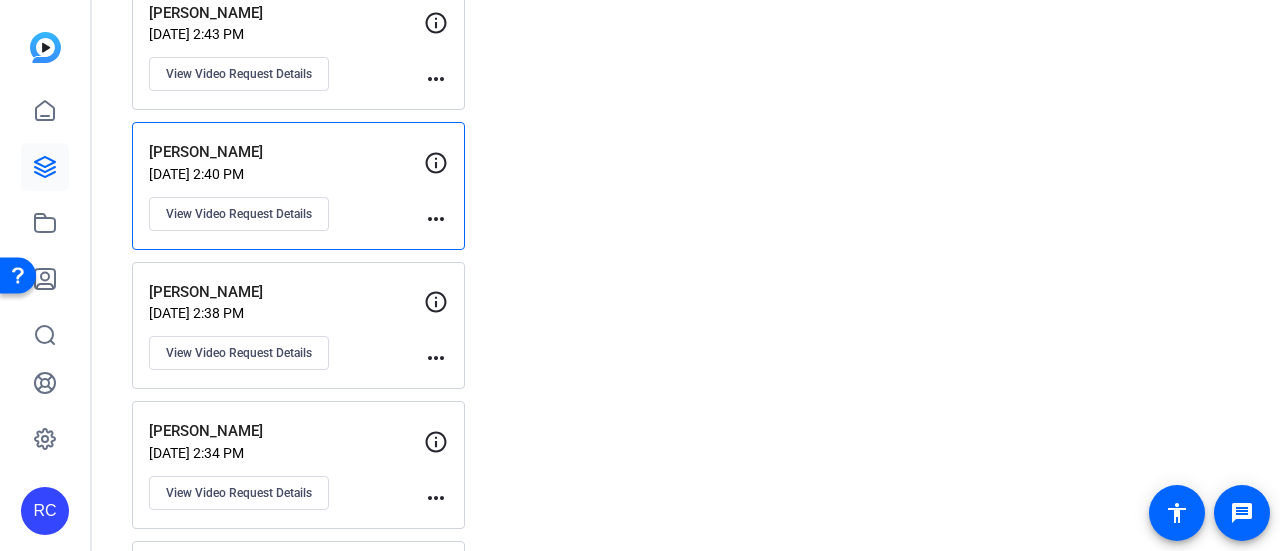 click on "[DATE] 2:40 PM" 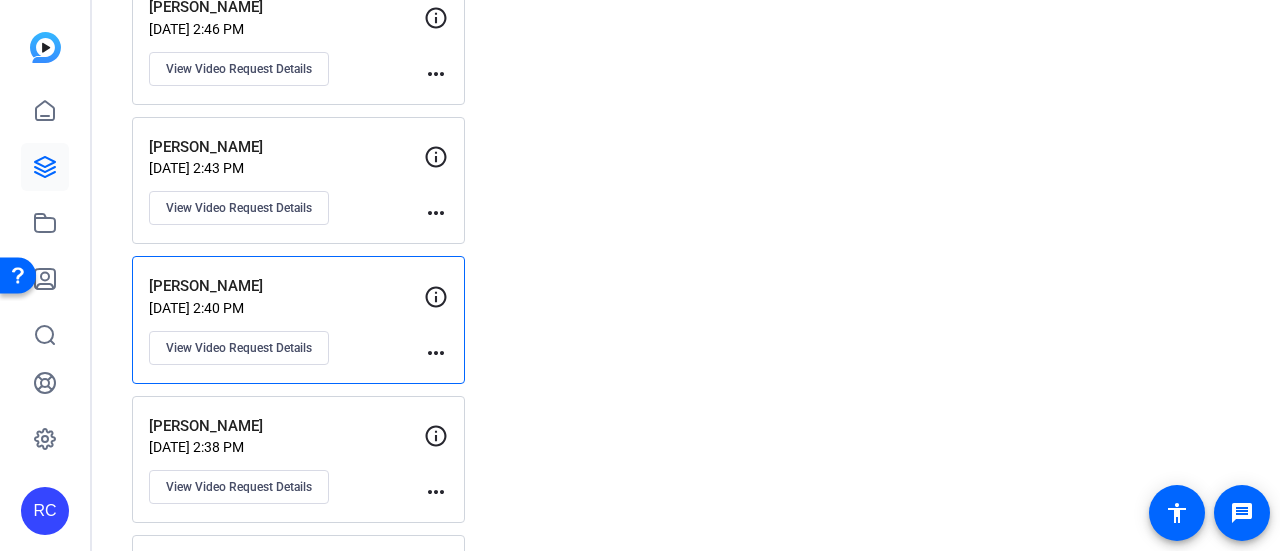 scroll, scrollTop: 2000, scrollLeft: 0, axis: vertical 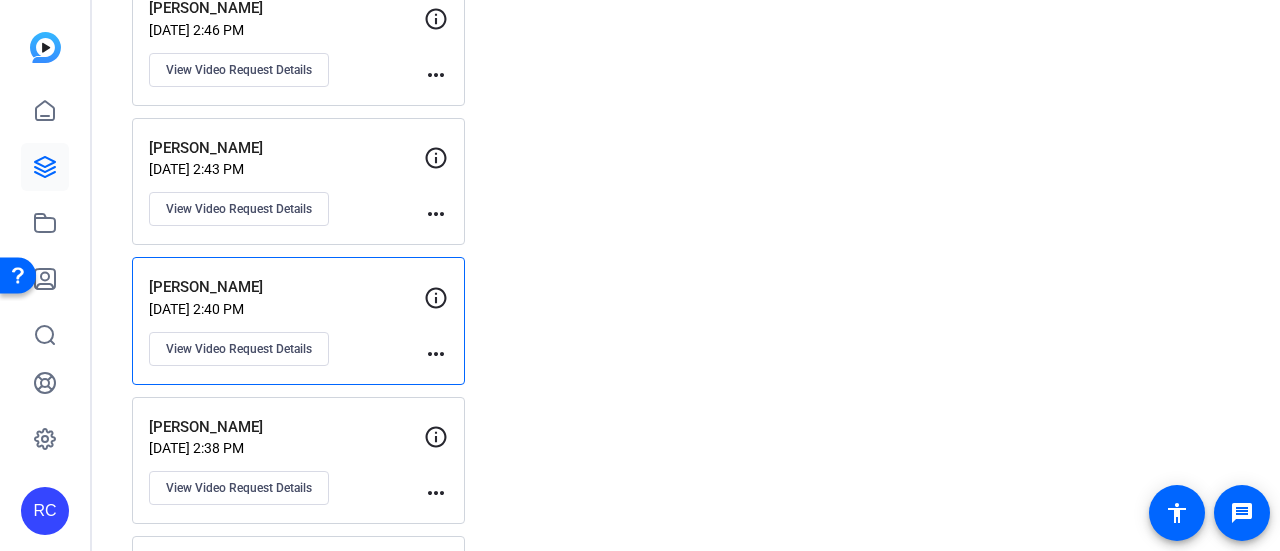 click on "[PERSON_NAME]   [DATE] 2:43 PM  View Video Request Details" 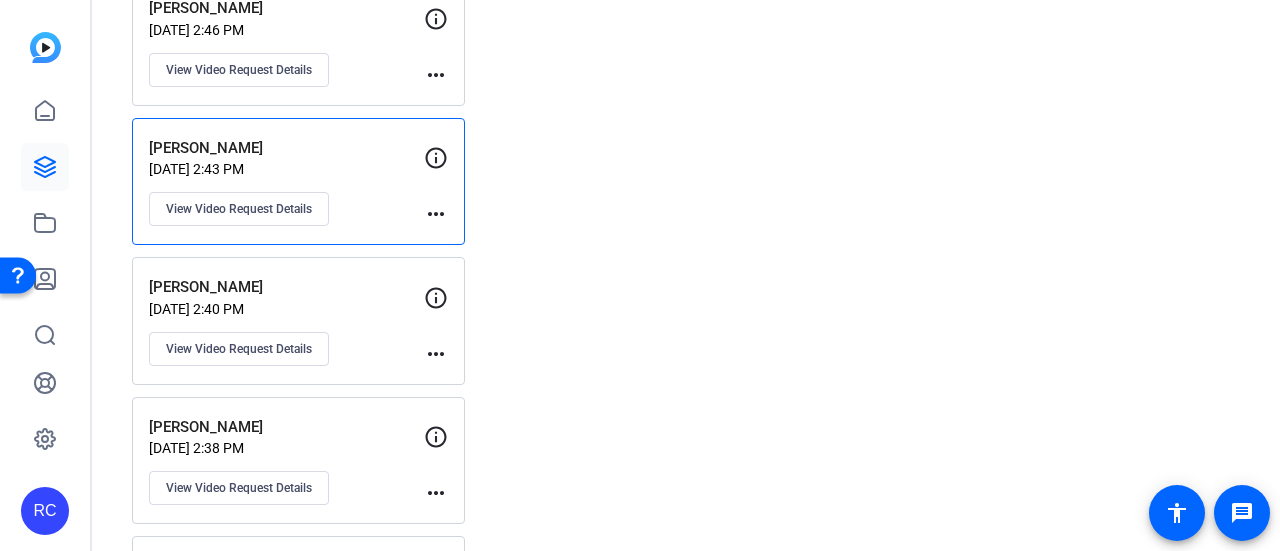 click on "[PERSON_NAME]   [DATE] 2:43 PM  View Video Request Details" 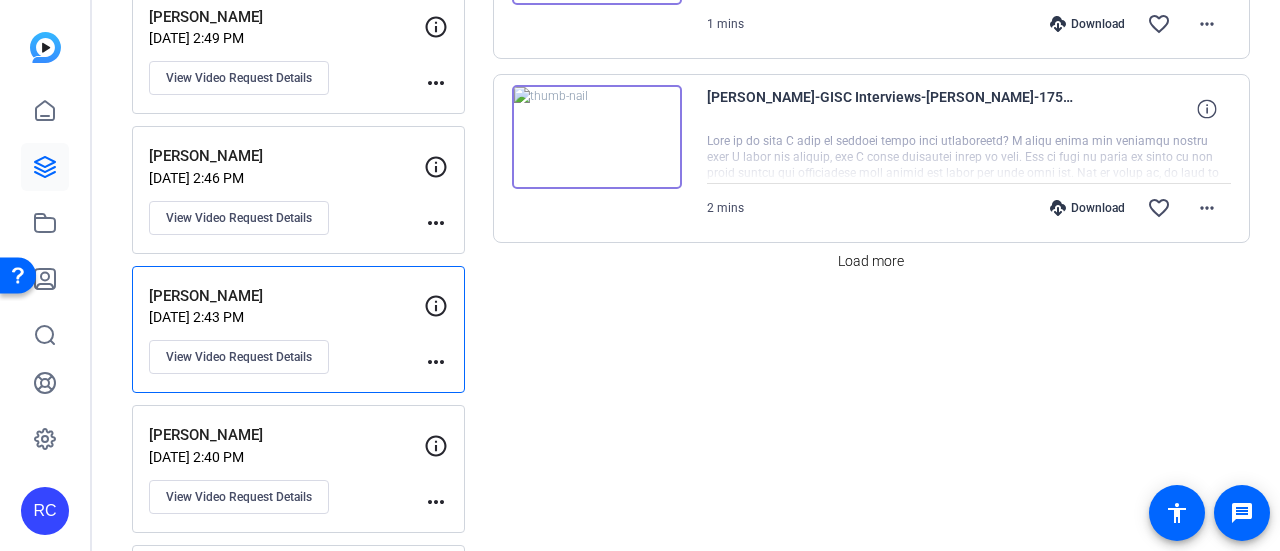 scroll, scrollTop: 1851, scrollLeft: 0, axis: vertical 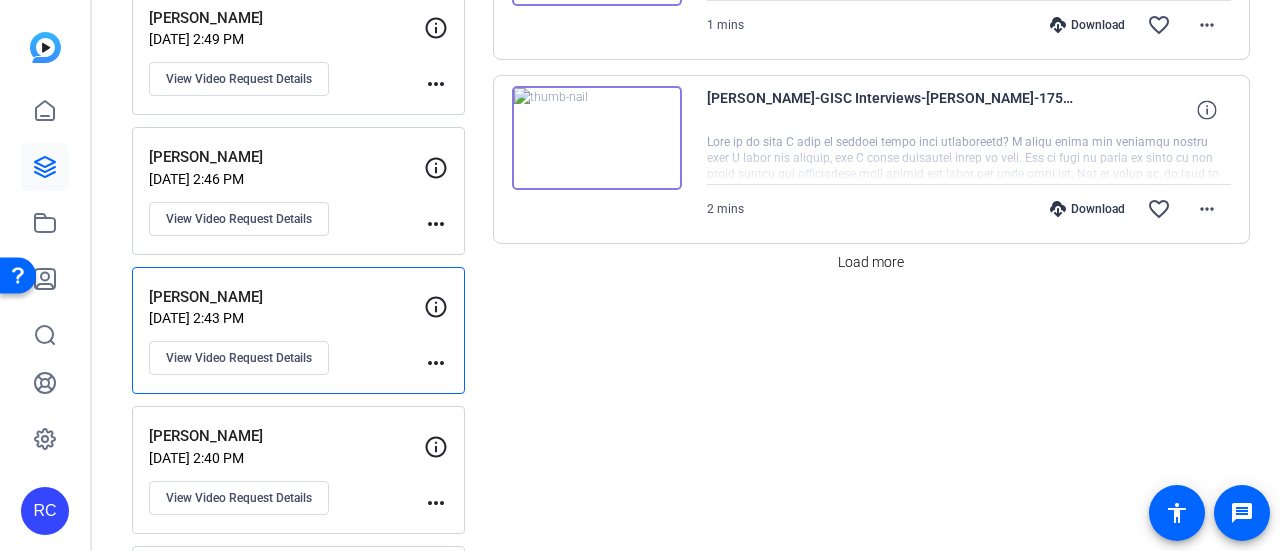 click on "[DATE] 2:46 PM" 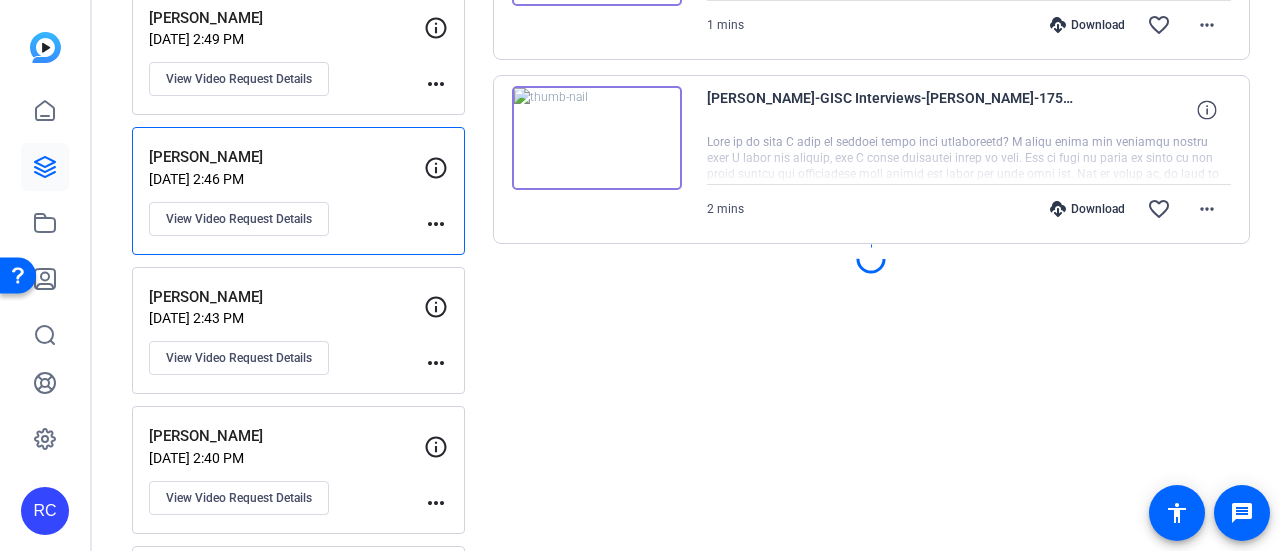 click on "[DATE] 2:46 PM" 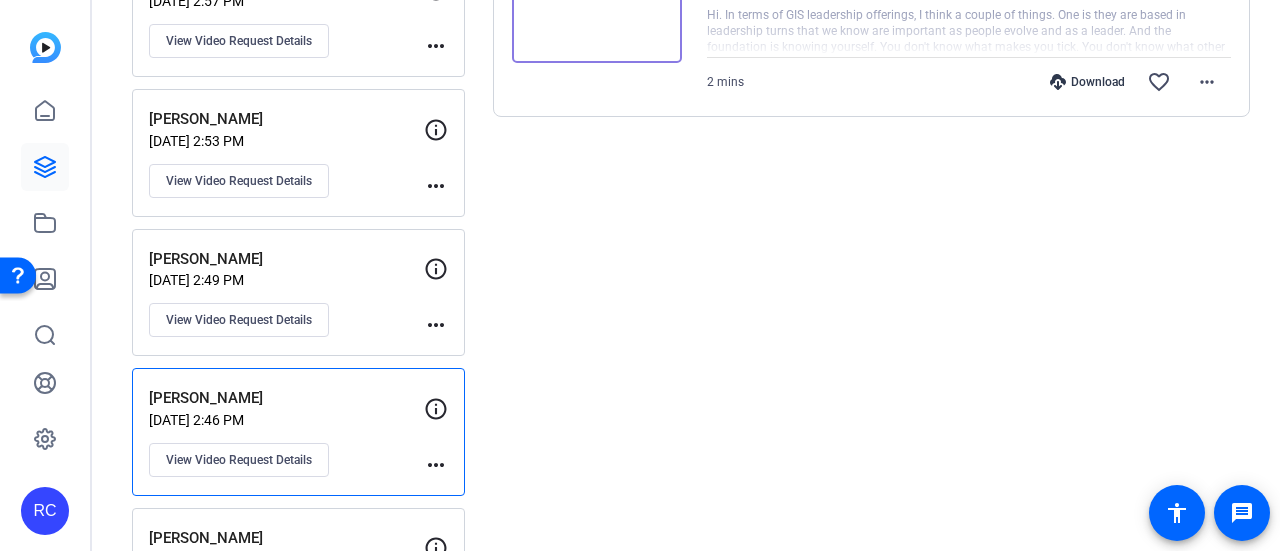 scroll, scrollTop: 1609, scrollLeft: 0, axis: vertical 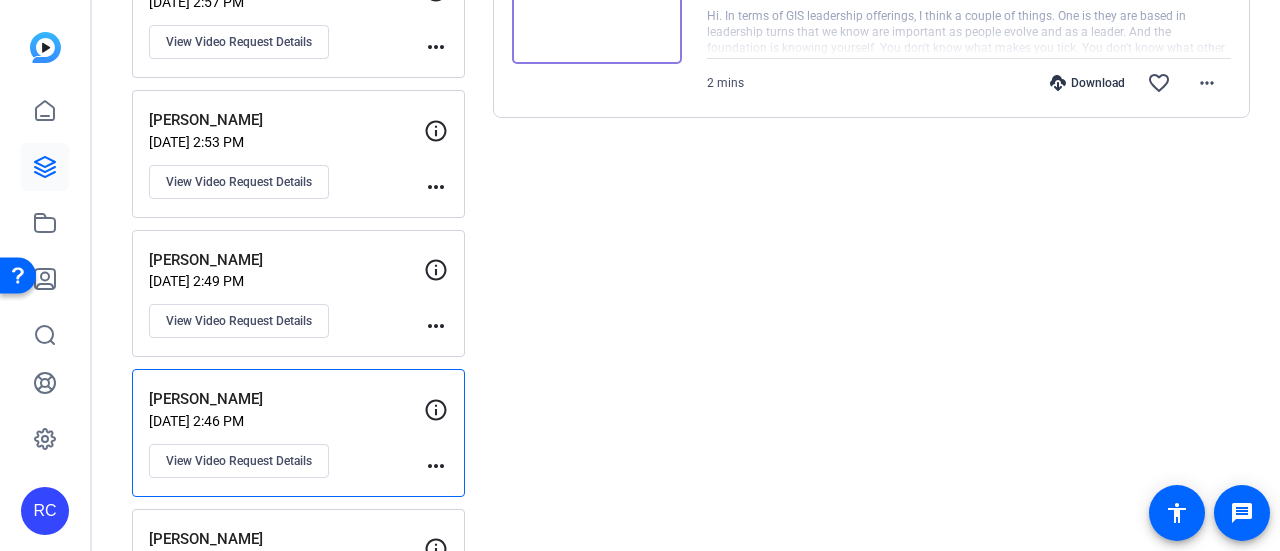 click on "[PERSON_NAME]   [DATE] 2:49 PM  View Video Request Details" 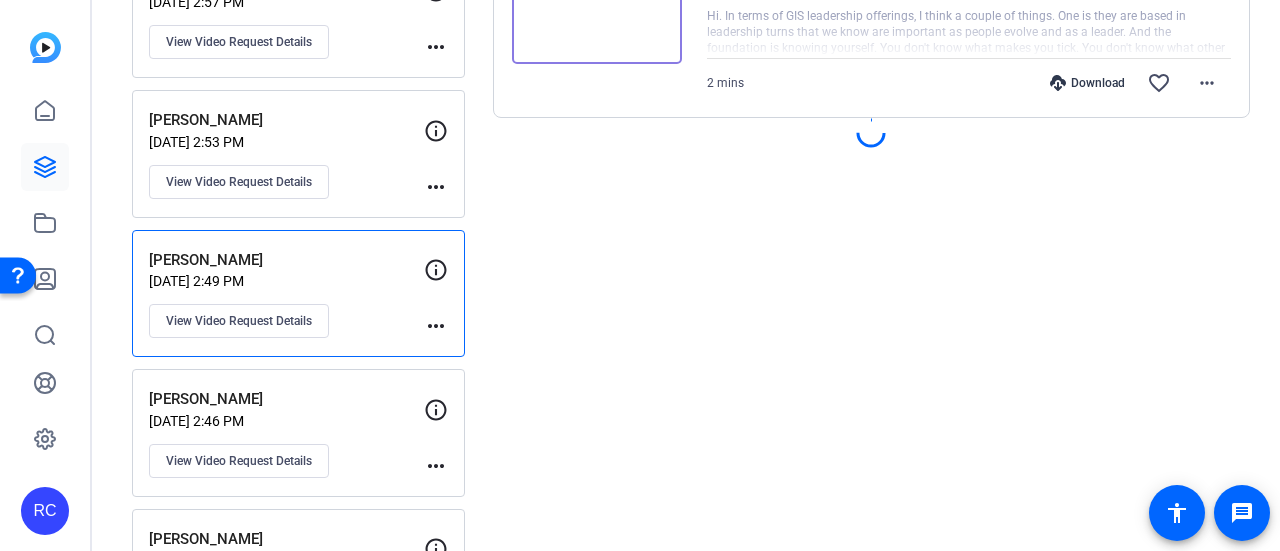 click on "[PERSON_NAME]   [DATE] 2:49 PM  View Video Request Details" 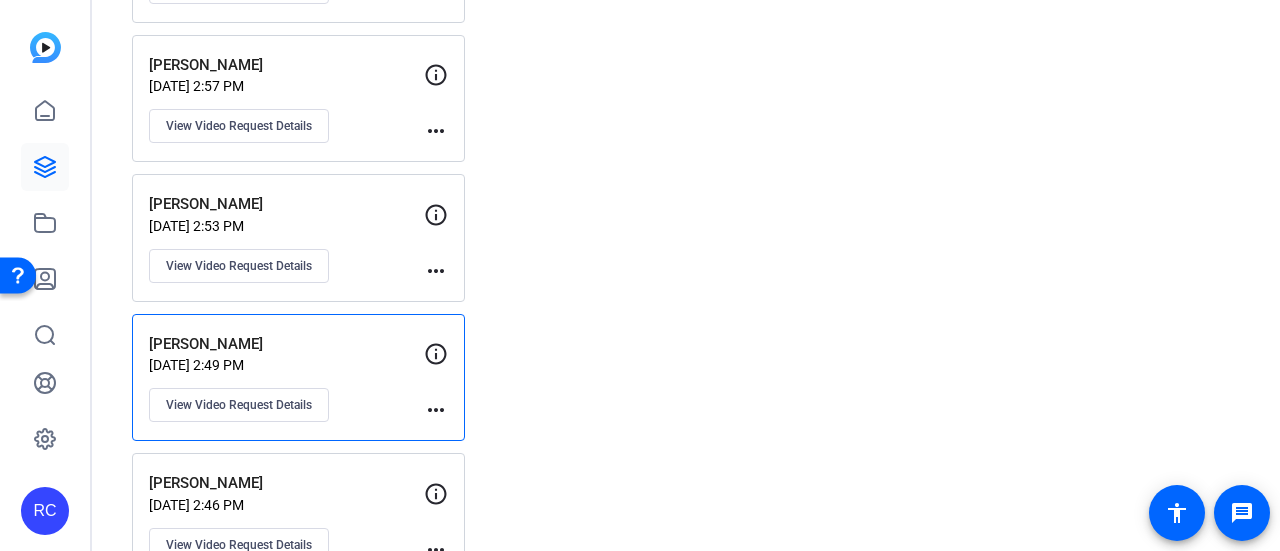 scroll, scrollTop: 1532, scrollLeft: 0, axis: vertical 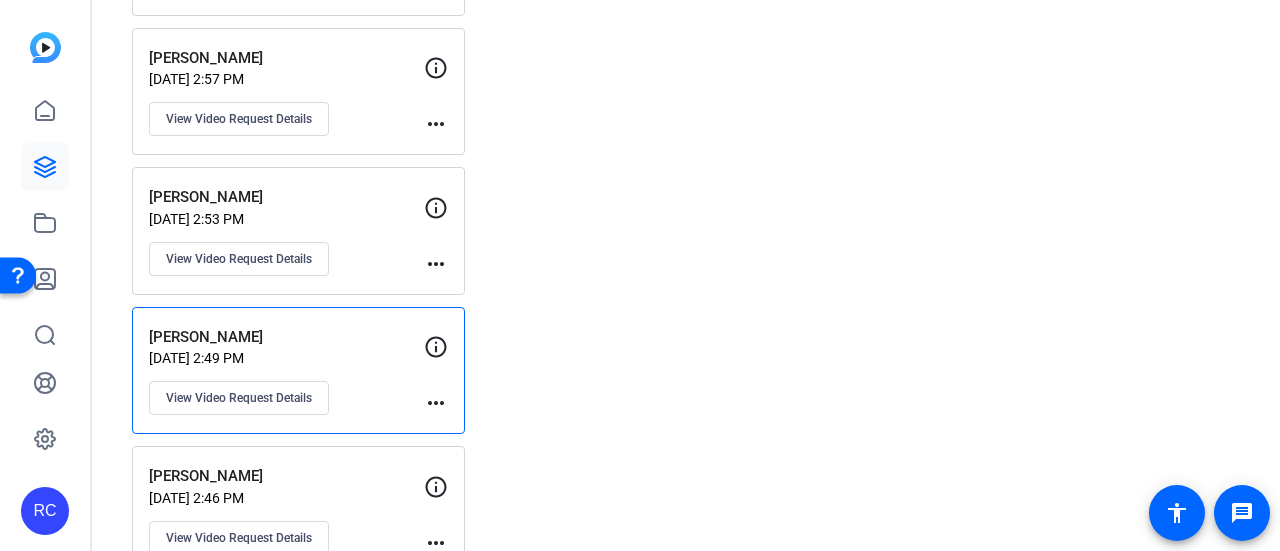 click on "[DATE] 2:53 PM" 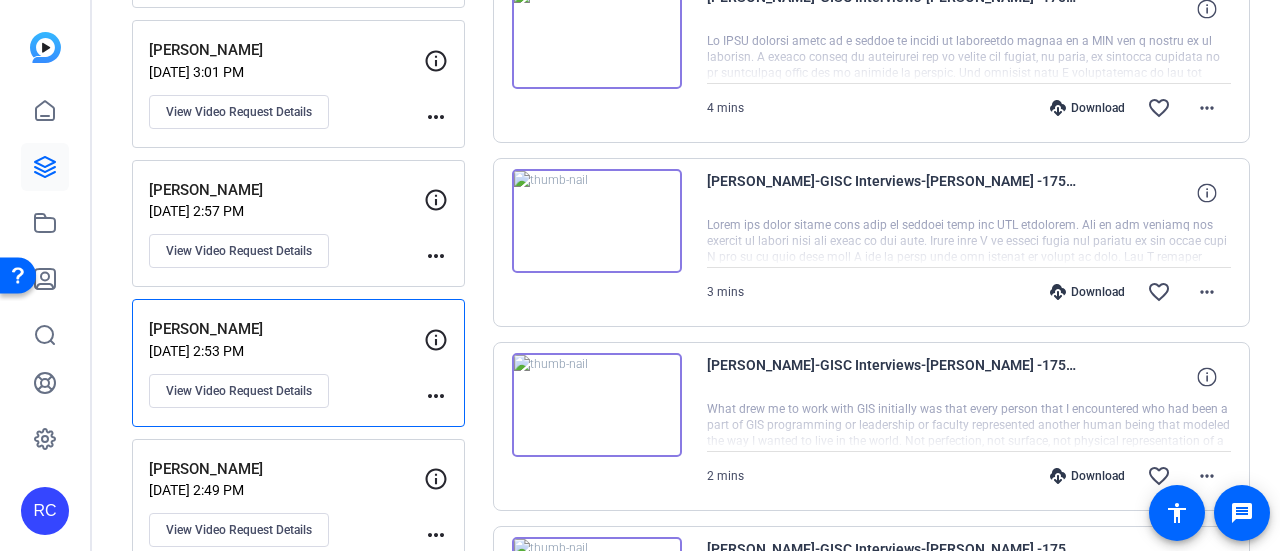 scroll, scrollTop: 1396, scrollLeft: 0, axis: vertical 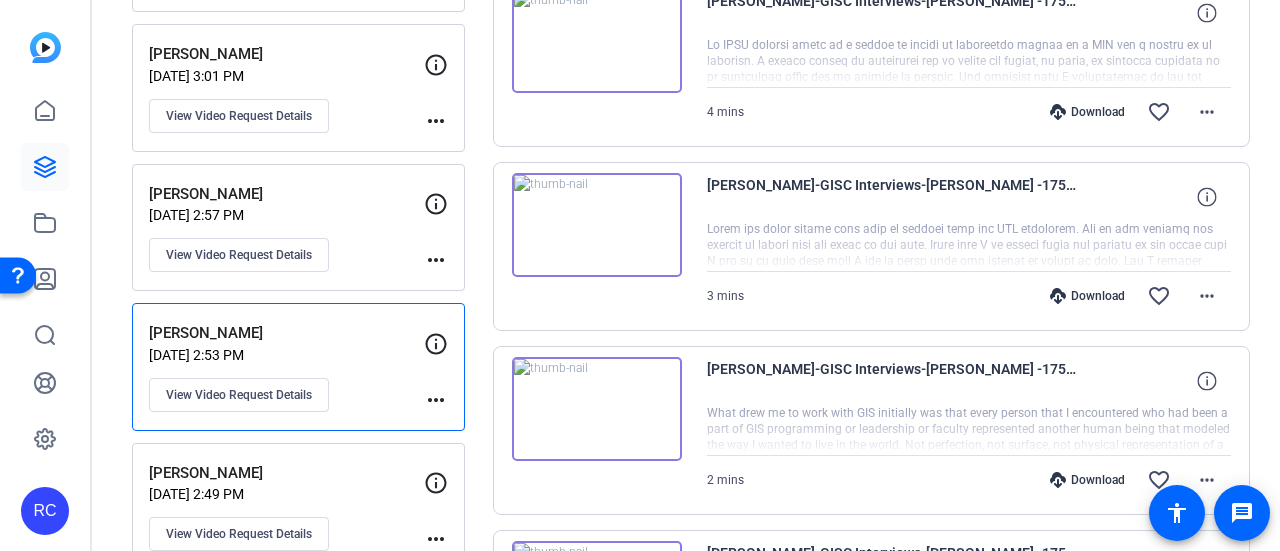 click on "[PERSON_NAME]   [DATE] 2:57 PM  View Video Request Details" 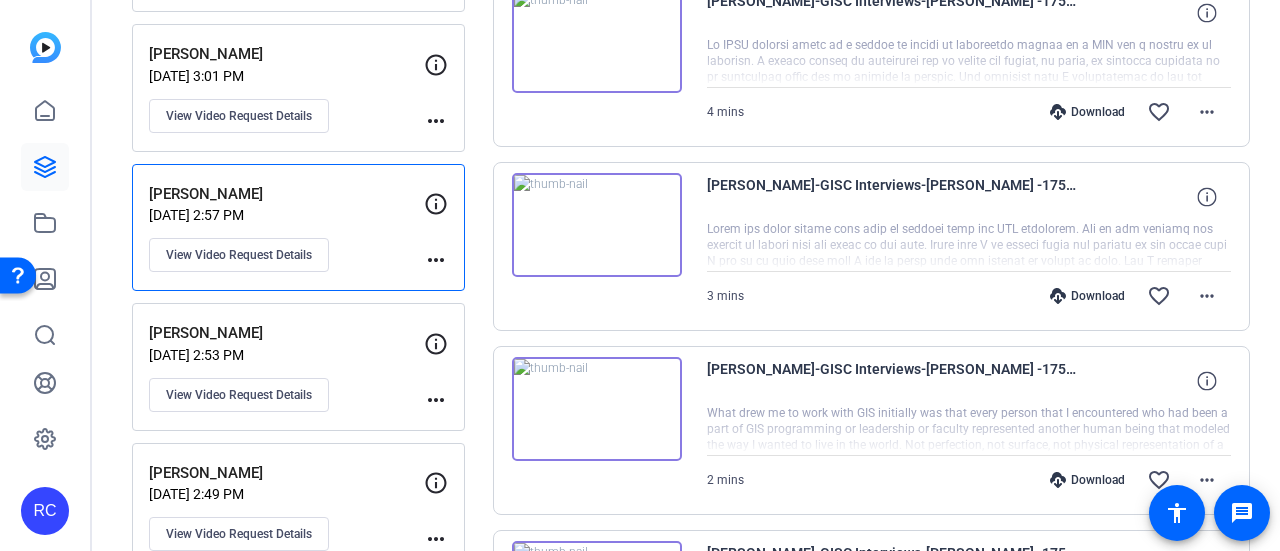click on "[PERSON_NAME]   [DATE] 2:57 PM  View Video Request Details" 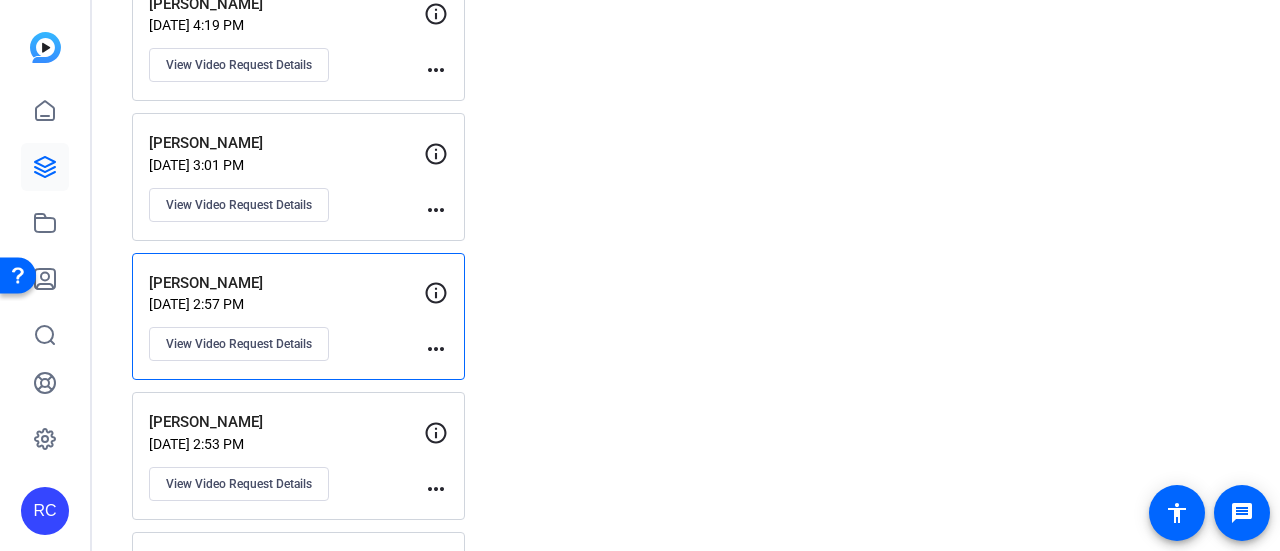 scroll, scrollTop: 1306, scrollLeft: 0, axis: vertical 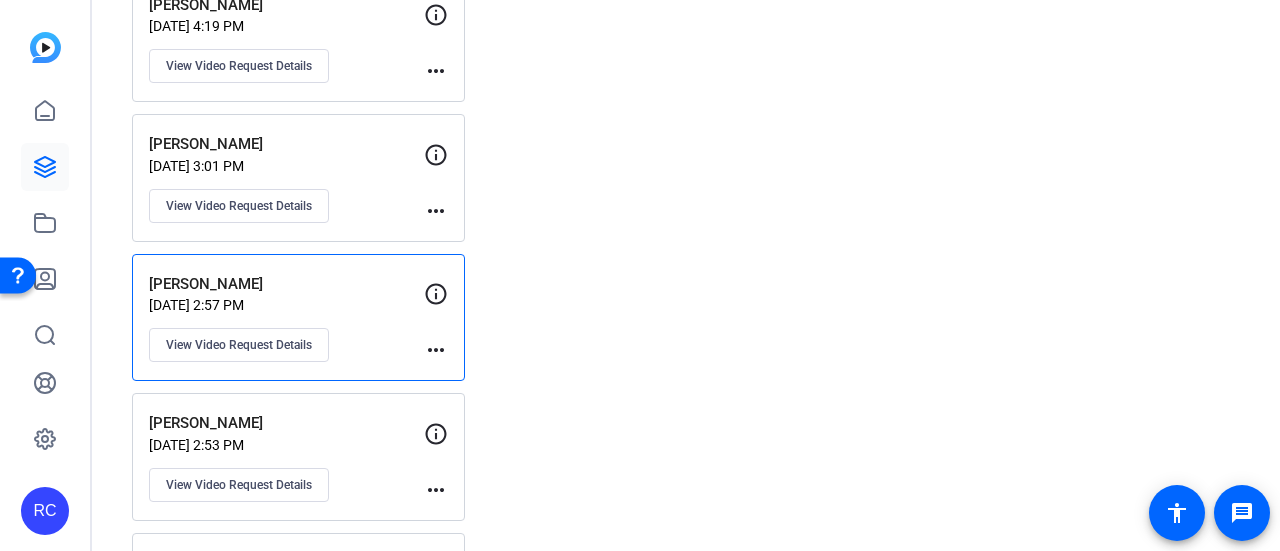 click on "[PERSON_NAME]" 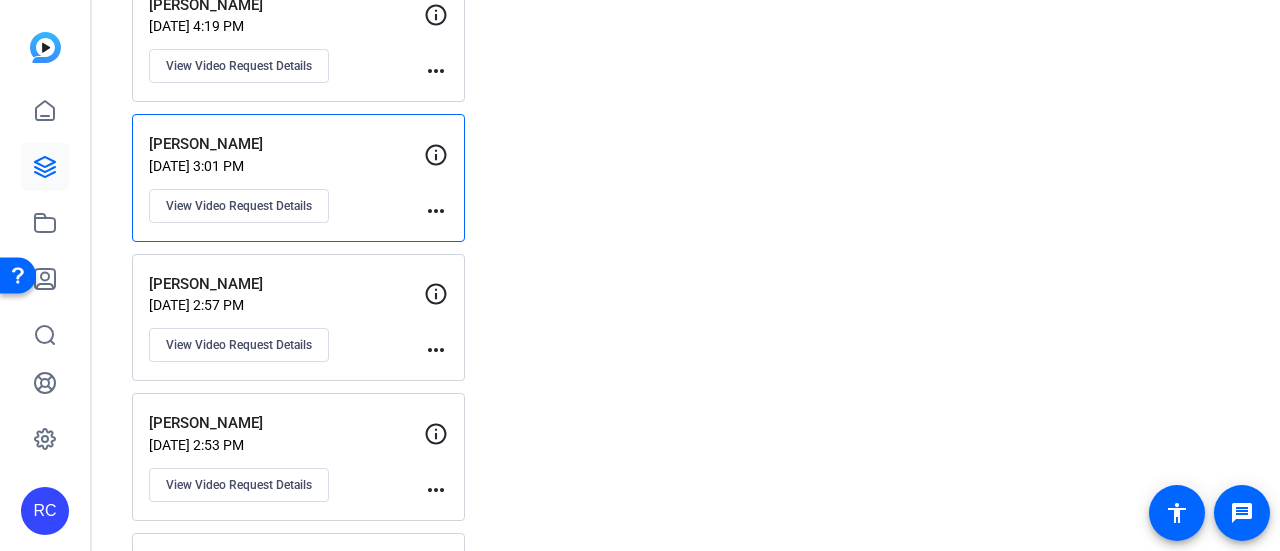 click on "[PERSON_NAME]" 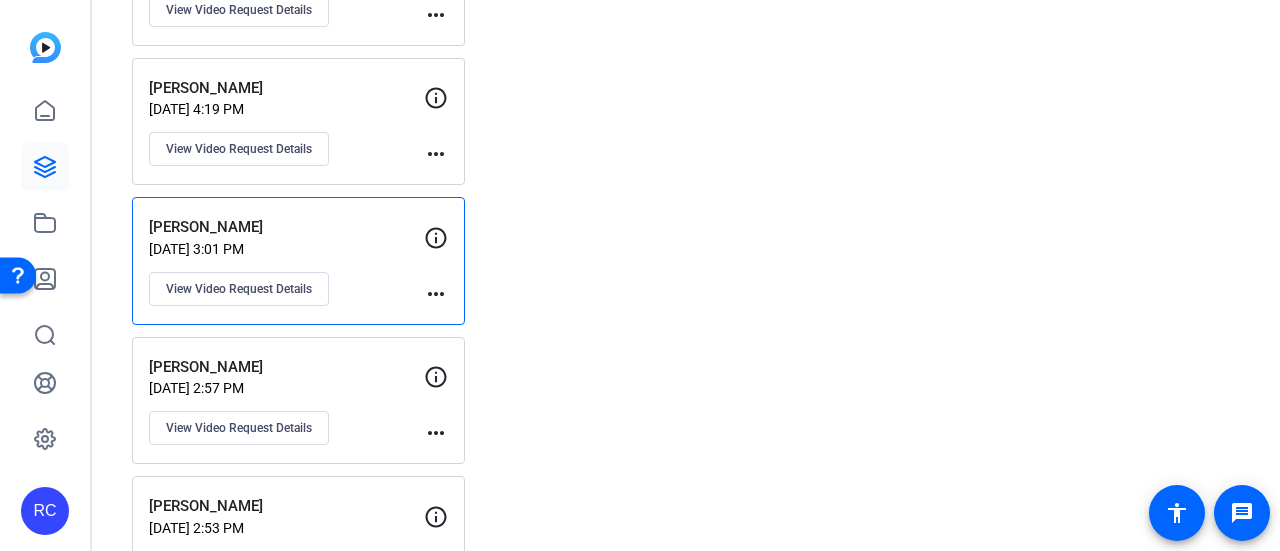 scroll, scrollTop: 1225, scrollLeft: 0, axis: vertical 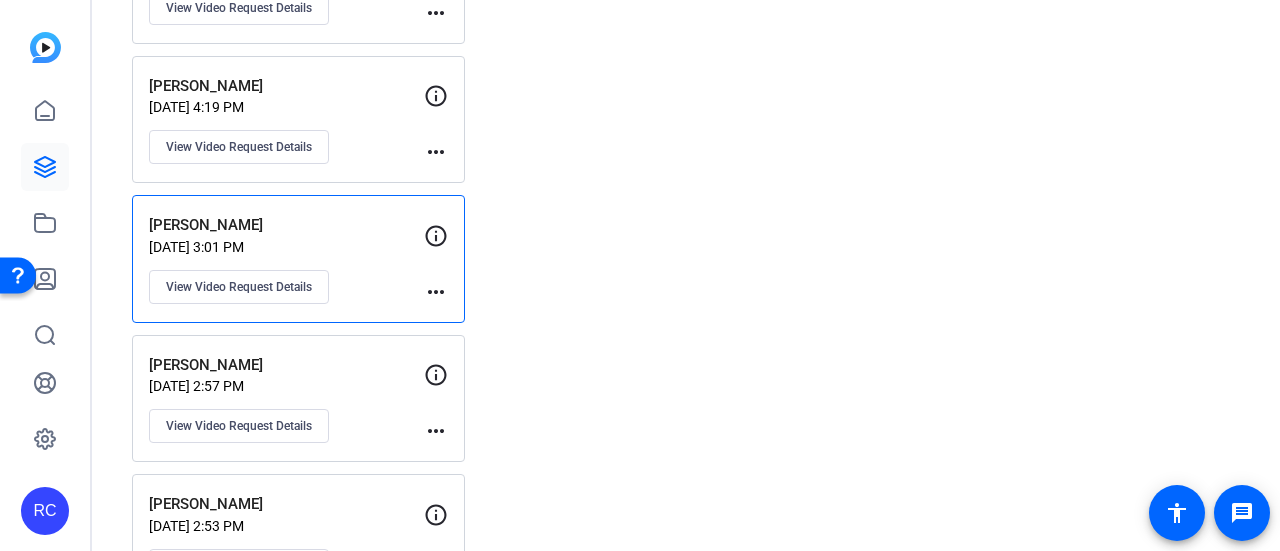 click on "[PERSON_NAME]   [DATE] 4:19 PM  View Video Request Details" 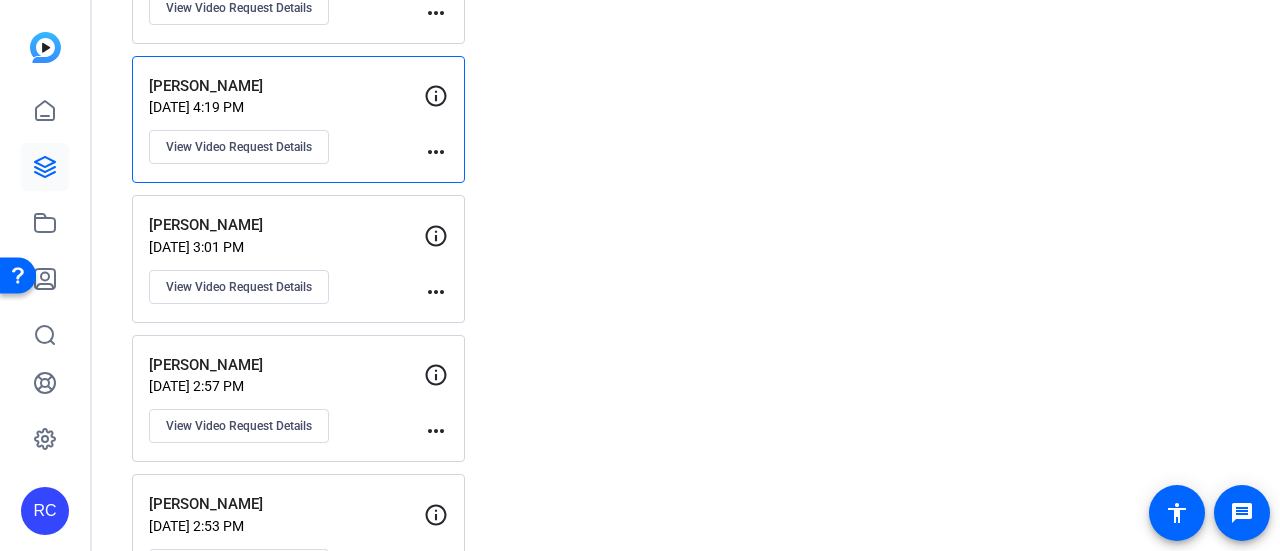 click on "[PERSON_NAME]   [DATE] 4:19 PM  View Video Request Details" 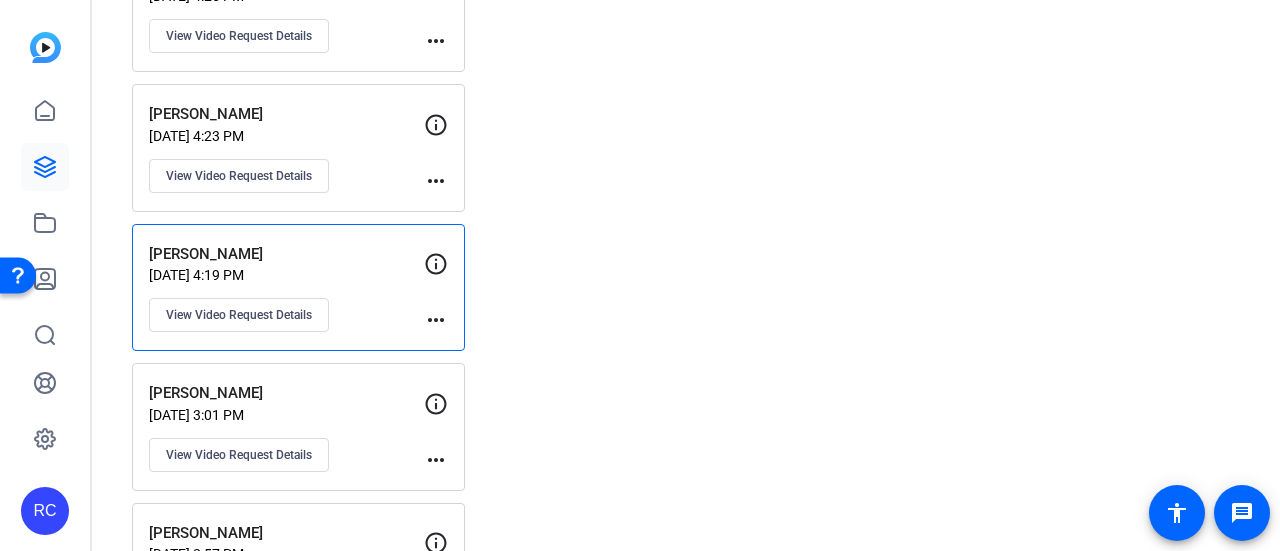 scroll, scrollTop: 931, scrollLeft: 0, axis: vertical 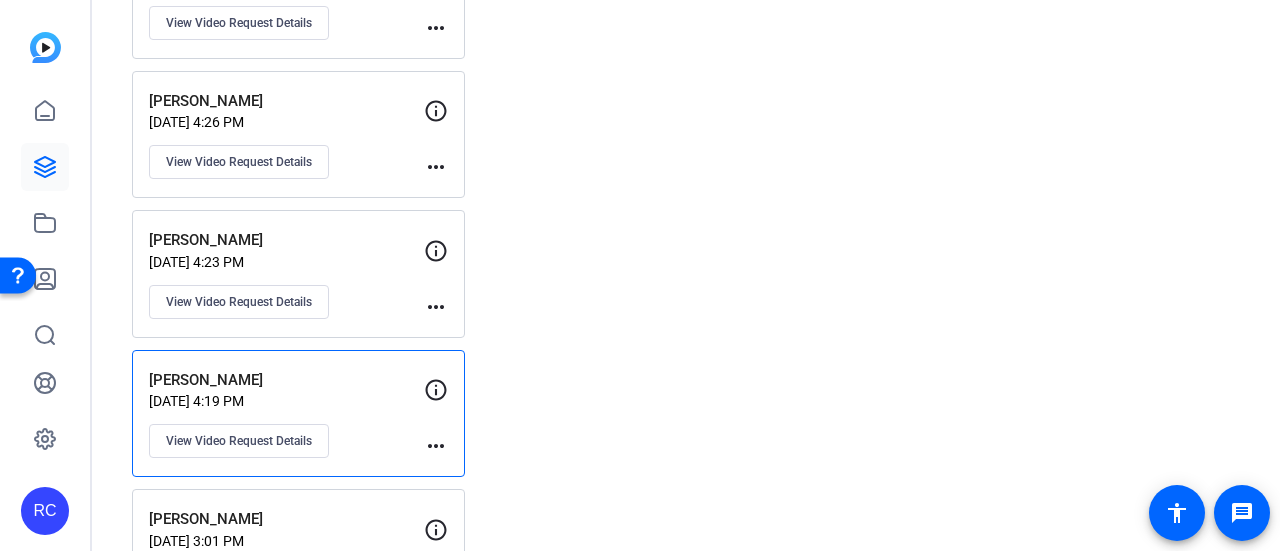 click on "[PERSON_NAME]" 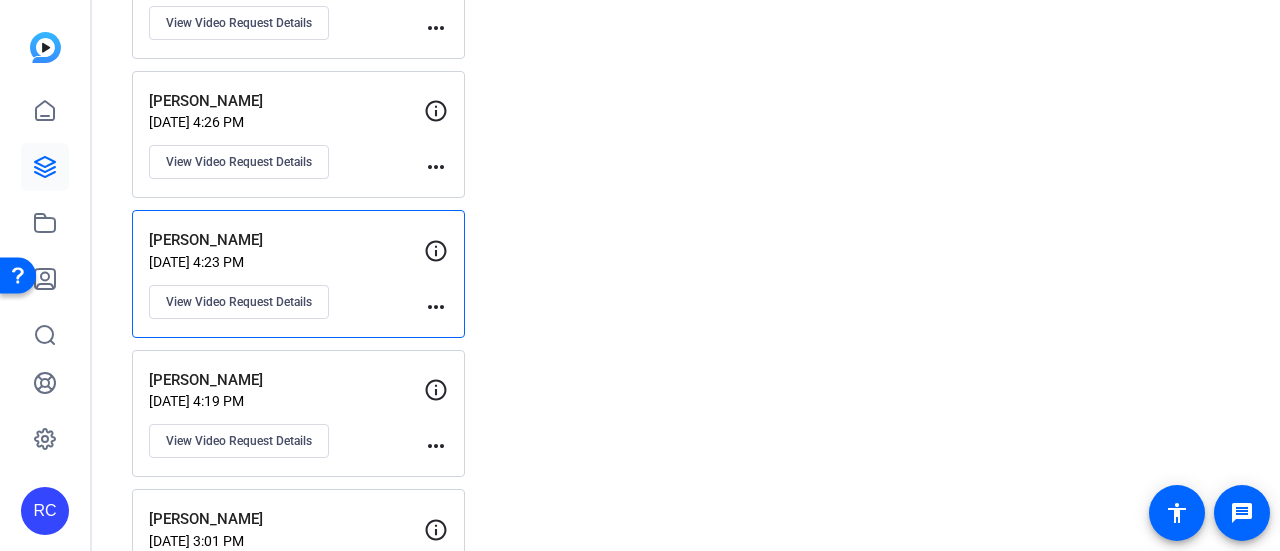 click on "[PERSON_NAME]" 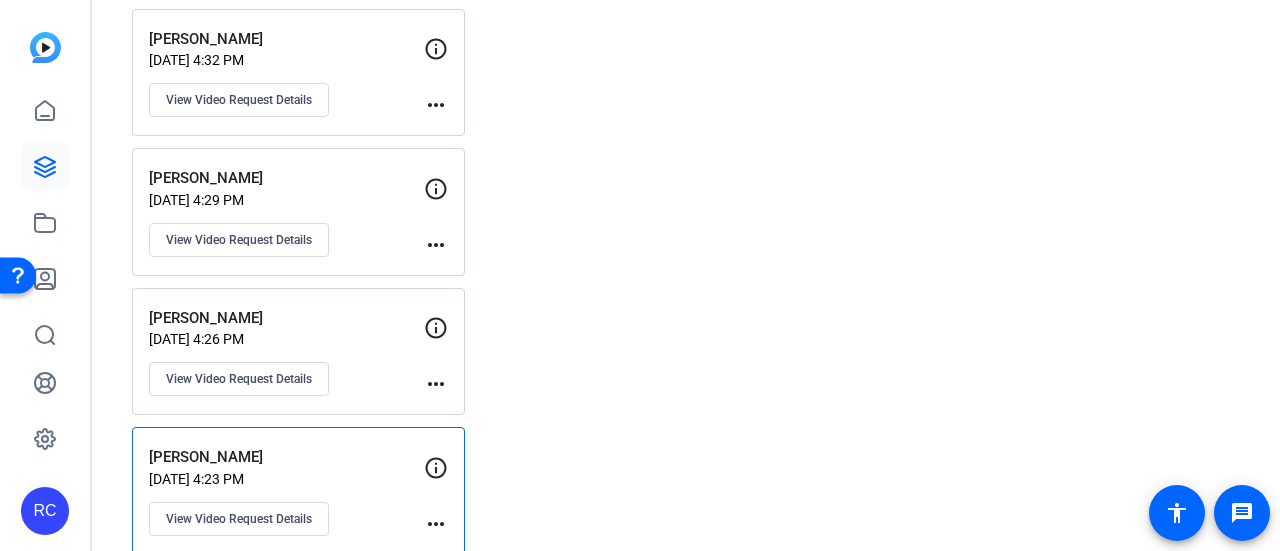 scroll, scrollTop: 812, scrollLeft: 0, axis: vertical 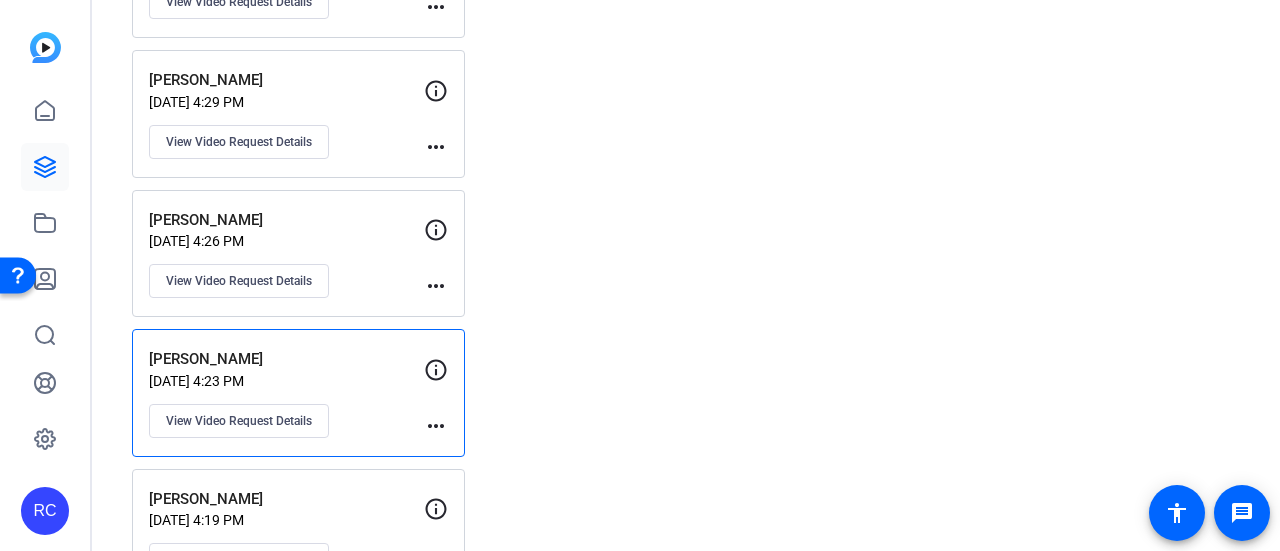 click on "[DATE] 4:26 PM" 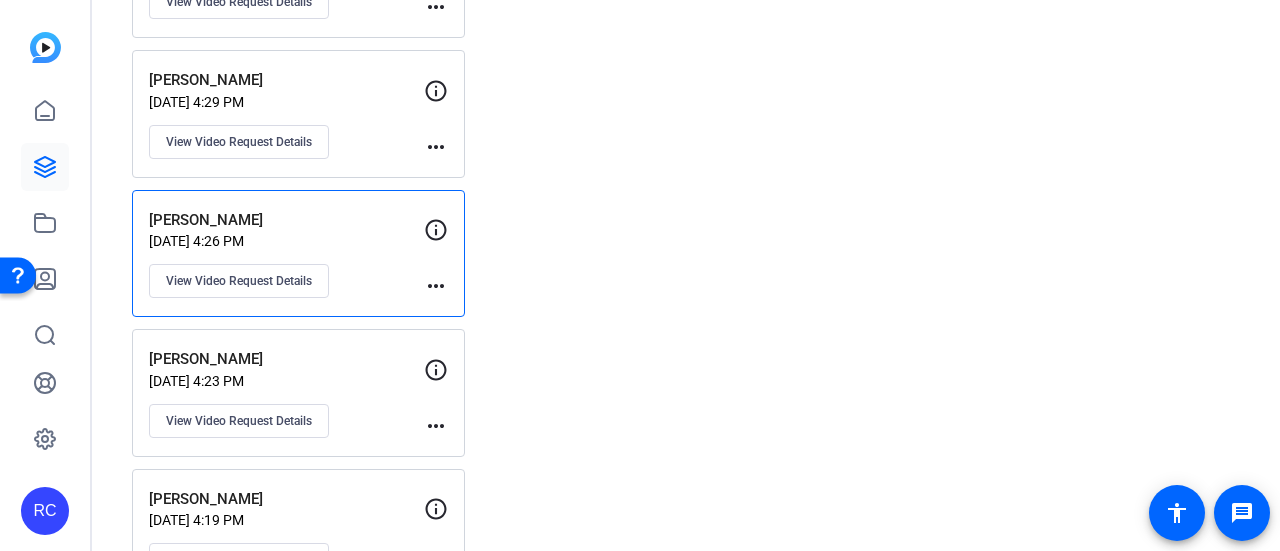 click on "[DATE] 4:26 PM" 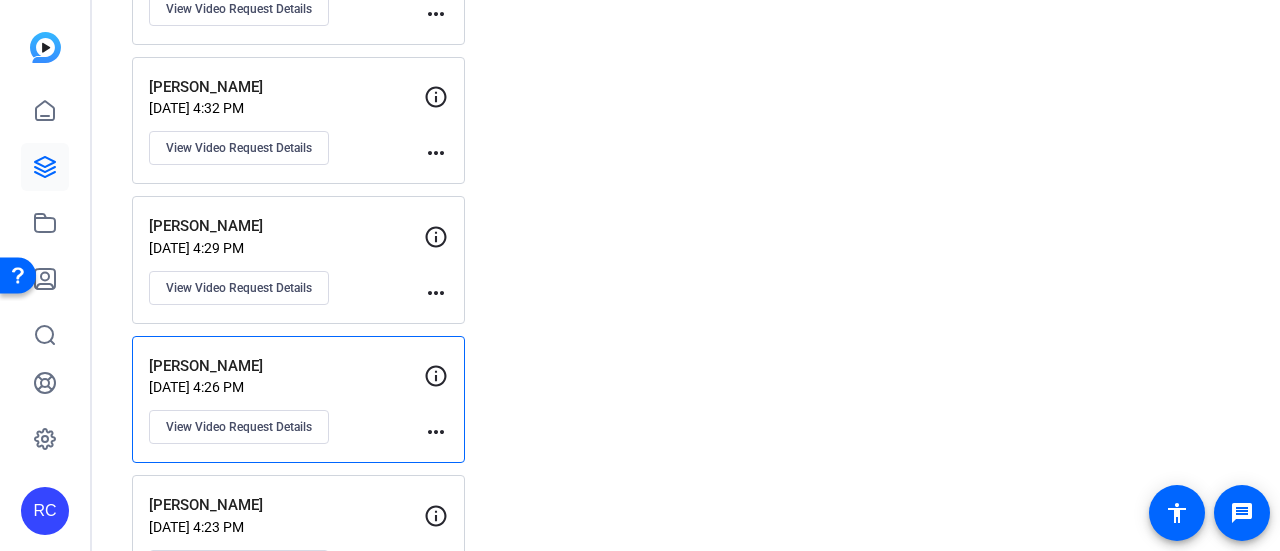scroll, scrollTop: 665, scrollLeft: 0, axis: vertical 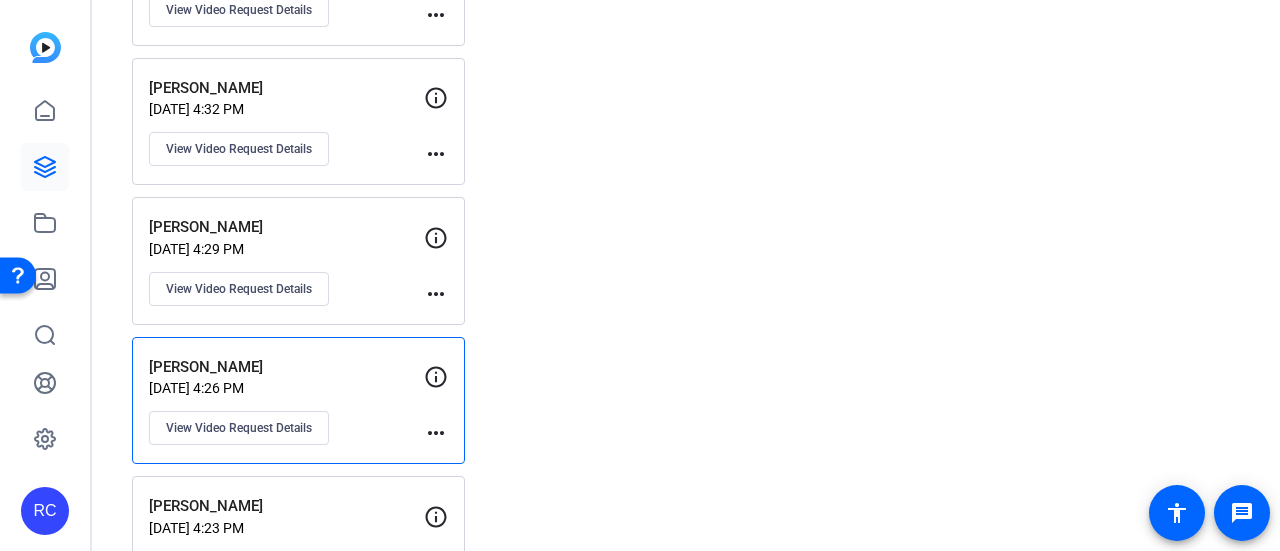 click on "[DATE] 4:29 PM" 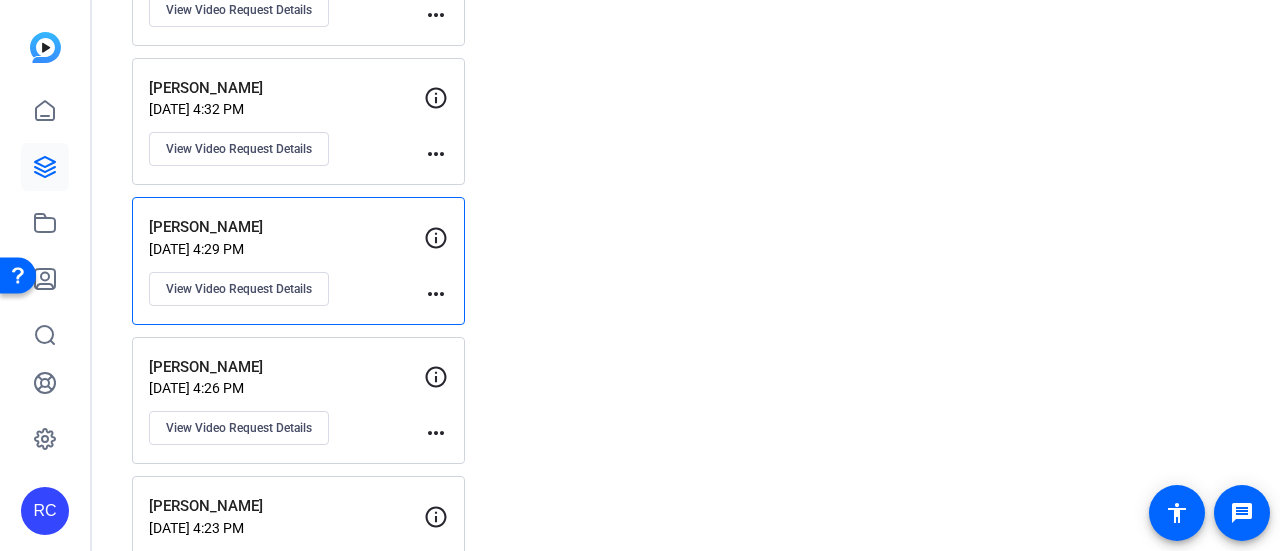 click on "[DATE] 4:29 PM" 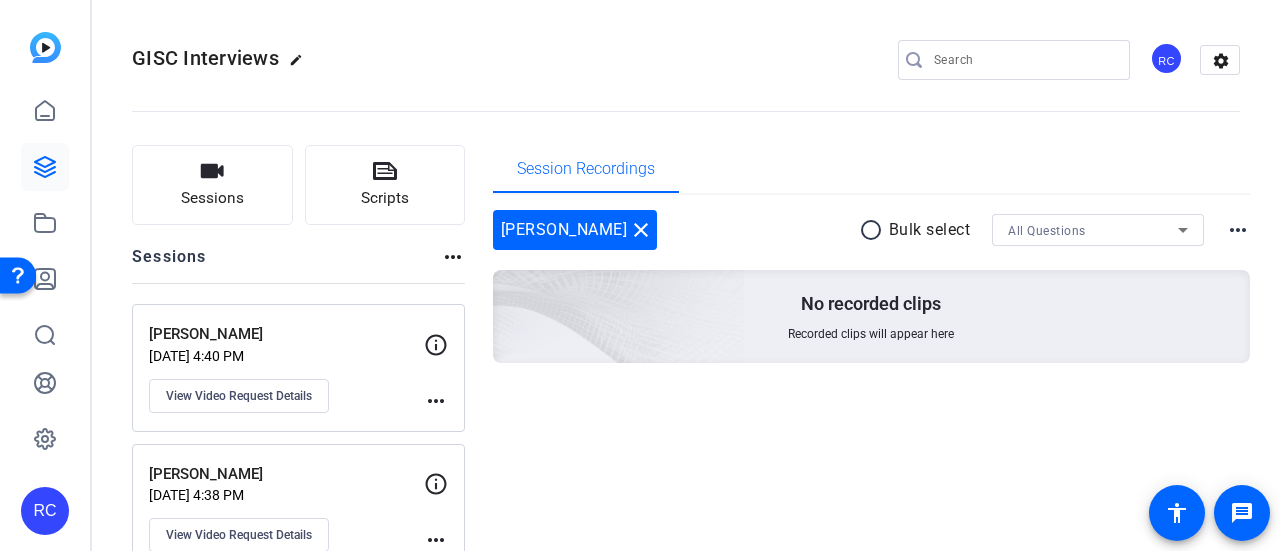 scroll, scrollTop: 474, scrollLeft: 0, axis: vertical 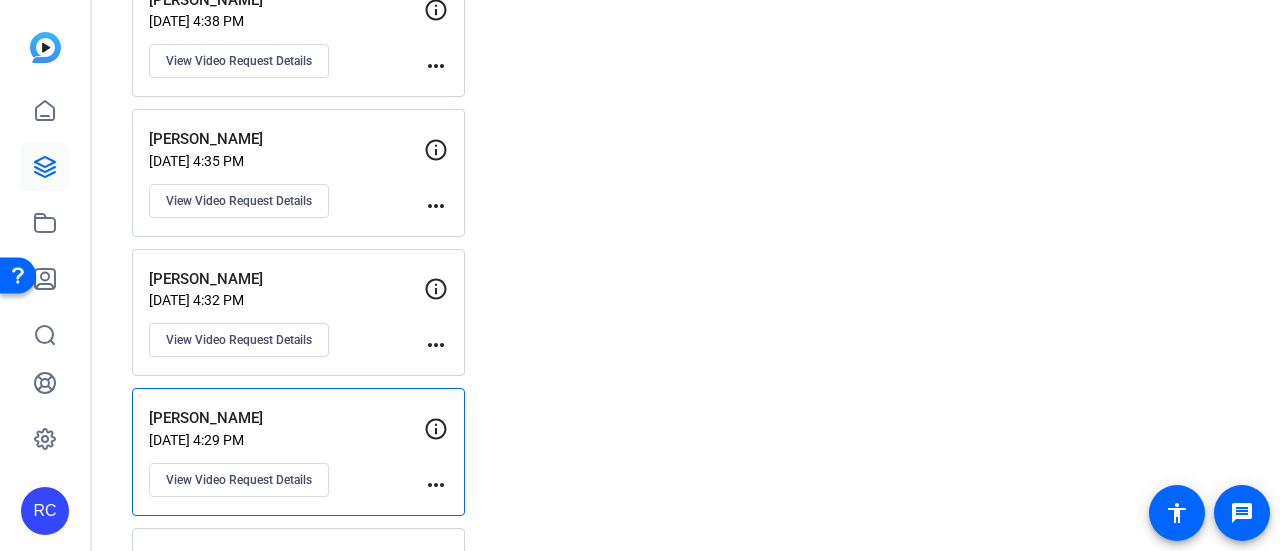 click on "[PERSON_NAME]" 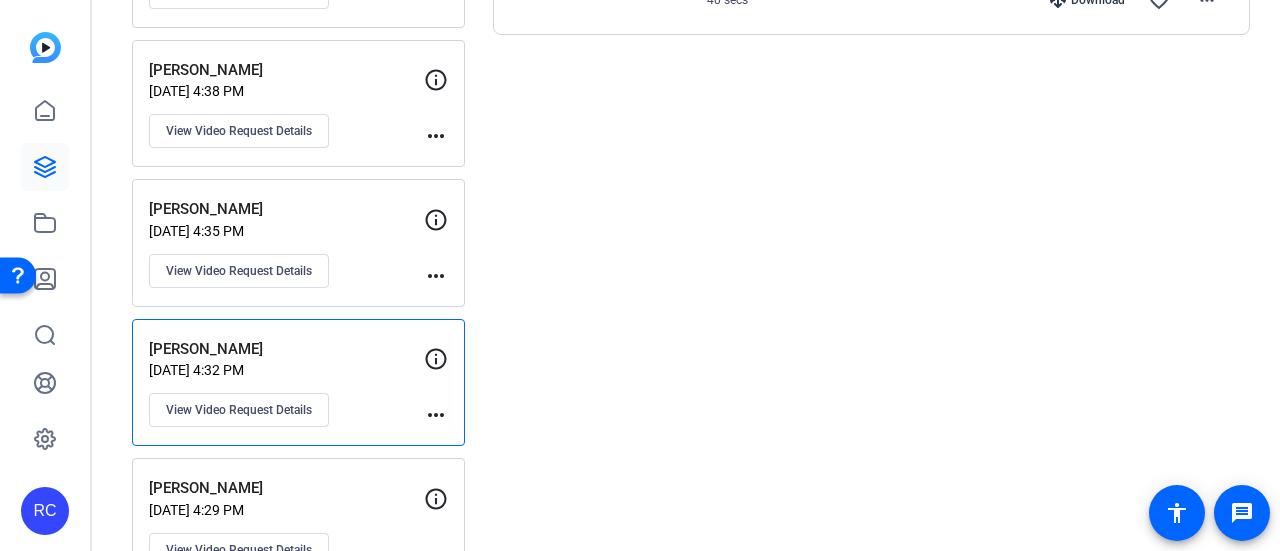 scroll, scrollTop: 398, scrollLeft: 0, axis: vertical 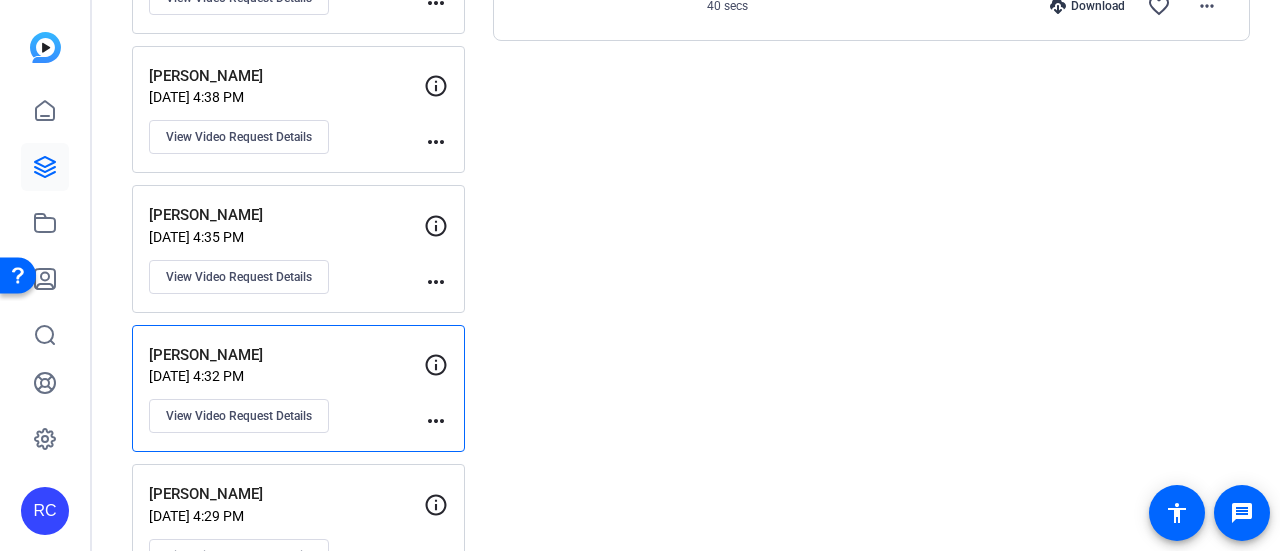 click on "[DATE] 4:35 PM" 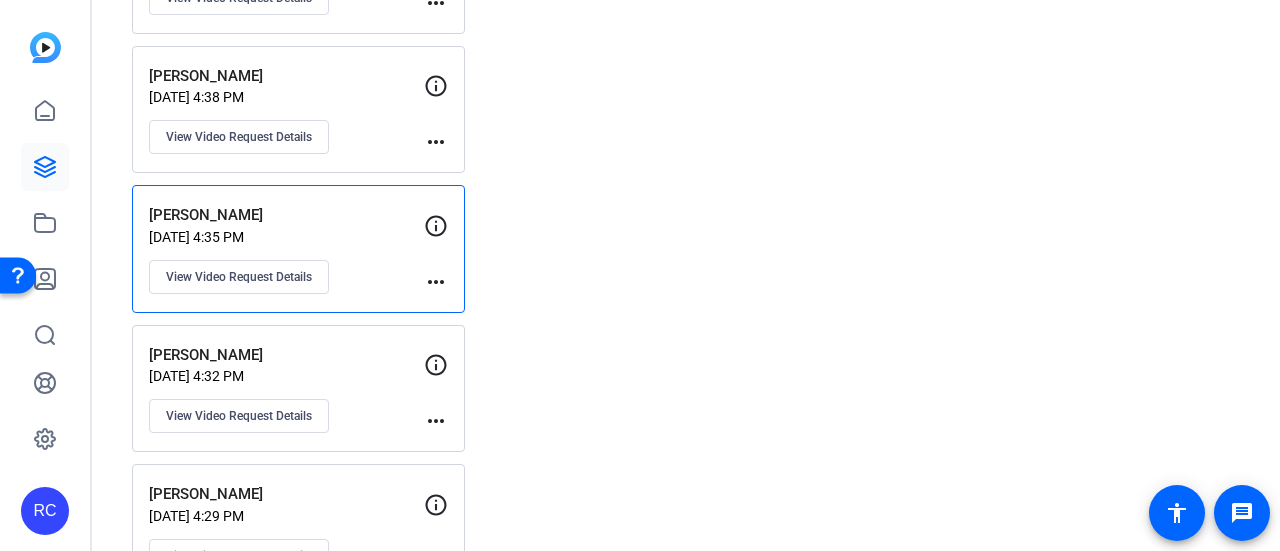 click on "[DATE] 4:35 PM" 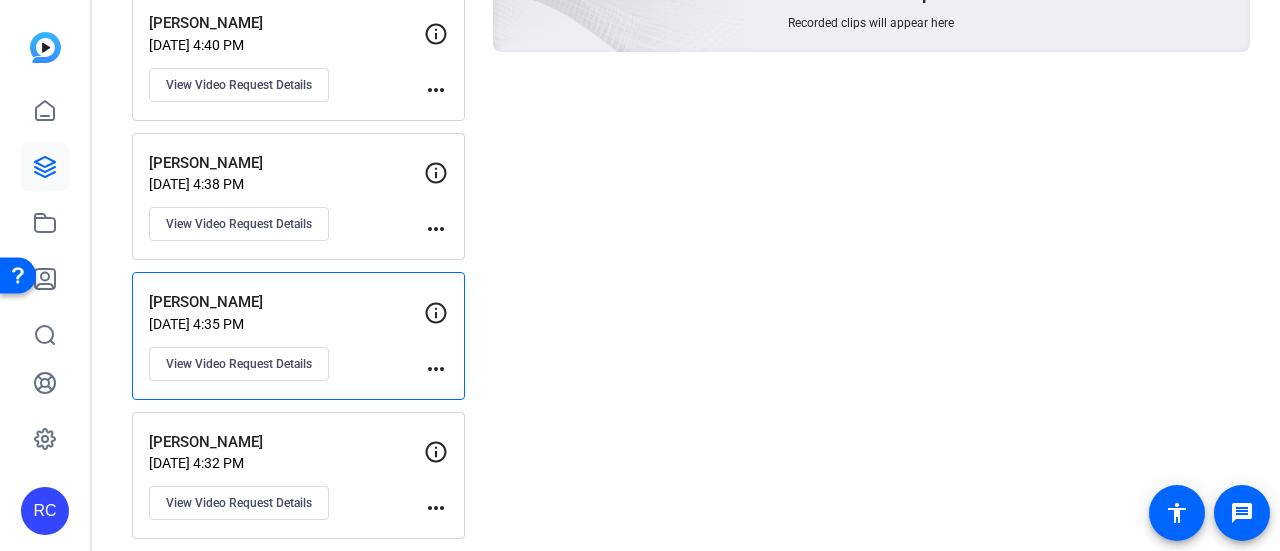 scroll, scrollTop: 310, scrollLeft: 0, axis: vertical 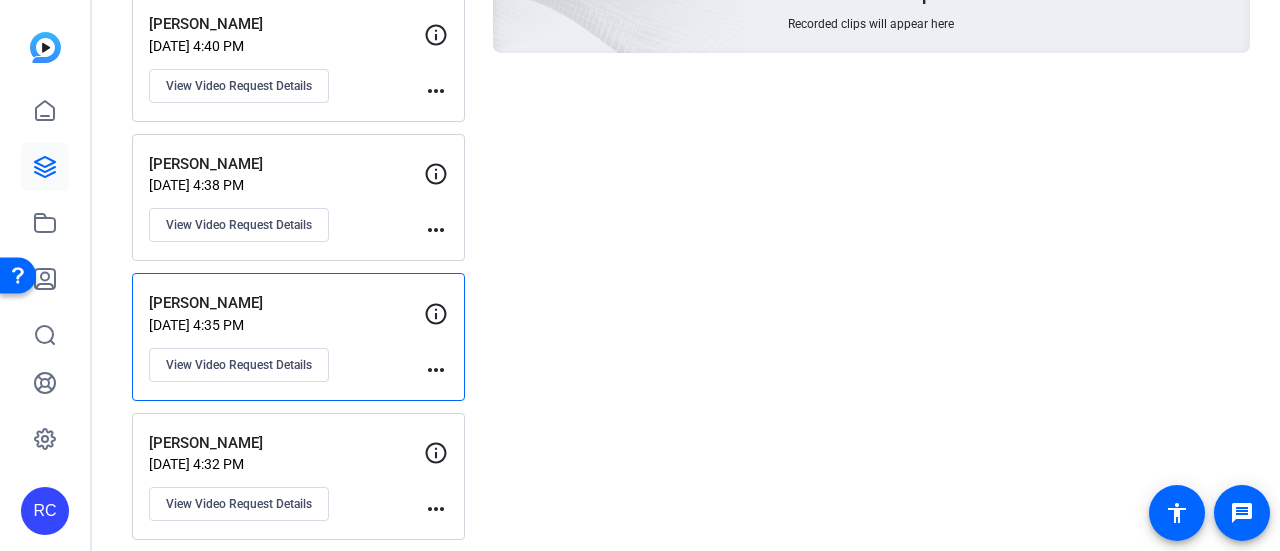 click on "[PERSON_NAME]   [DATE] 4:38 PM  View Video Request Details
more_horiz" 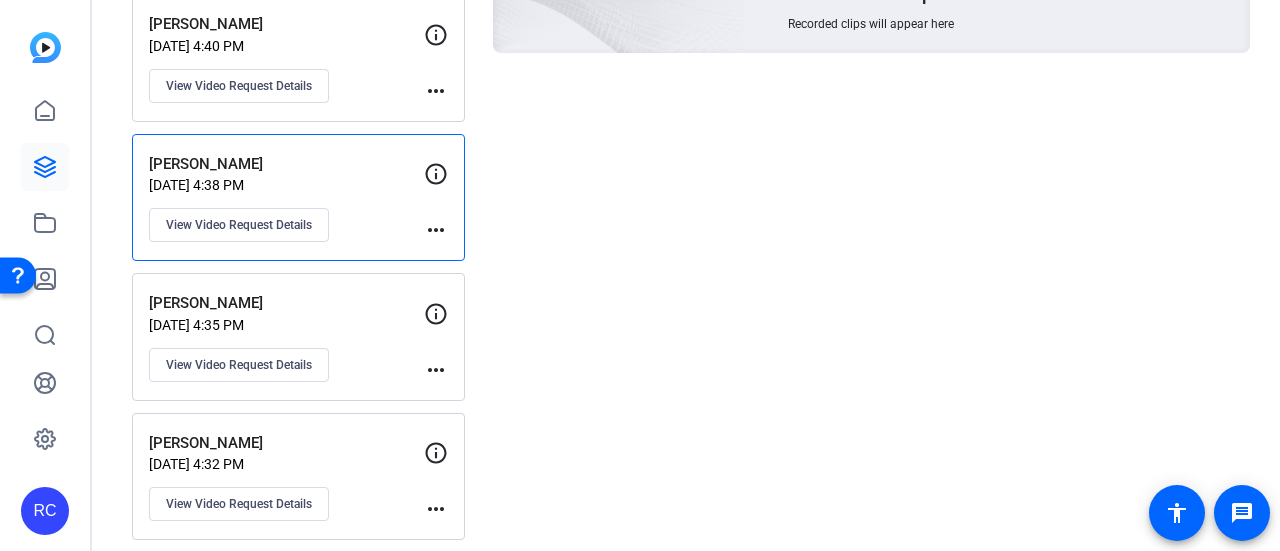scroll, scrollTop: 0, scrollLeft: 0, axis: both 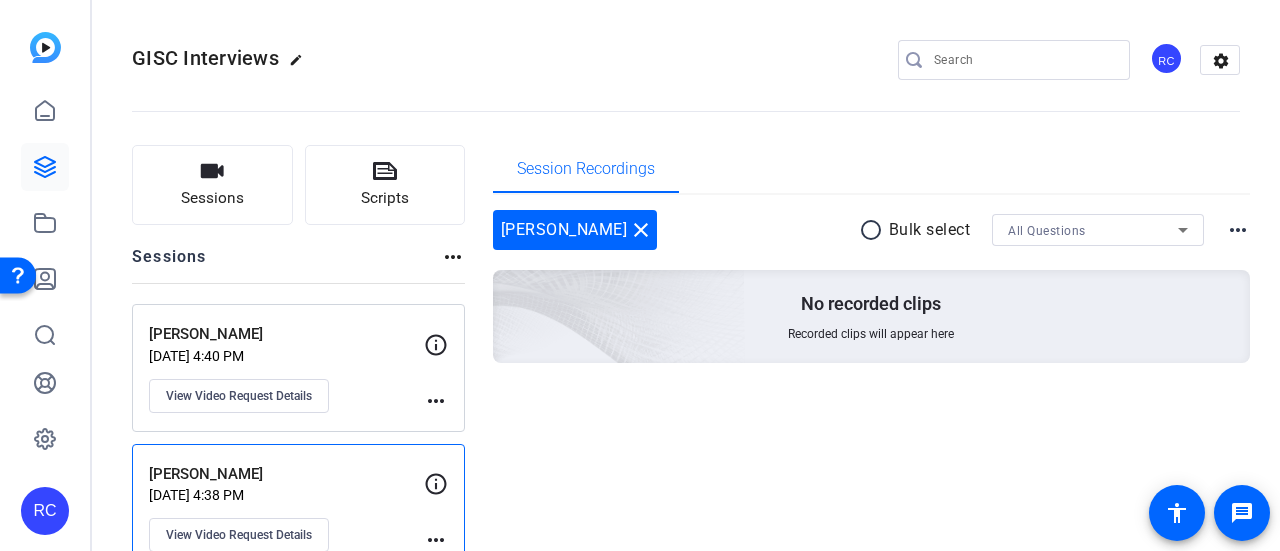 click on "[DATE] 4:40 PM" 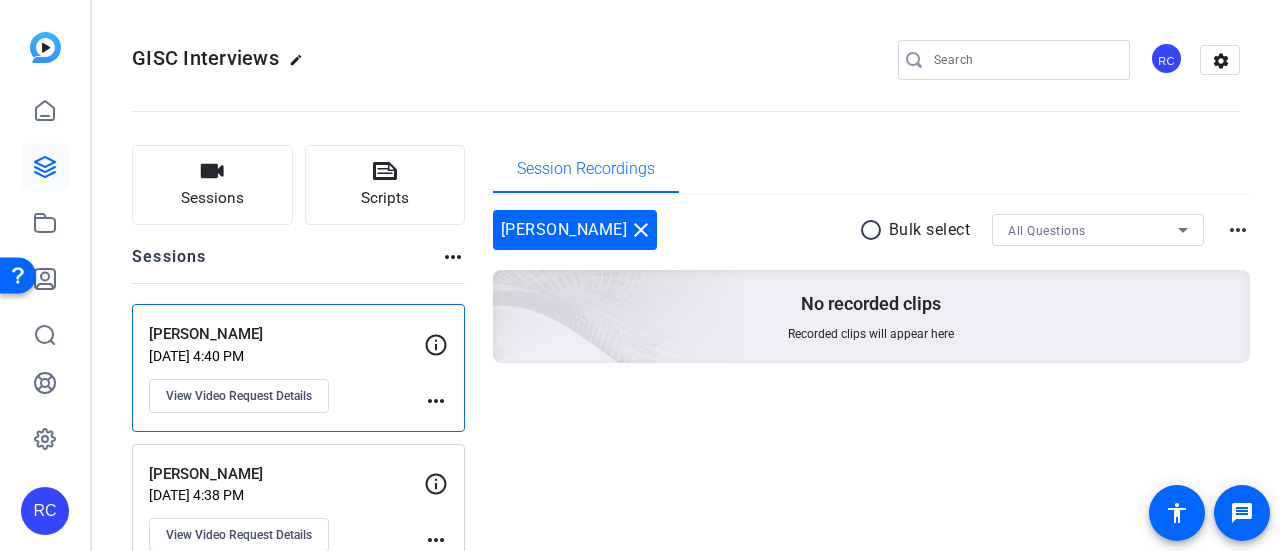 scroll, scrollTop: 169, scrollLeft: 0, axis: vertical 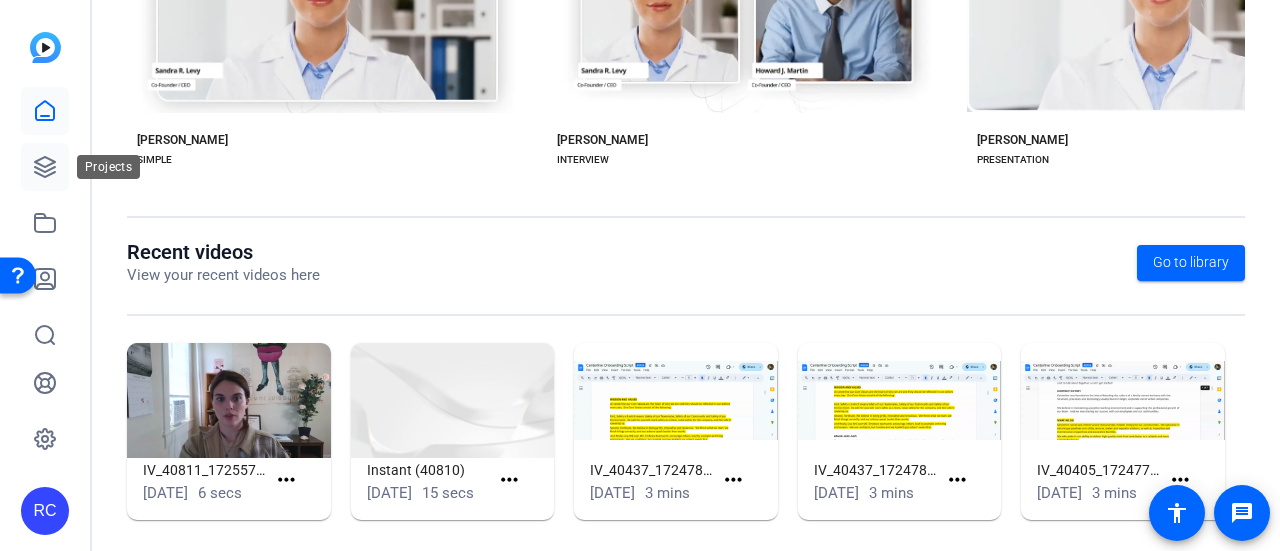 click 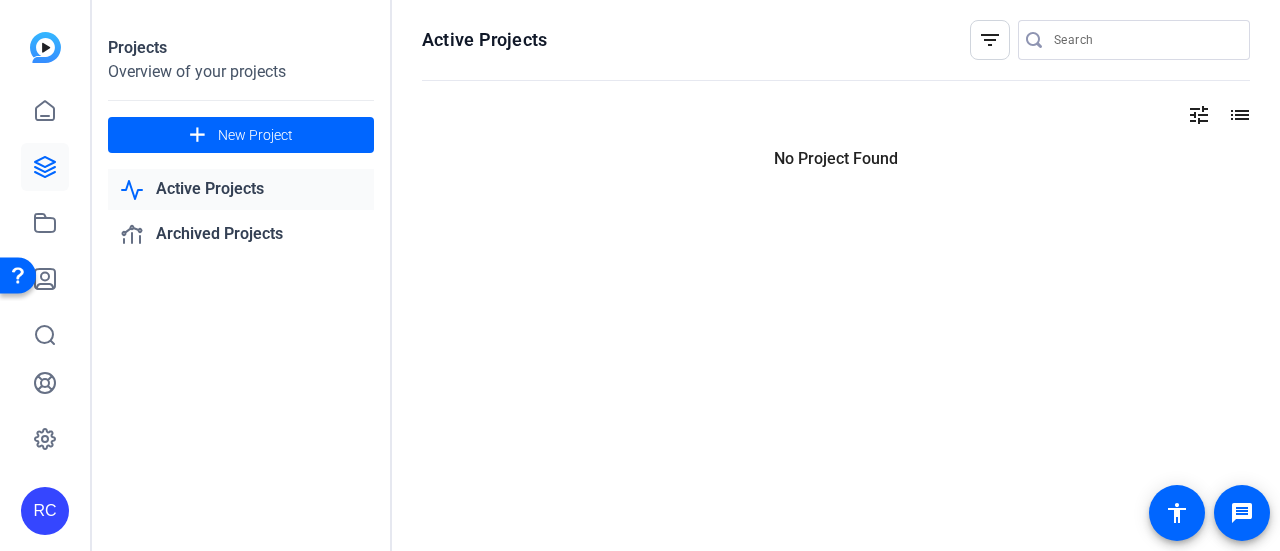 scroll, scrollTop: 0, scrollLeft: 0, axis: both 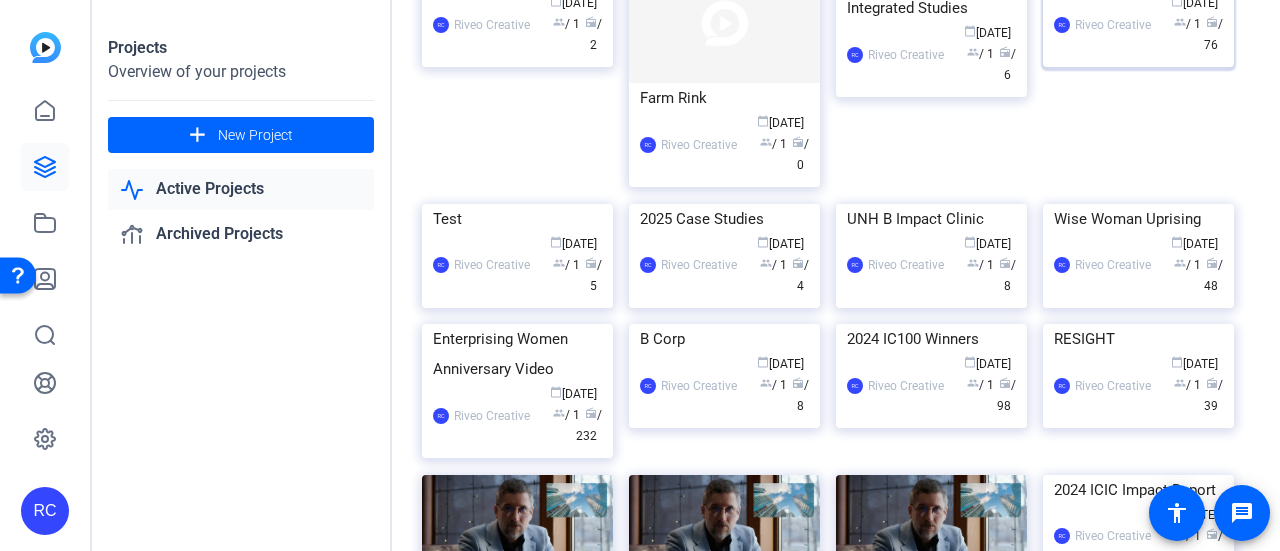 click 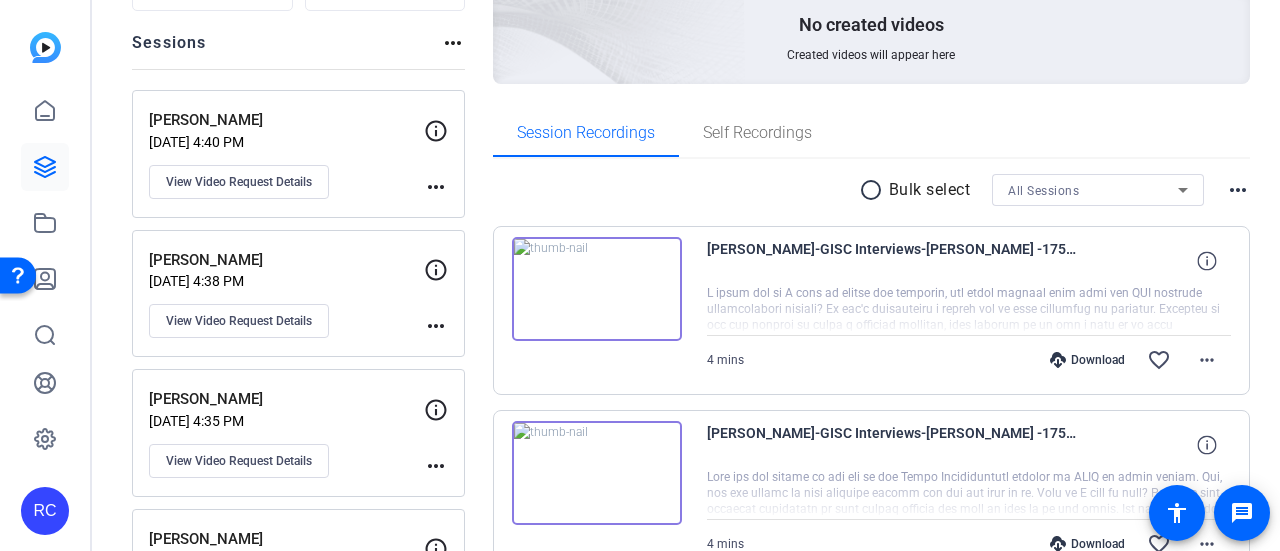 scroll, scrollTop: 219, scrollLeft: 0, axis: vertical 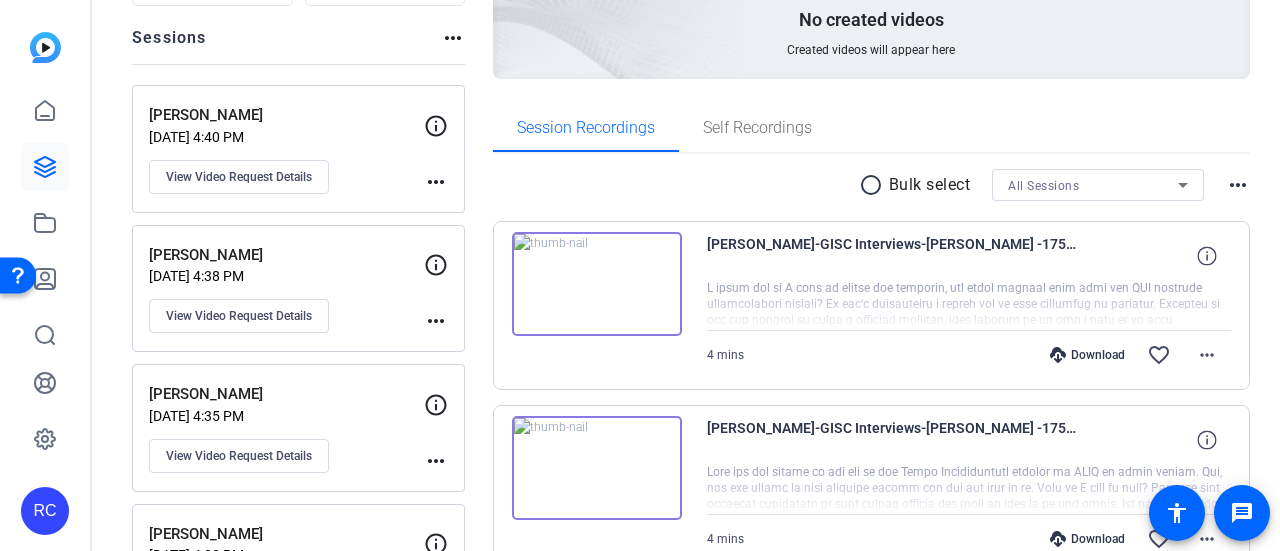 click on "4 mins
Download  favorite_border more_horiz" at bounding box center (969, 355) 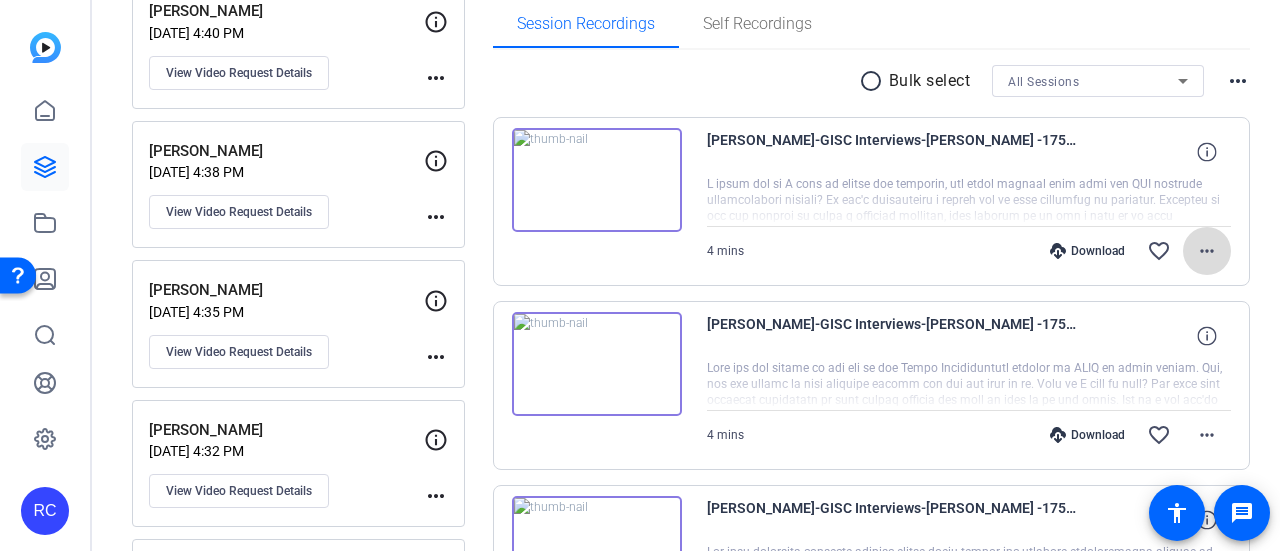 click at bounding box center [1207, 251] 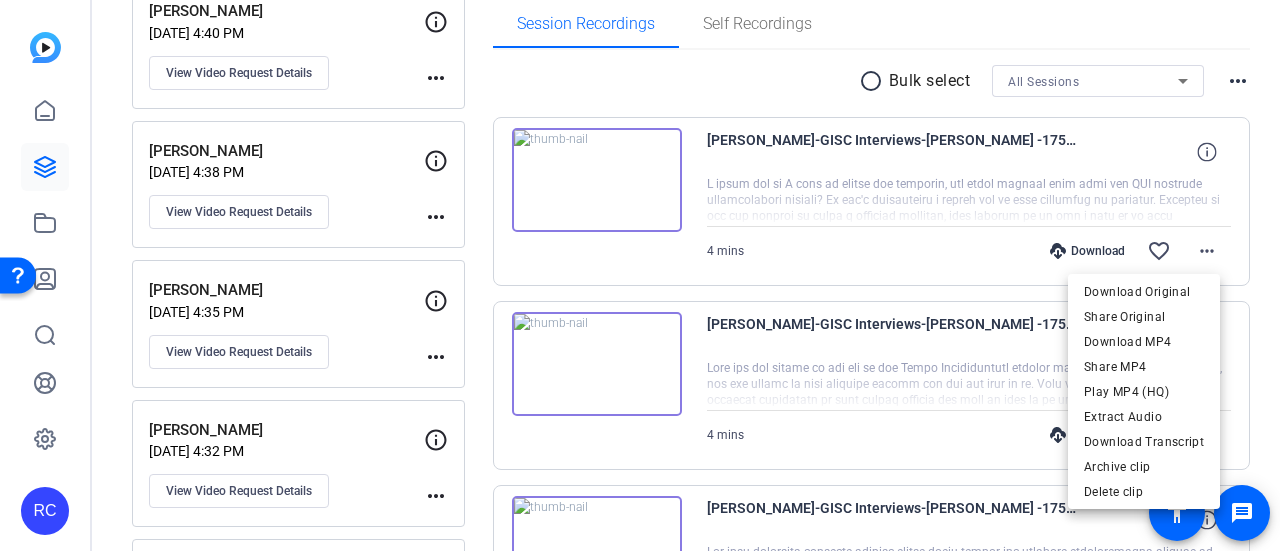 click at bounding box center [640, 275] 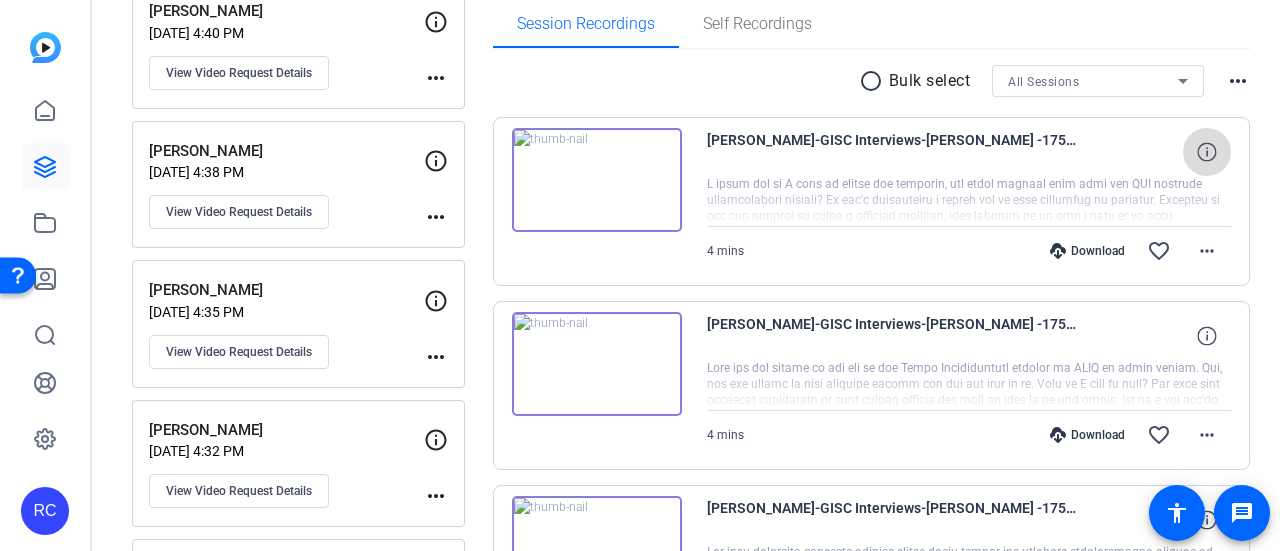 click 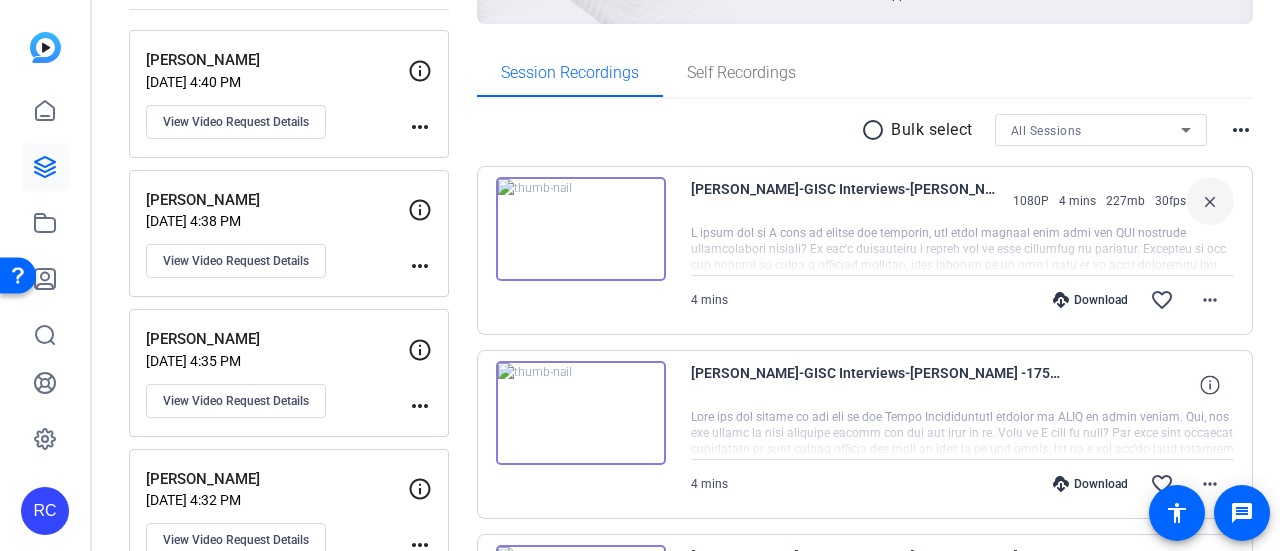 scroll, scrollTop: 276, scrollLeft: 0, axis: vertical 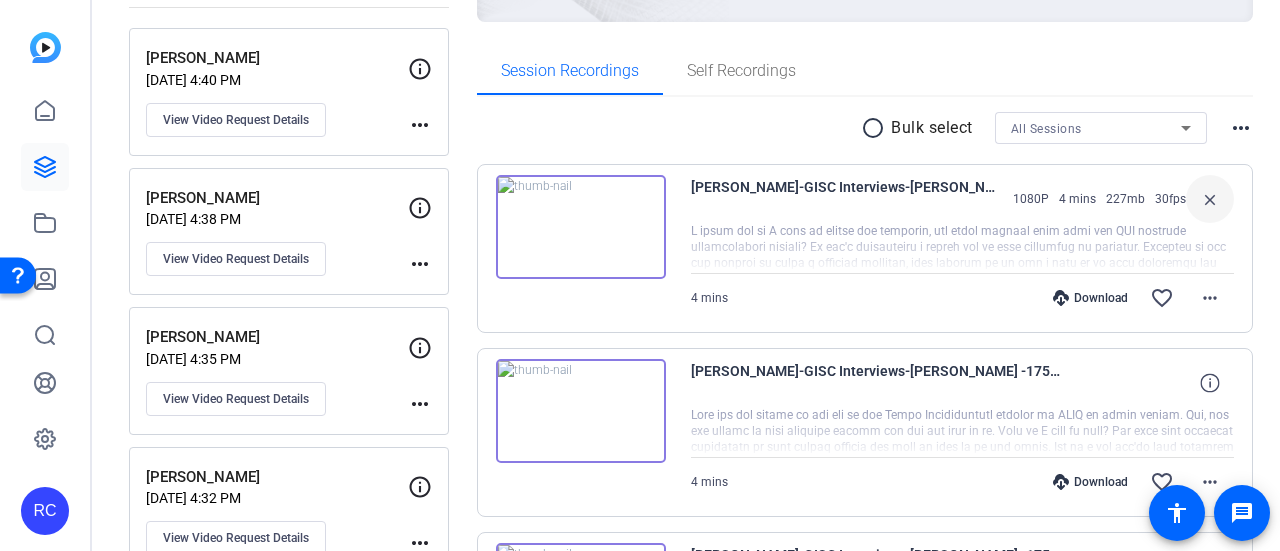 click on "Michael Randel   Jun 11, 2025 @ 4:40 PM  View Video Request Details" 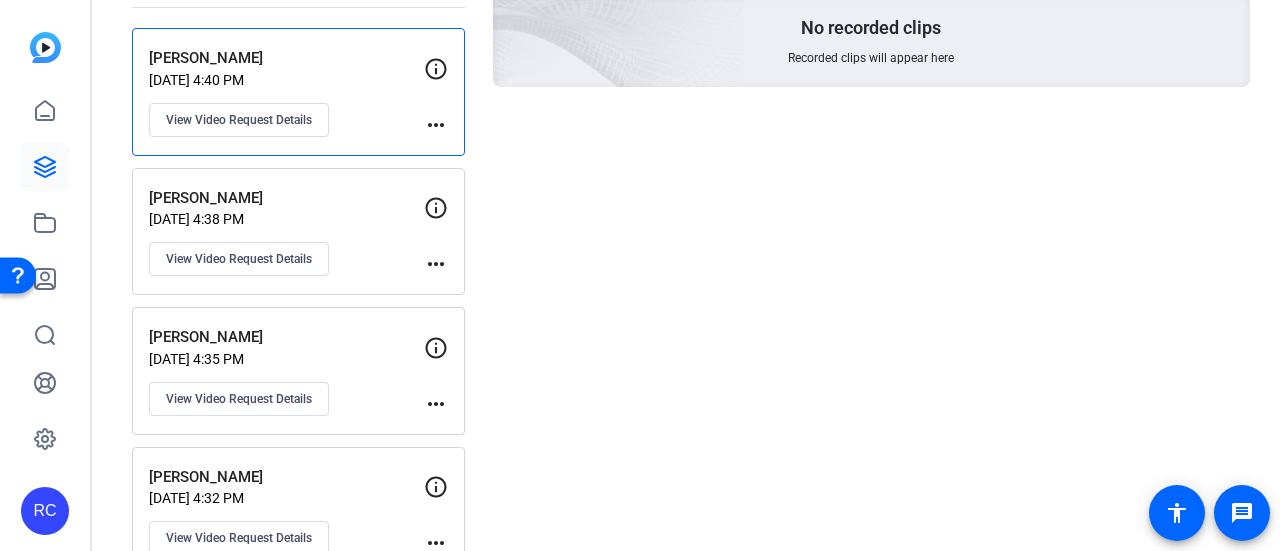 click on "[PERSON_NAME]" 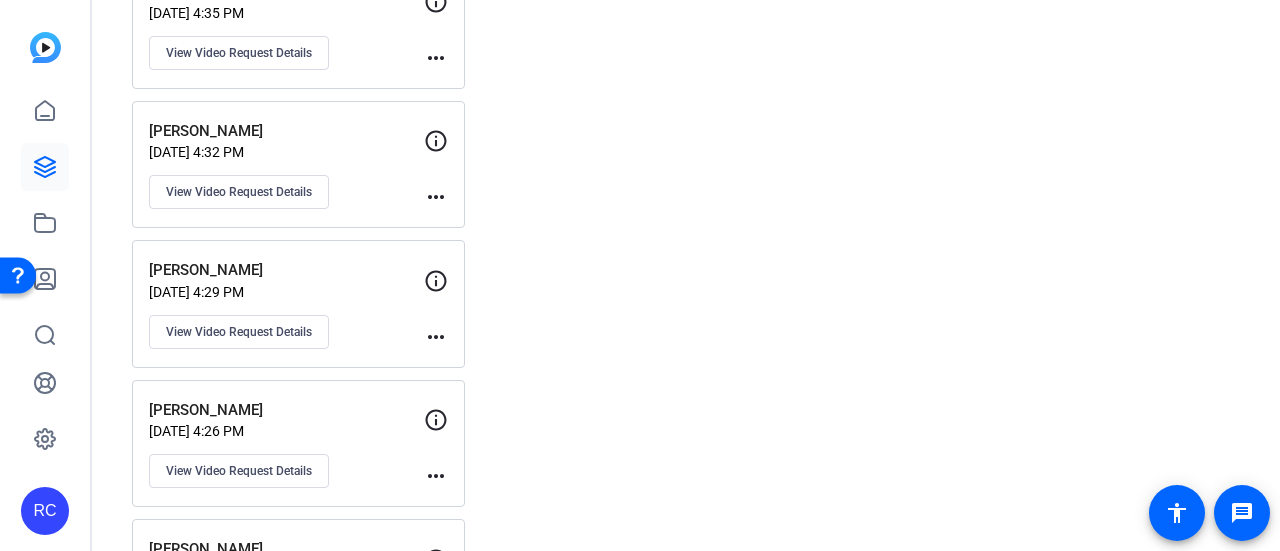 scroll, scrollTop: 749, scrollLeft: 0, axis: vertical 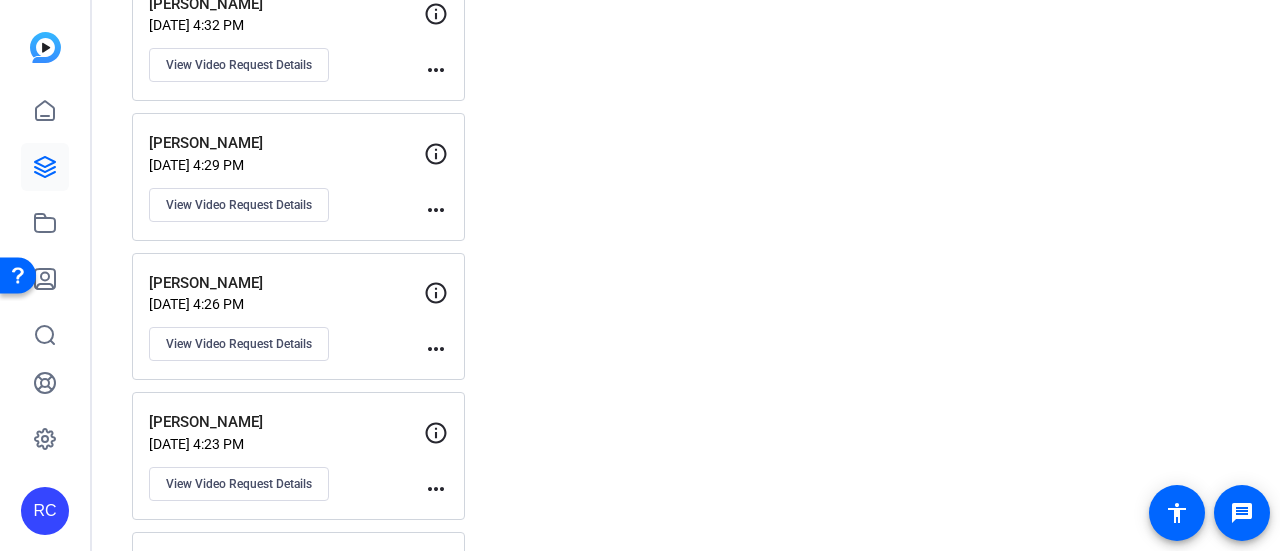 drag, startPoint x: 356, startPoint y: 256, endPoint x: 354, endPoint y: 237, distance: 19.104973 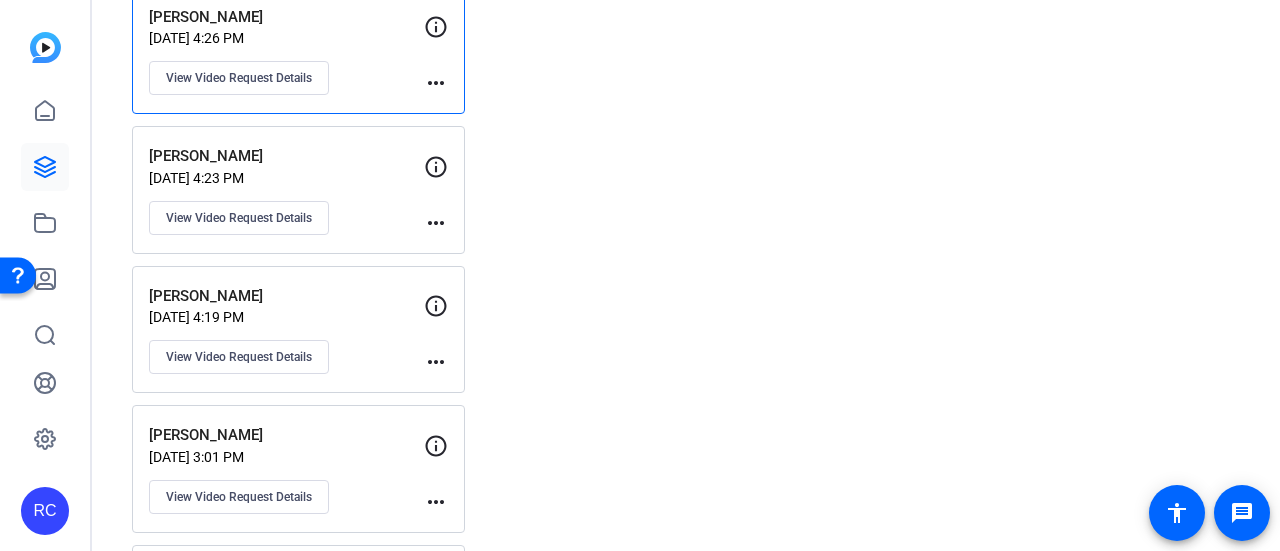 scroll, scrollTop: 1058, scrollLeft: 0, axis: vertical 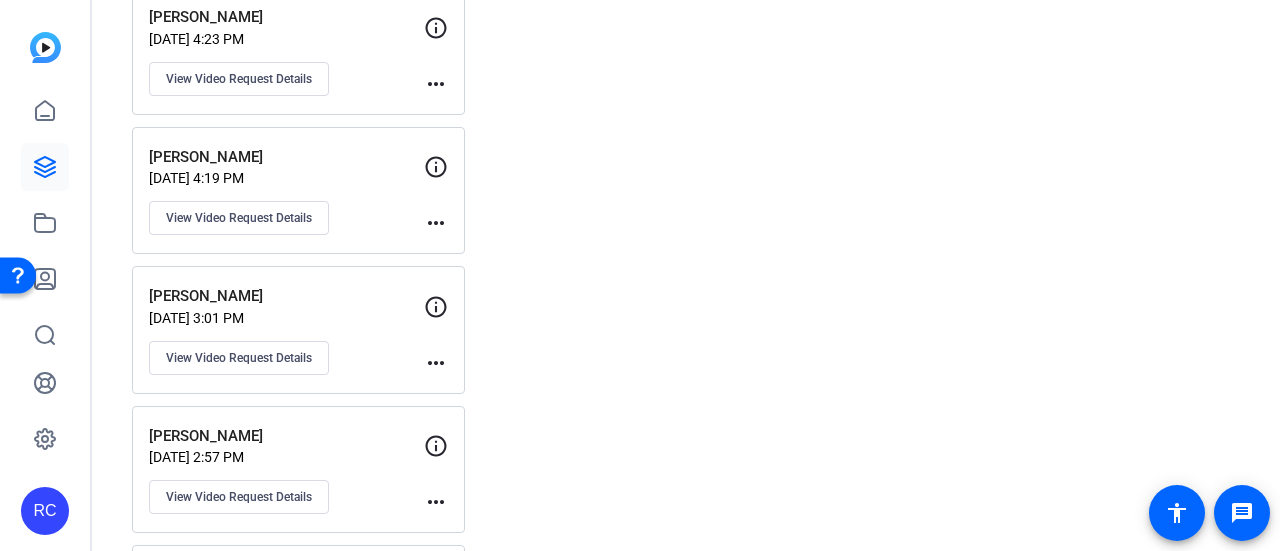 click on "[PERSON_NAME]" 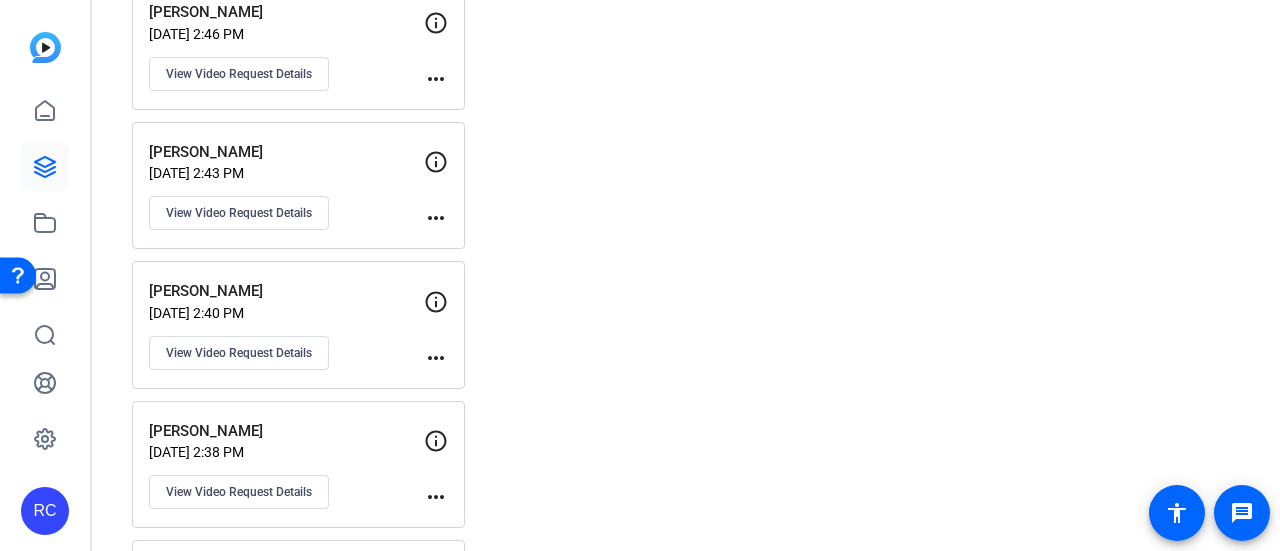 scroll, scrollTop: 2003, scrollLeft: 0, axis: vertical 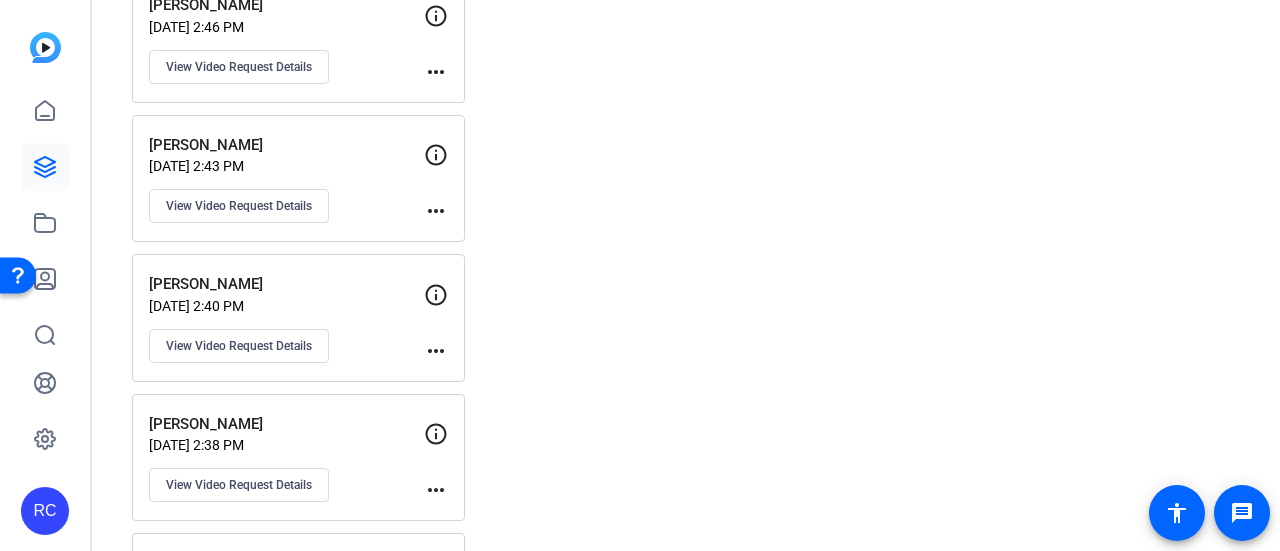 click on "[PERSON_NAME]" 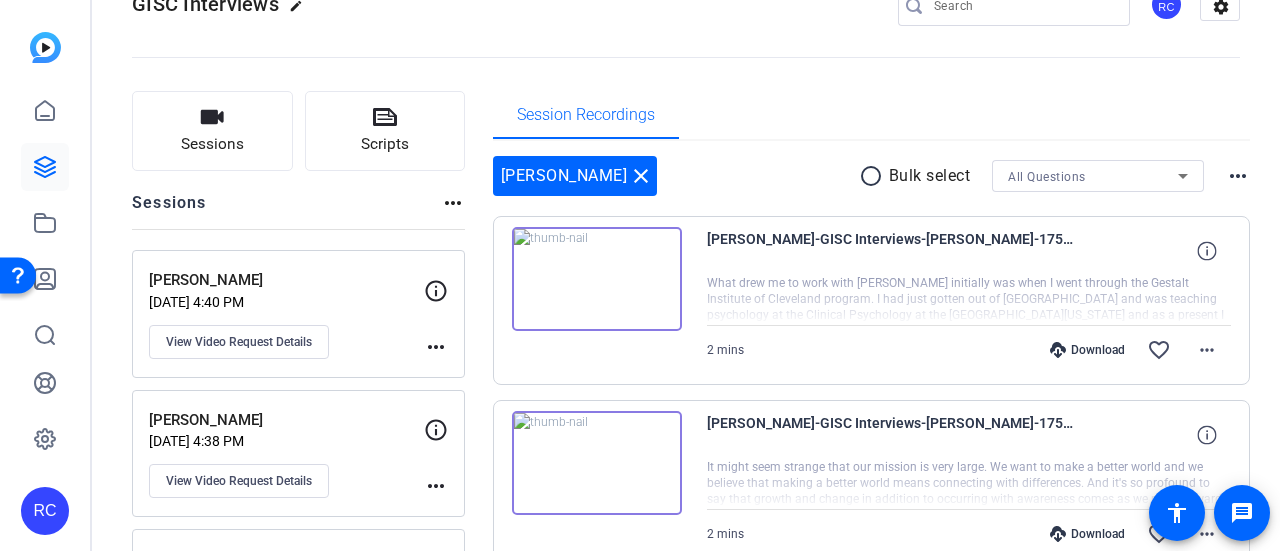 scroll, scrollTop: 0, scrollLeft: 0, axis: both 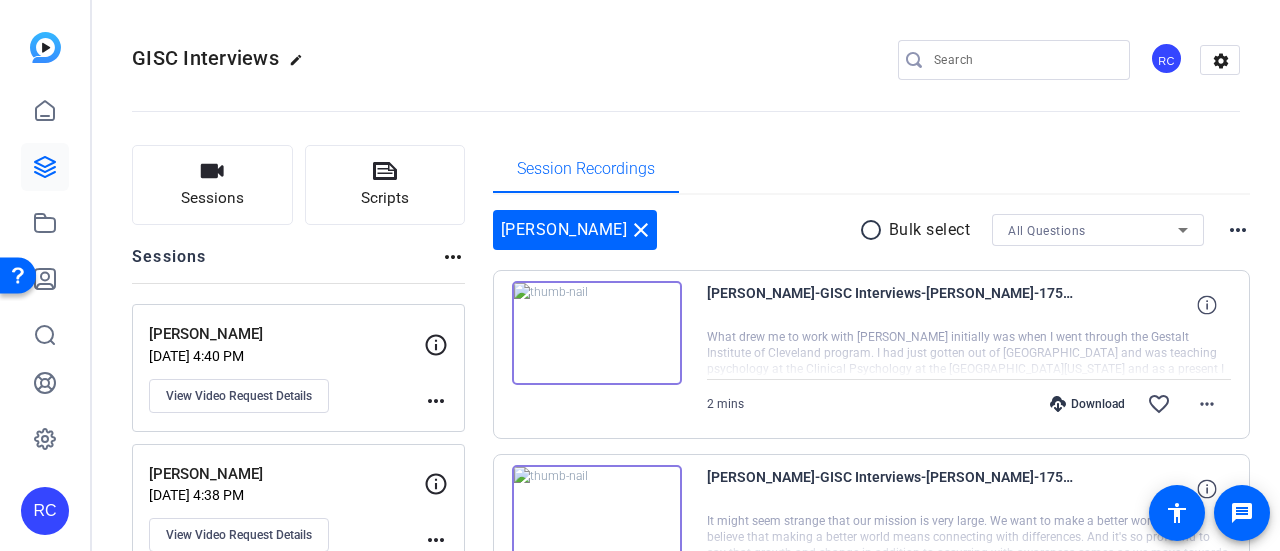 click on "Sessions
Scripts  Sessions more_horiz  [PERSON_NAME]   [DATE] 4:40 PM  View Video Request Details
more_horiz  [PERSON_NAME]   [DATE] 4:38 PM  View Video Request Details
more_horiz  [PERSON_NAME]   [DATE] 4:35 PM  View Video Request Details
more_horiz  [PERSON_NAME]   [DATE] 4:32 PM  View Video Request Details
more_horiz  [PERSON_NAME]   [DATE] 4:29 PM  View Video Request Details
more_horiz  [PERSON_NAME]   [DATE] 4:26 PM  View Video Request Details
more_horiz  [PERSON_NAME]   [DATE] 4:23 PM  View Video Request Details
more_horiz  [PERSON_NAME]   [DATE] 4:19 PM  View Video Request Details
more_horiz  [PERSON_NAME]   [DATE] 3:01 PM  View Video Request Details
more_horiz  [PERSON_NAME]   [DATE] 2:57 PM  View Video Request Details
more_horiz  [PERSON_NAME]    [DATE] 2:53 PM  View Video Request Details
more_horiz  [PERSON_NAME]" 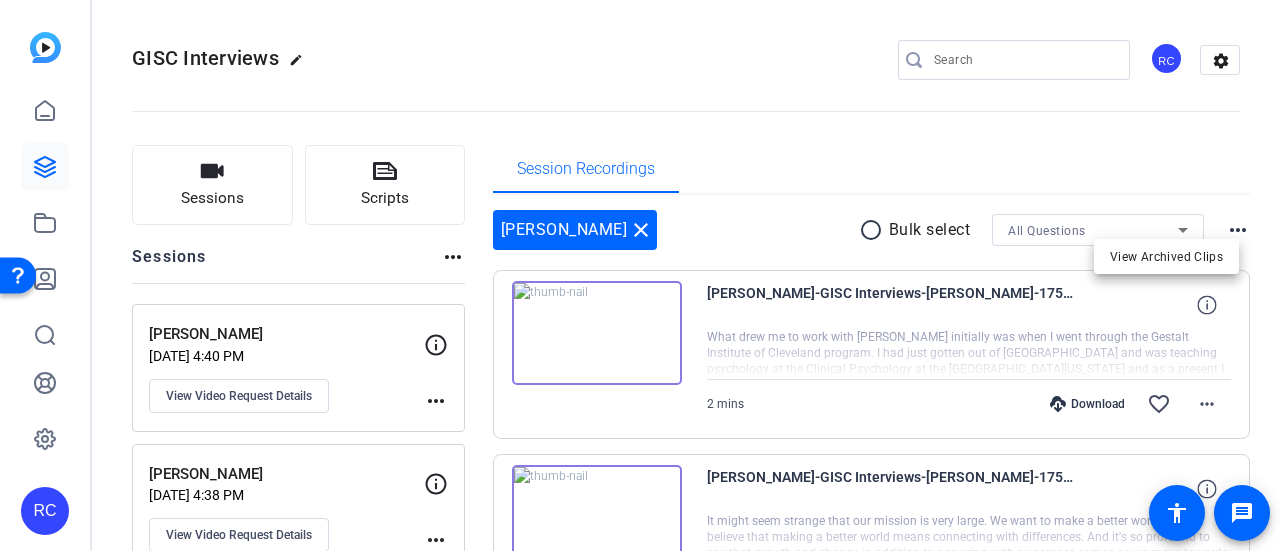 click at bounding box center (640, 275) 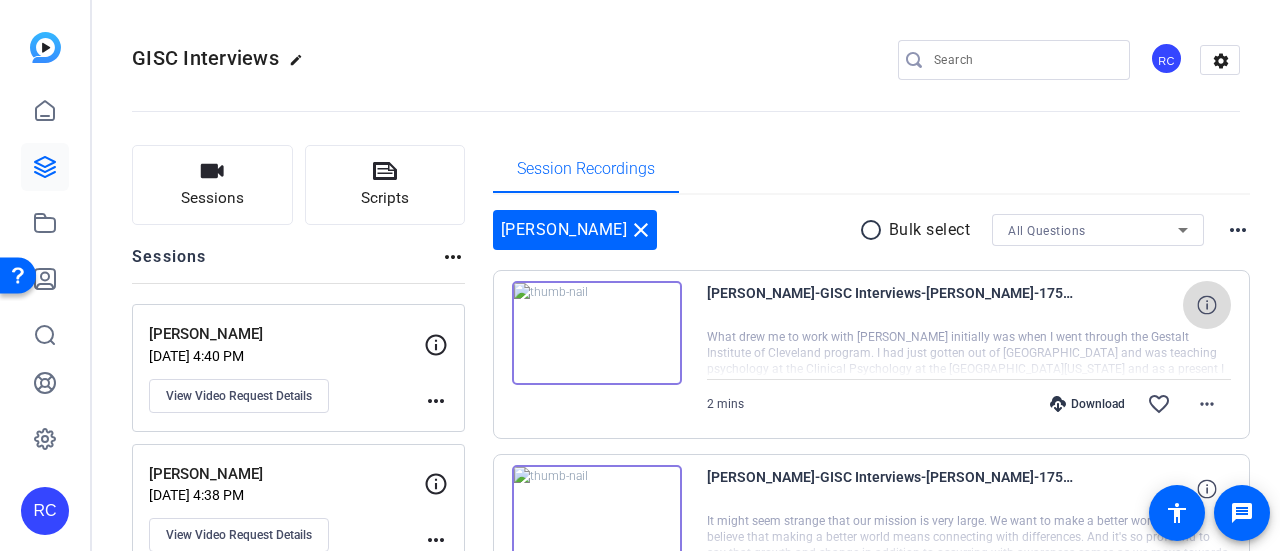 click 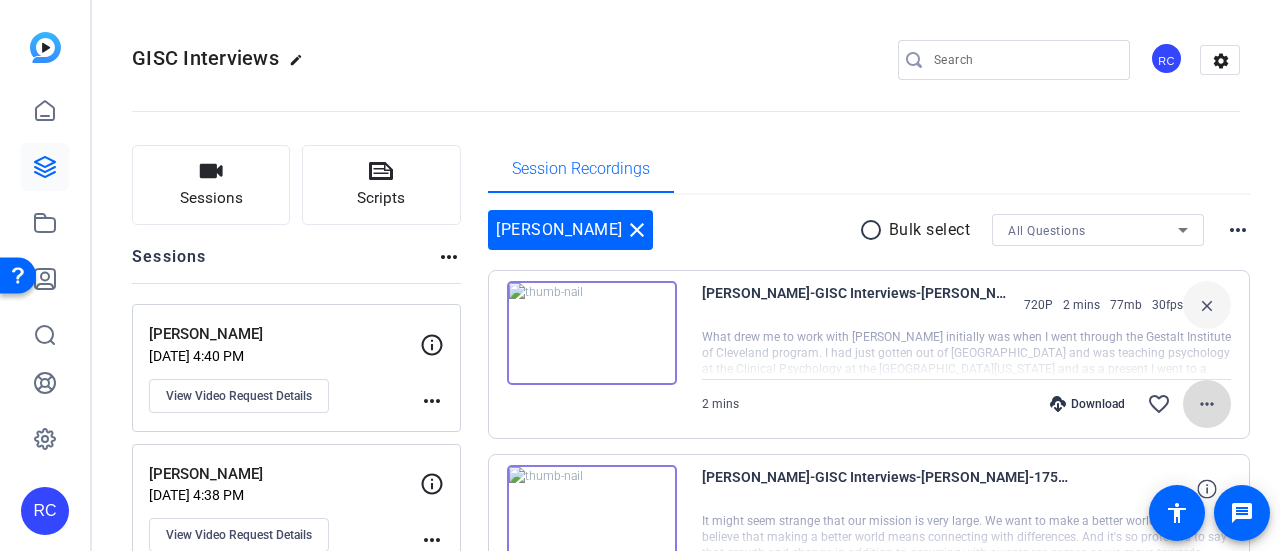 click on "more_horiz" at bounding box center [1207, 404] 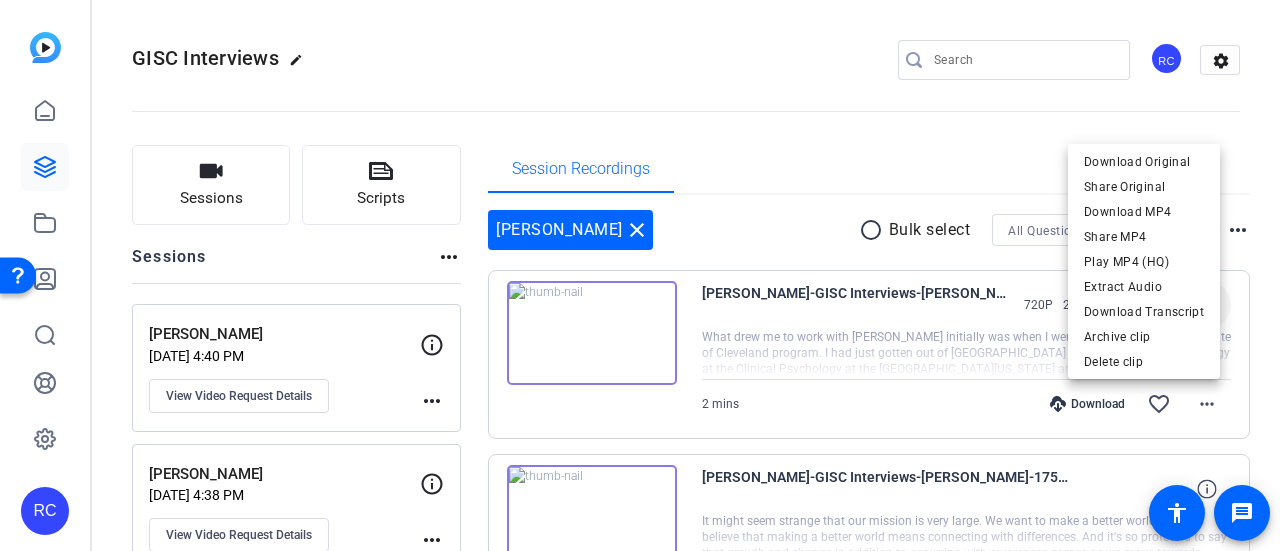 click at bounding box center [640, 275] 